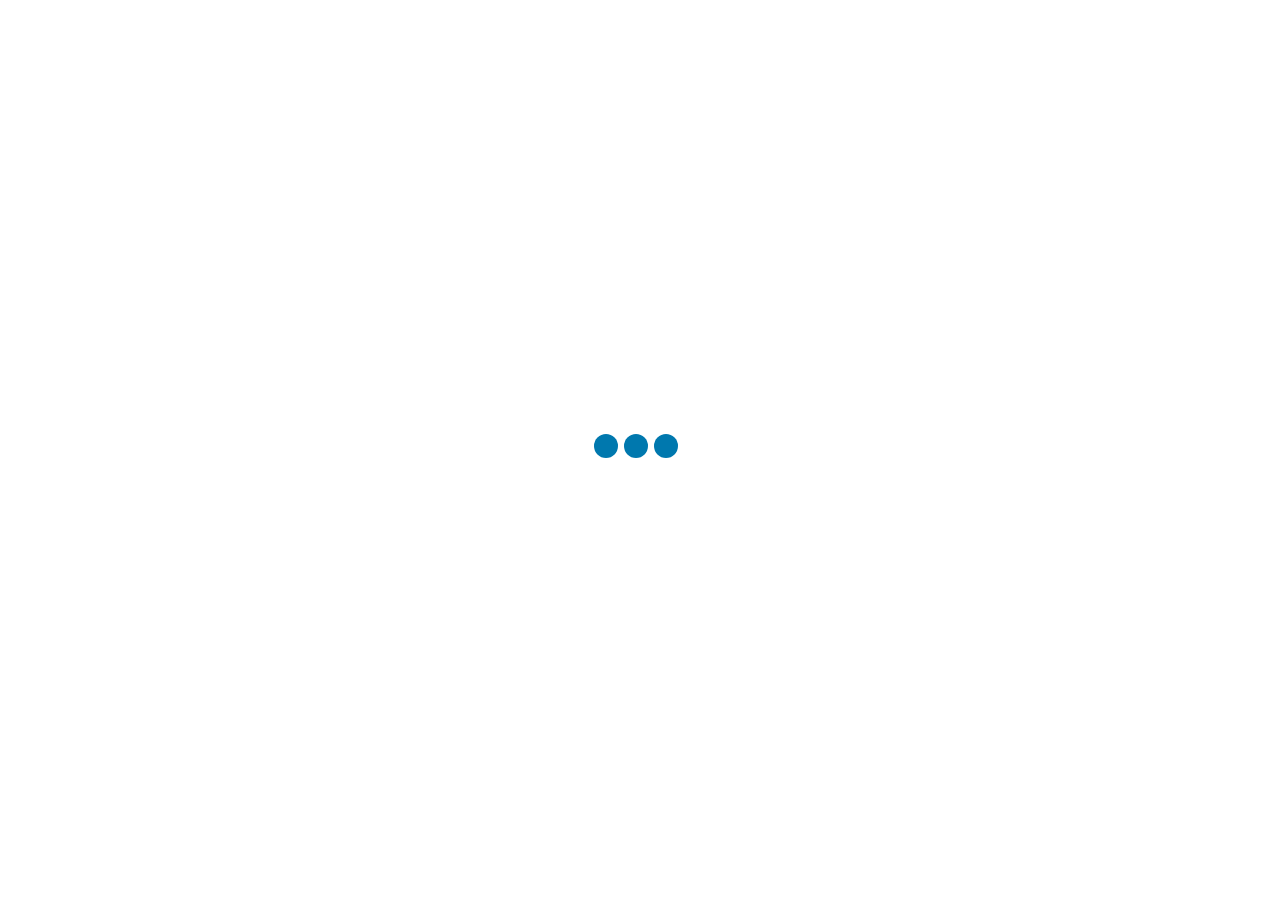 scroll, scrollTop: 0, scrollLeft: 0, axis: both 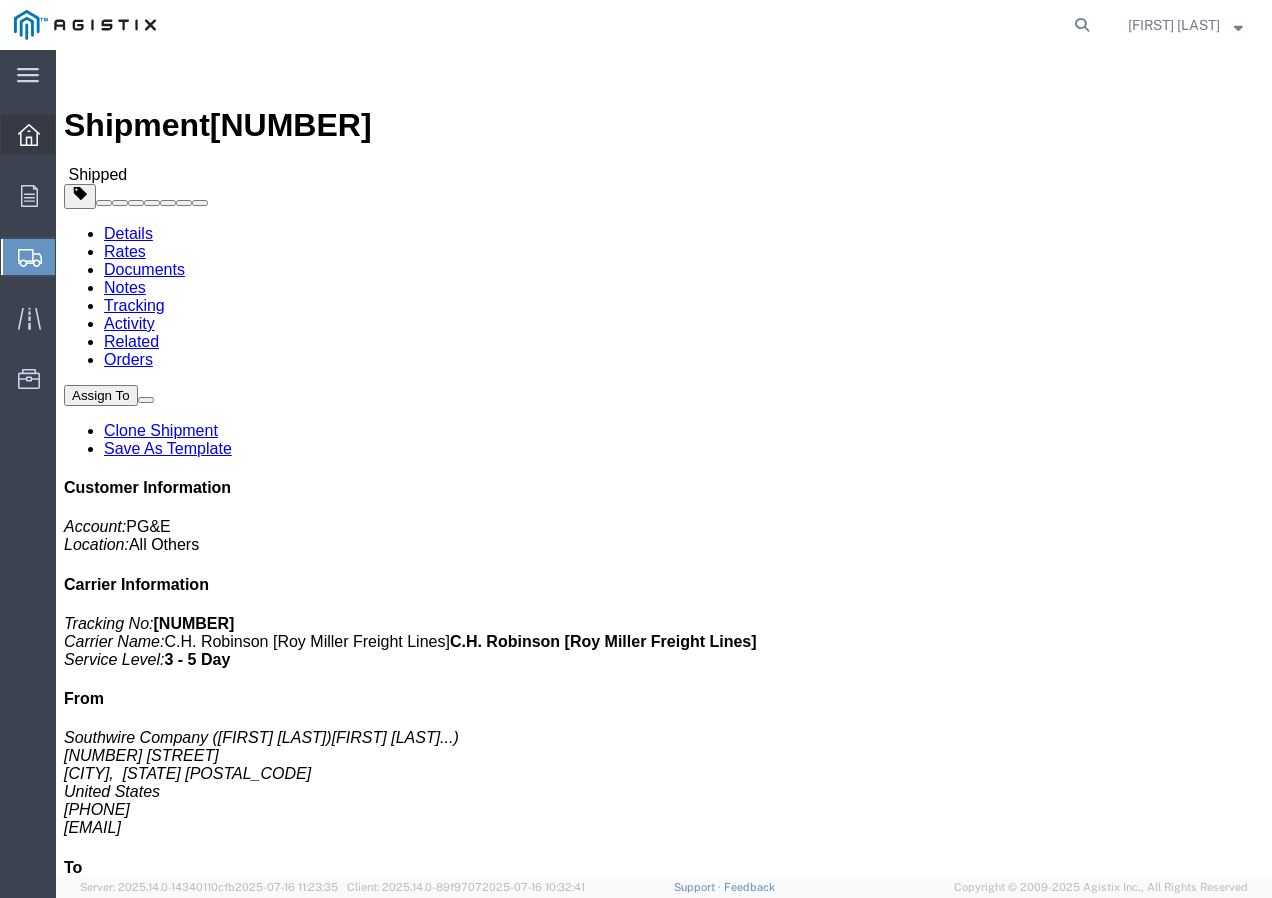 click 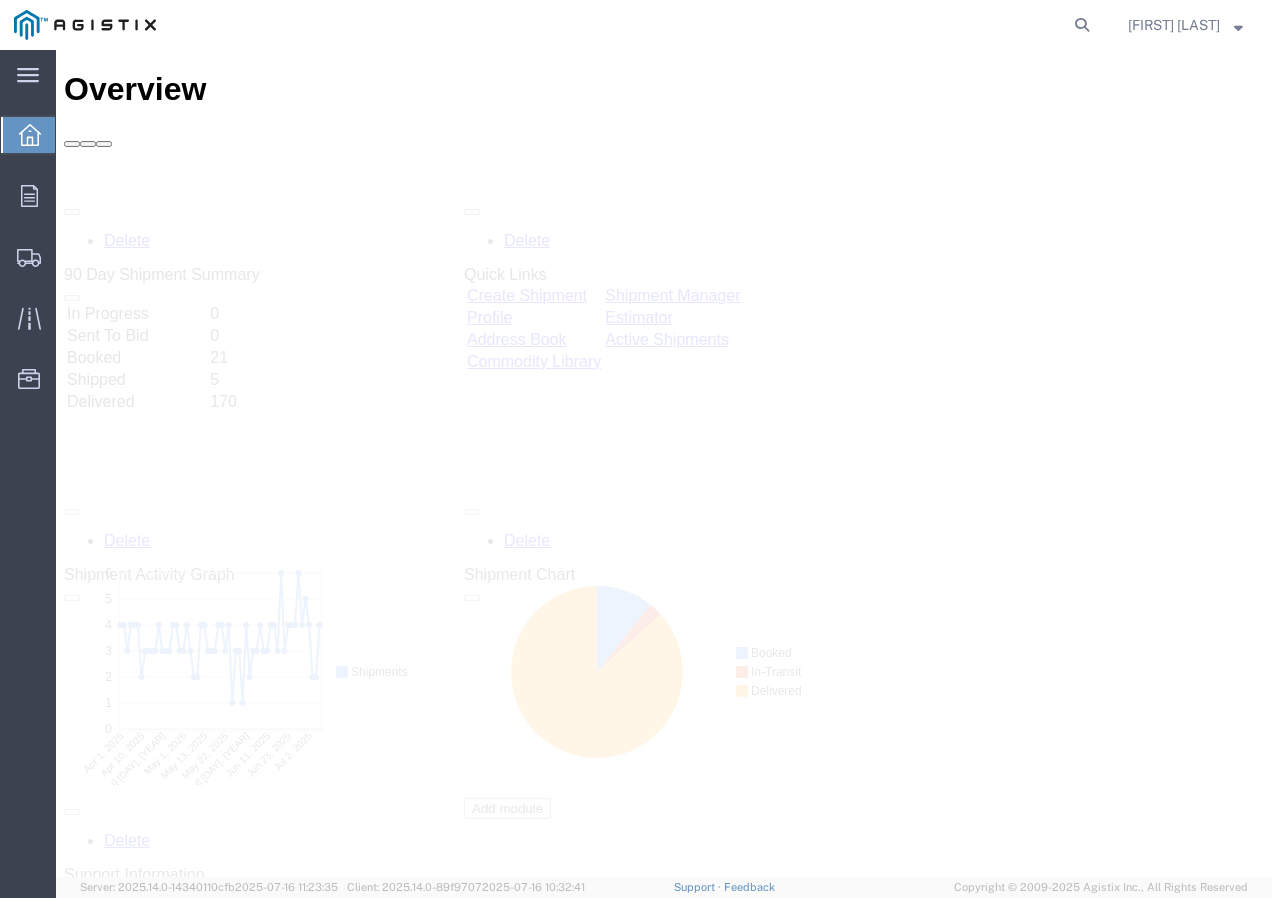 scroll, scrollTop: 0, scrollLeft: 0, axis: both 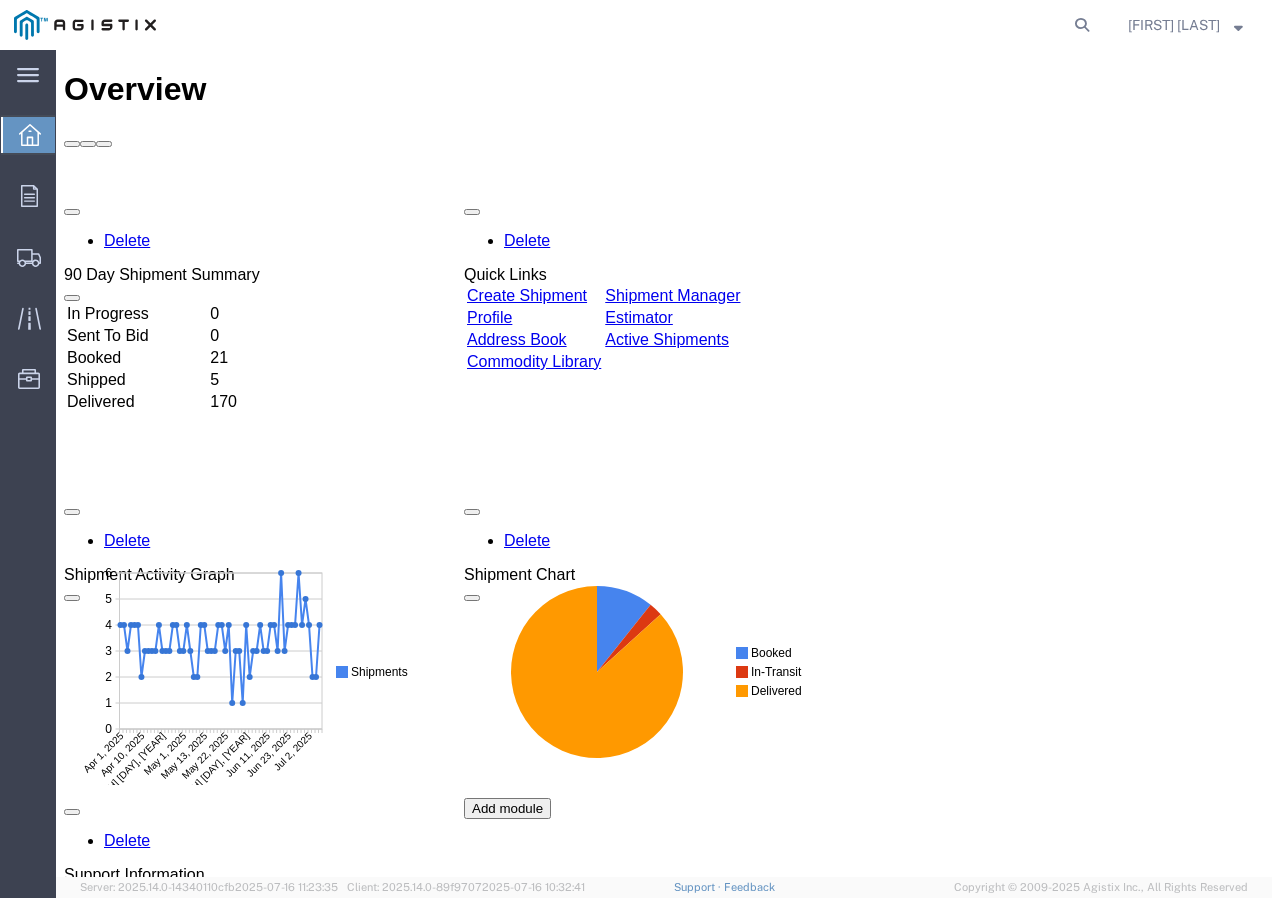 click on "Create Shipment" at bounding box center (527, 295) 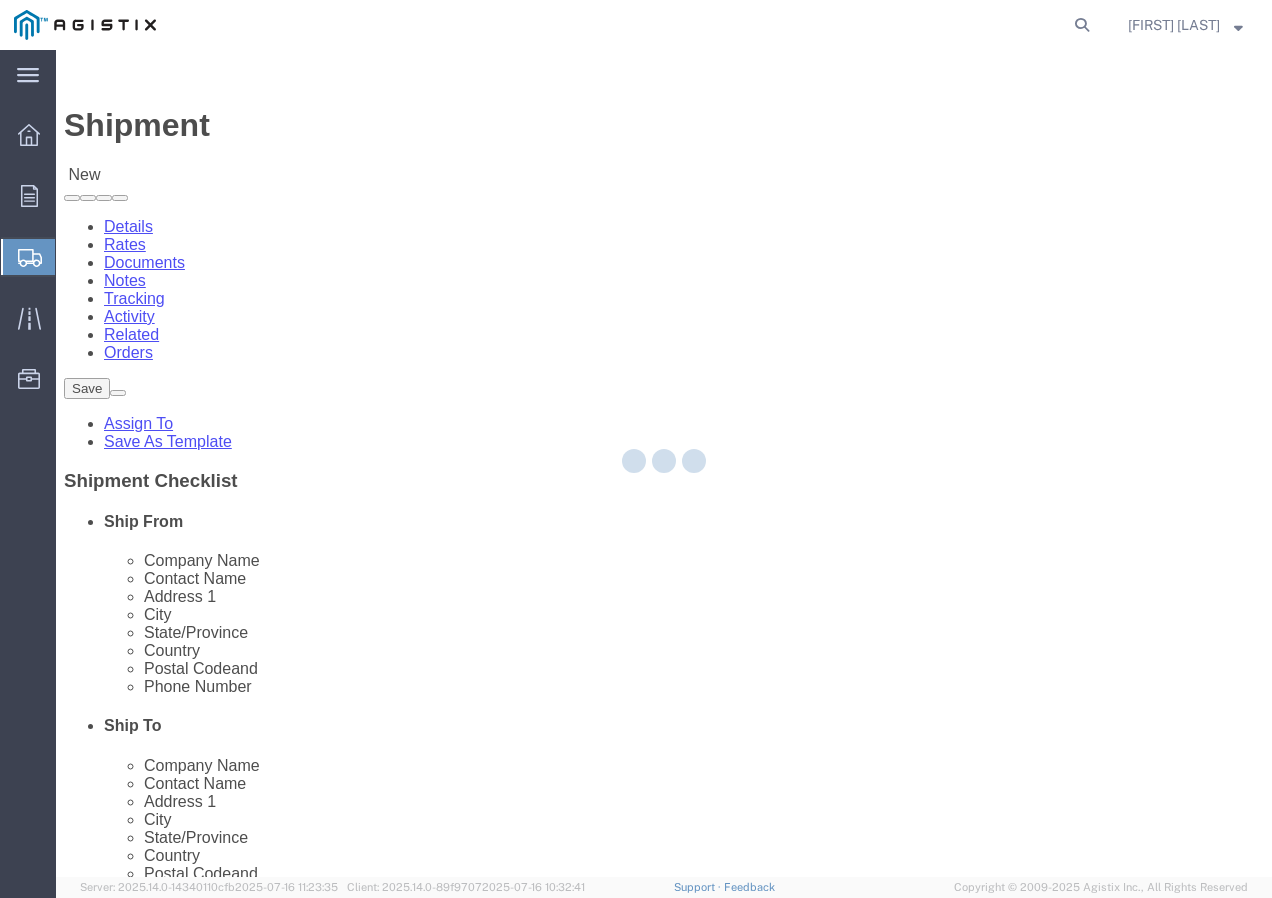 select 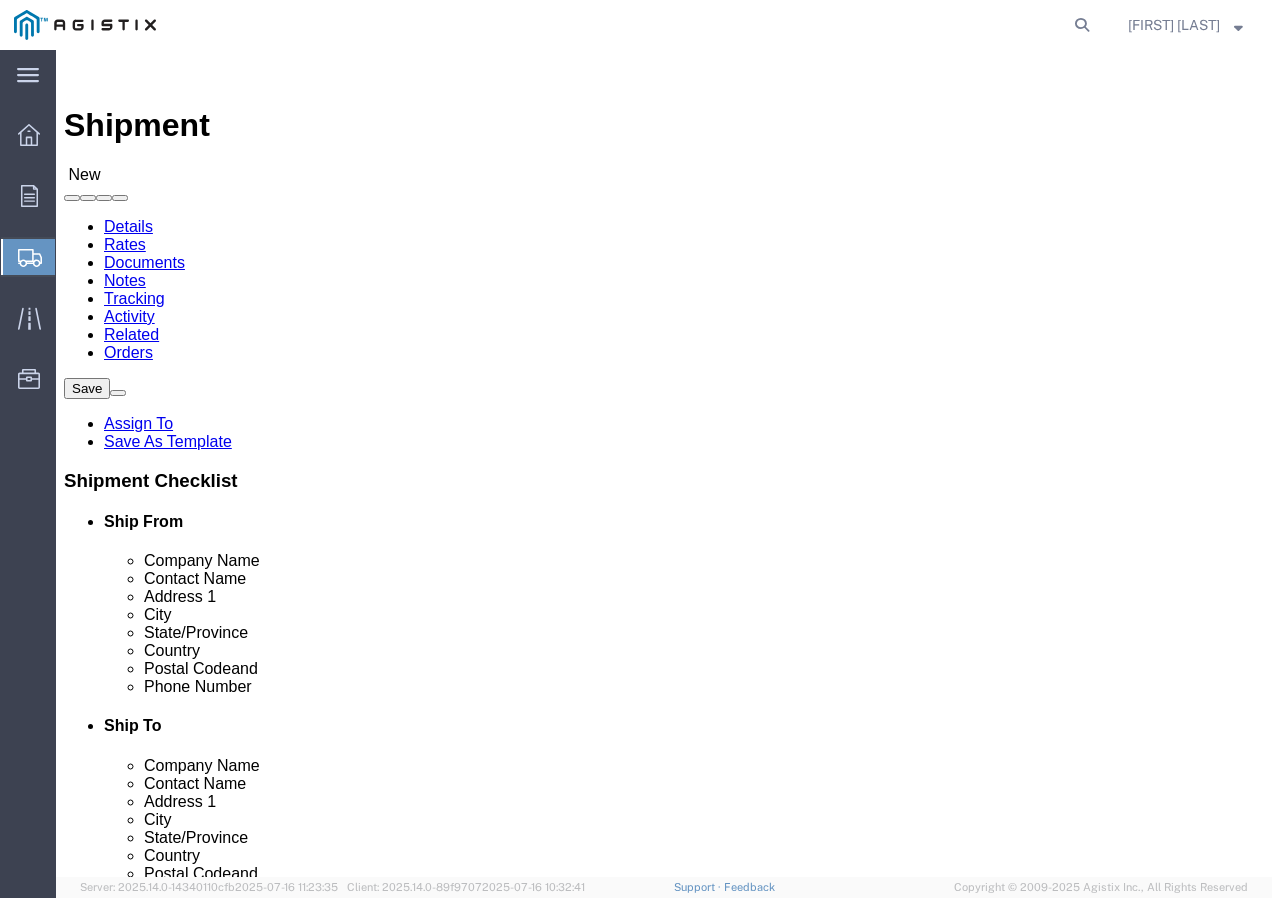 click on "Select PG&E Southwire Company" 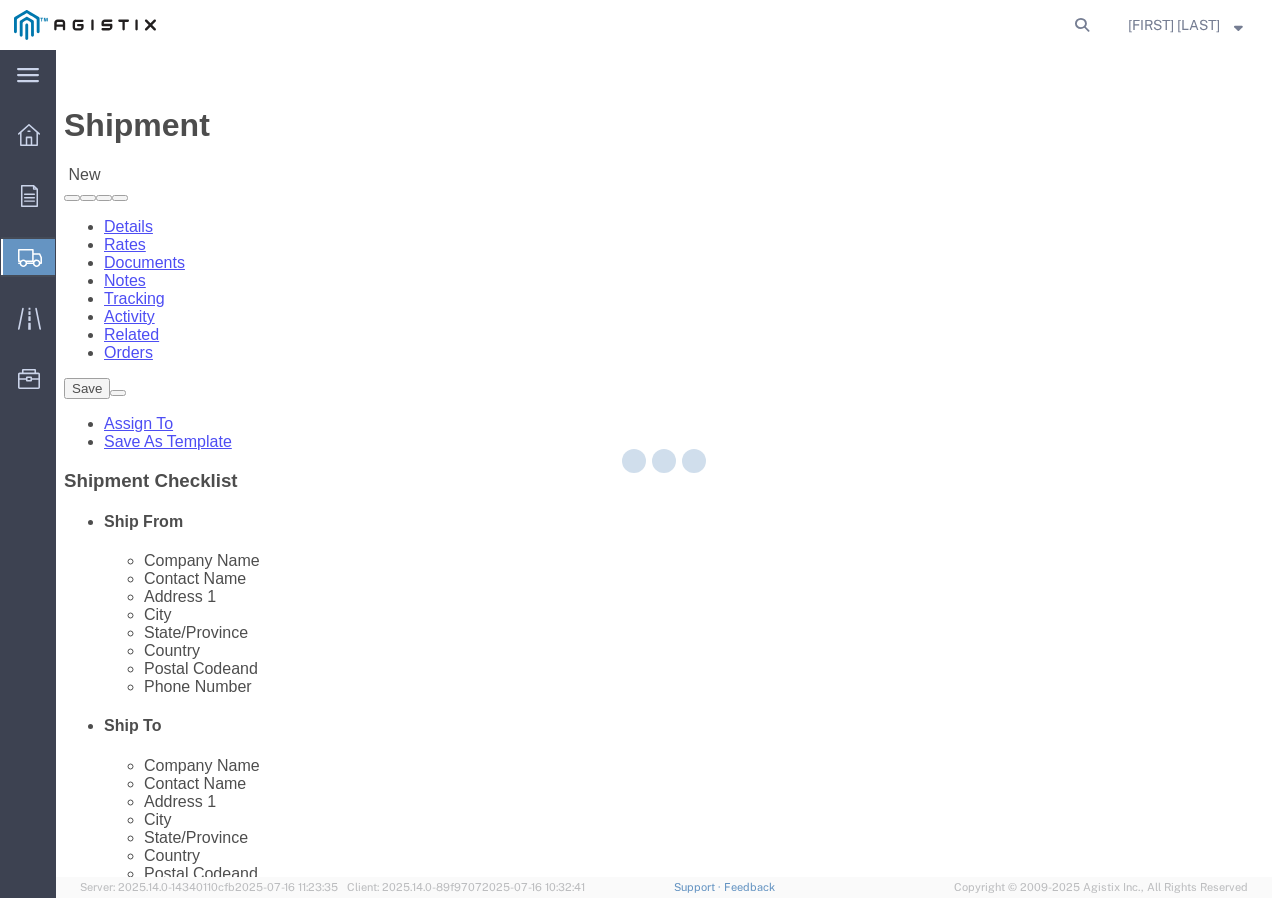 type on "Southwire Company" 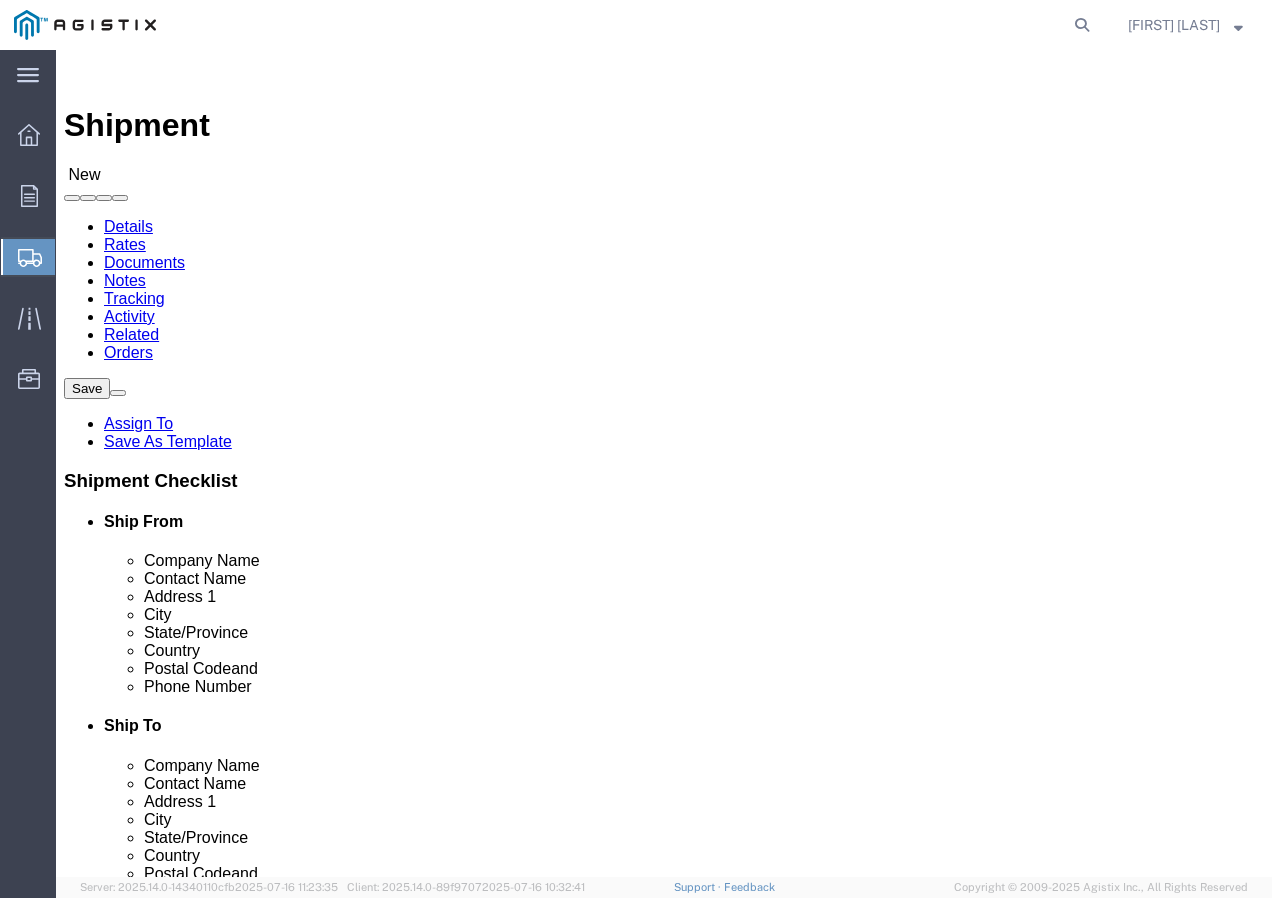 click on "Select All Others Fremont DC Fresno DC Wheatland DC" 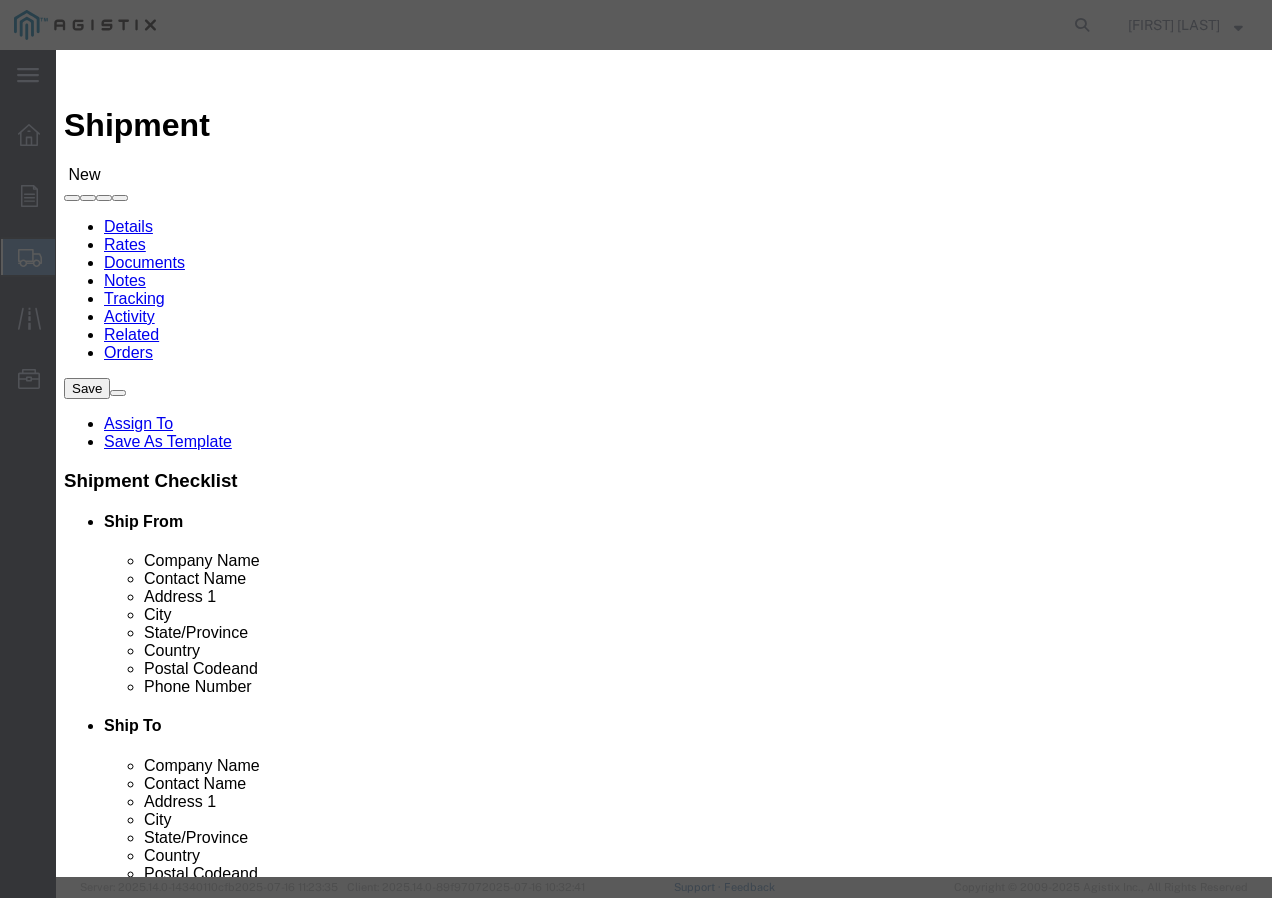 click on "Search by Address Book Name City Company Name Contact Name Country CustomerAlias DPL Days To Expire DPL Last Update DPL Status Email Address Location Type Notes Phone Number Role State Zip" 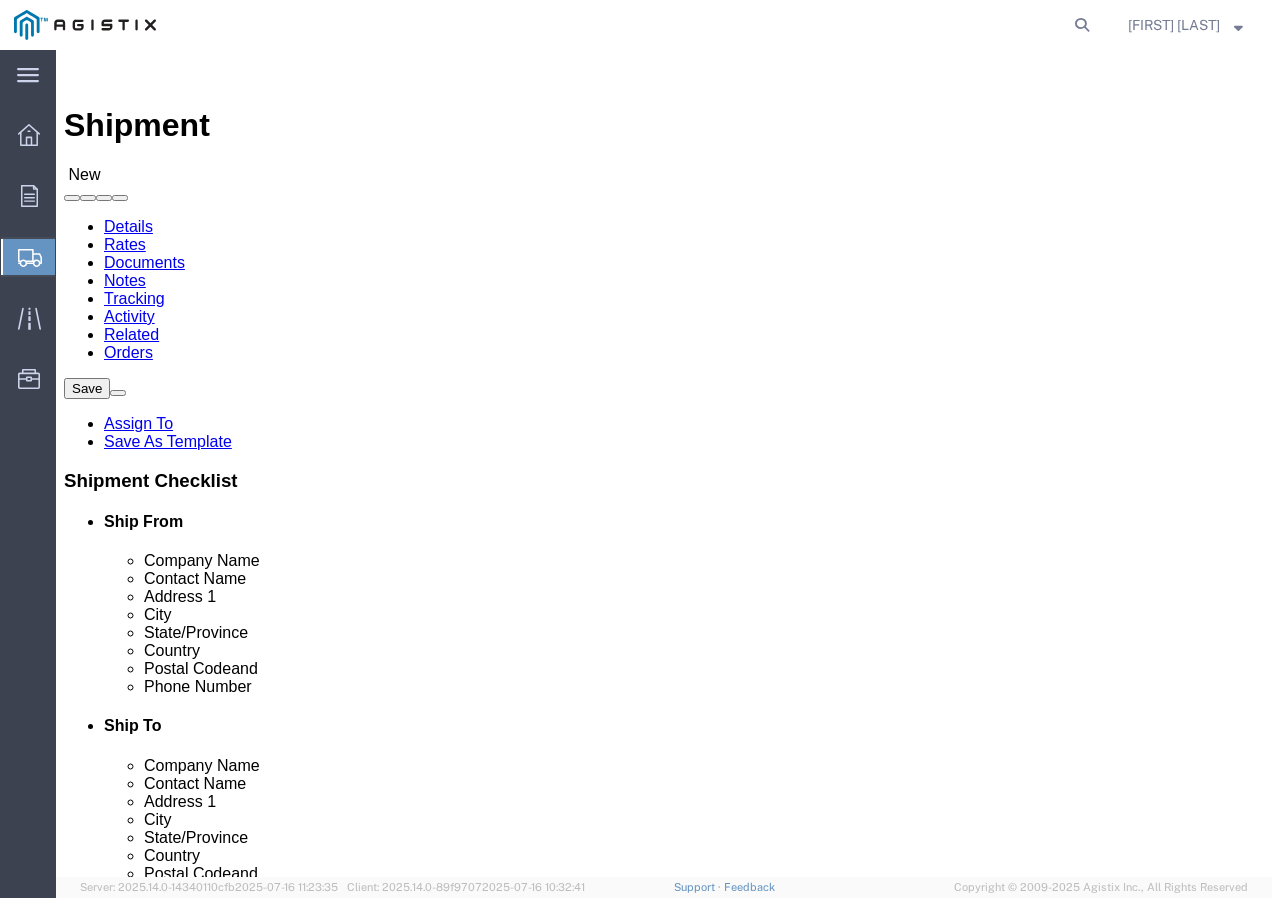 click 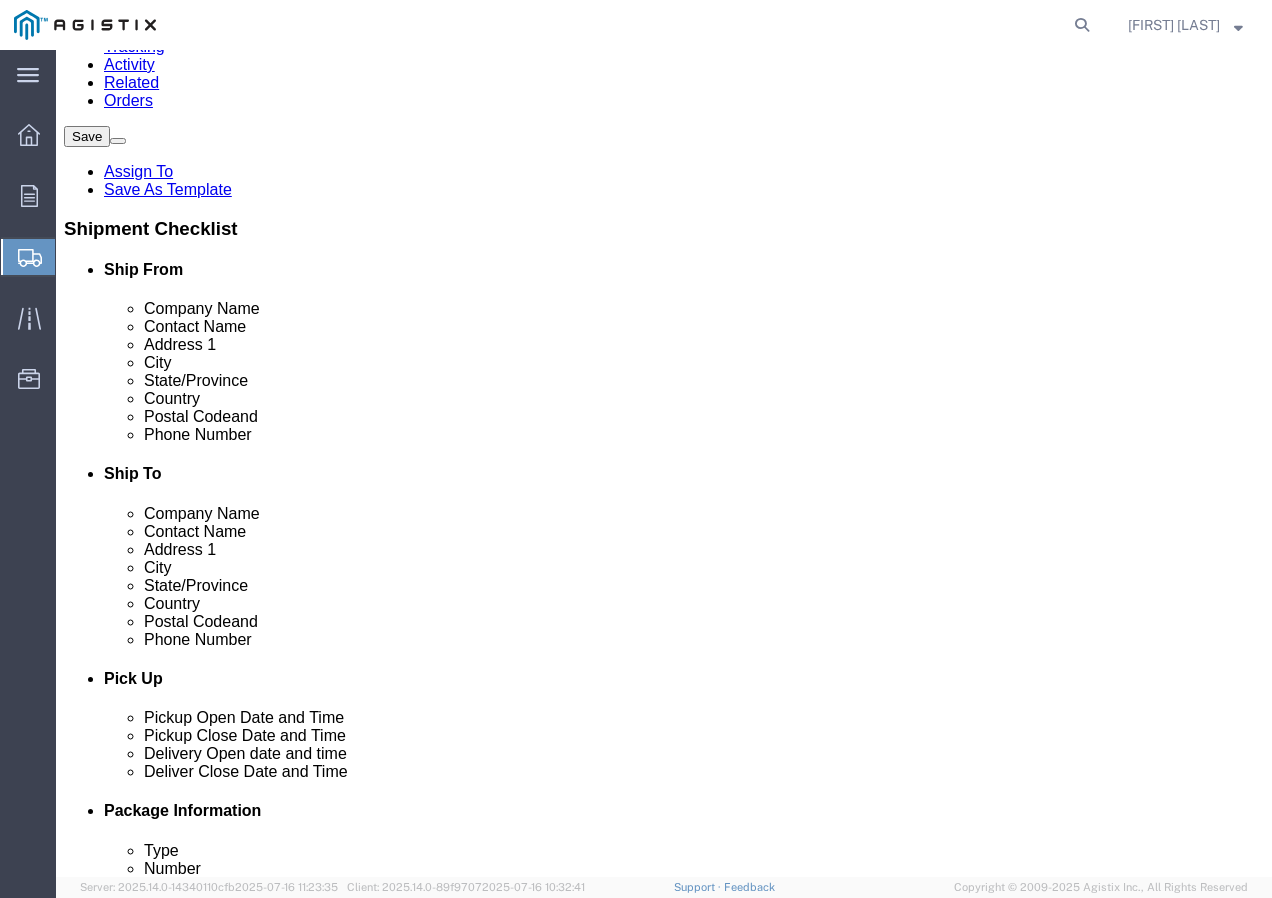 scroll, scrollTop: 300, scrollLeft: 0, axis: vertical 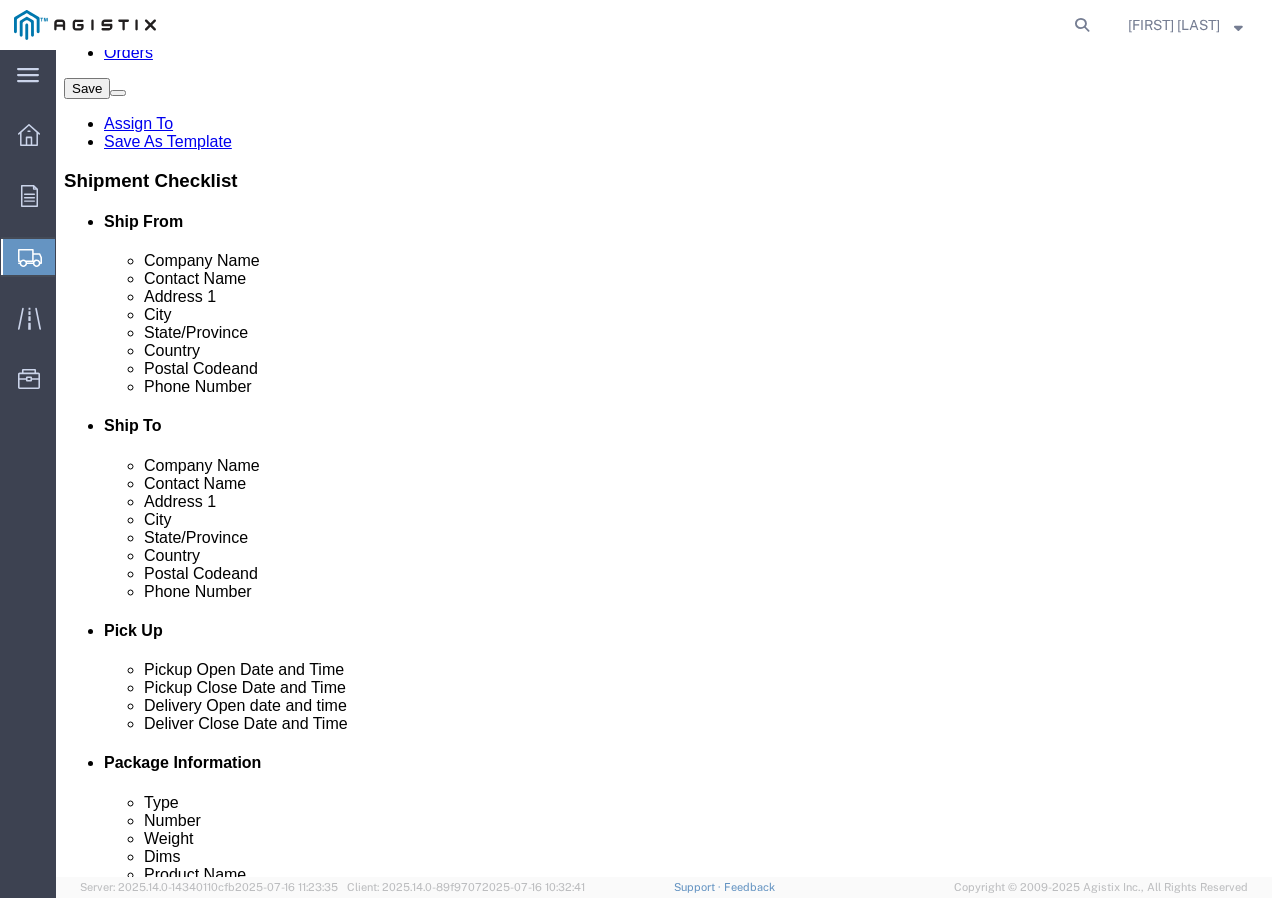 click 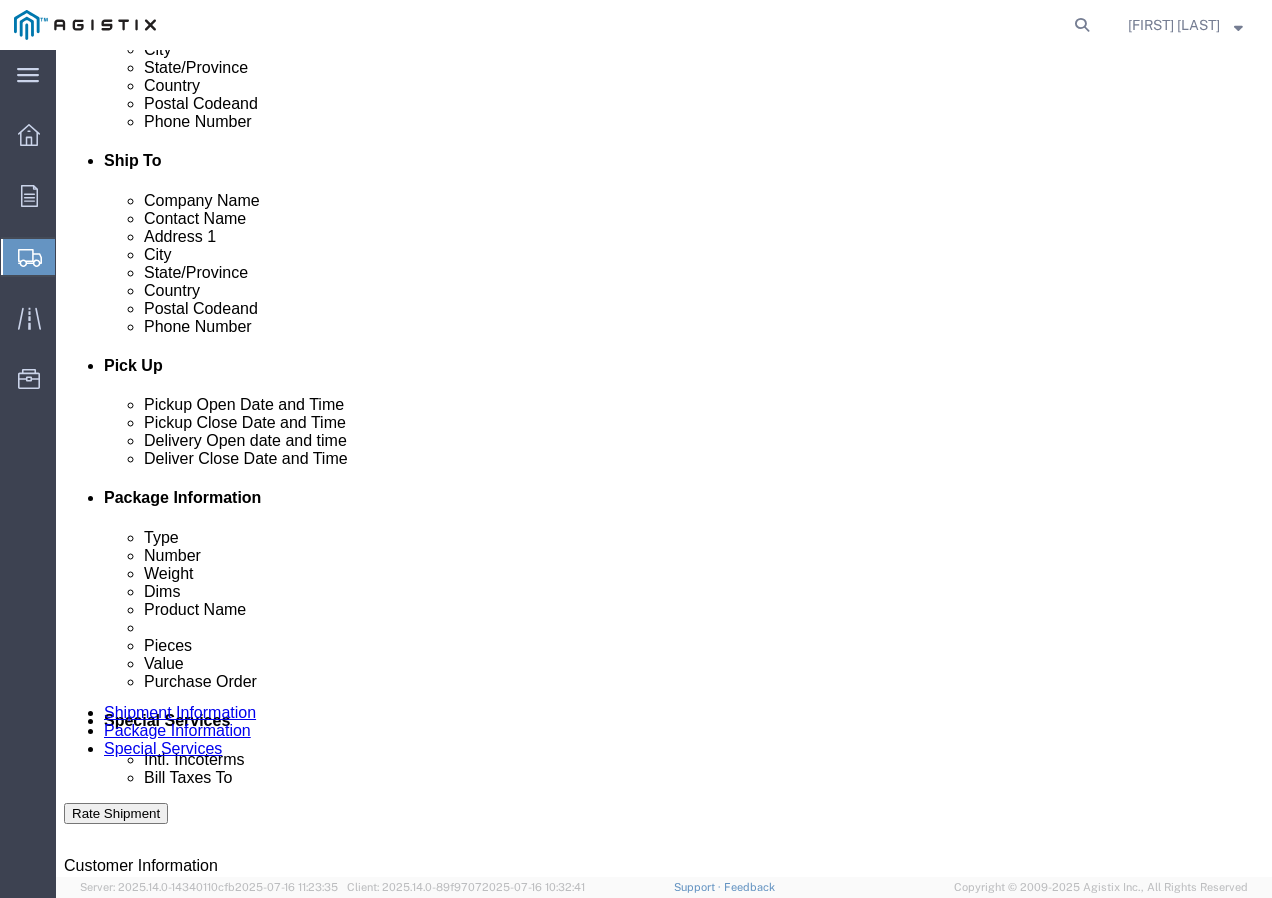 scroll, scrollTop: 600, scrollLeft: 0, axis: vertical 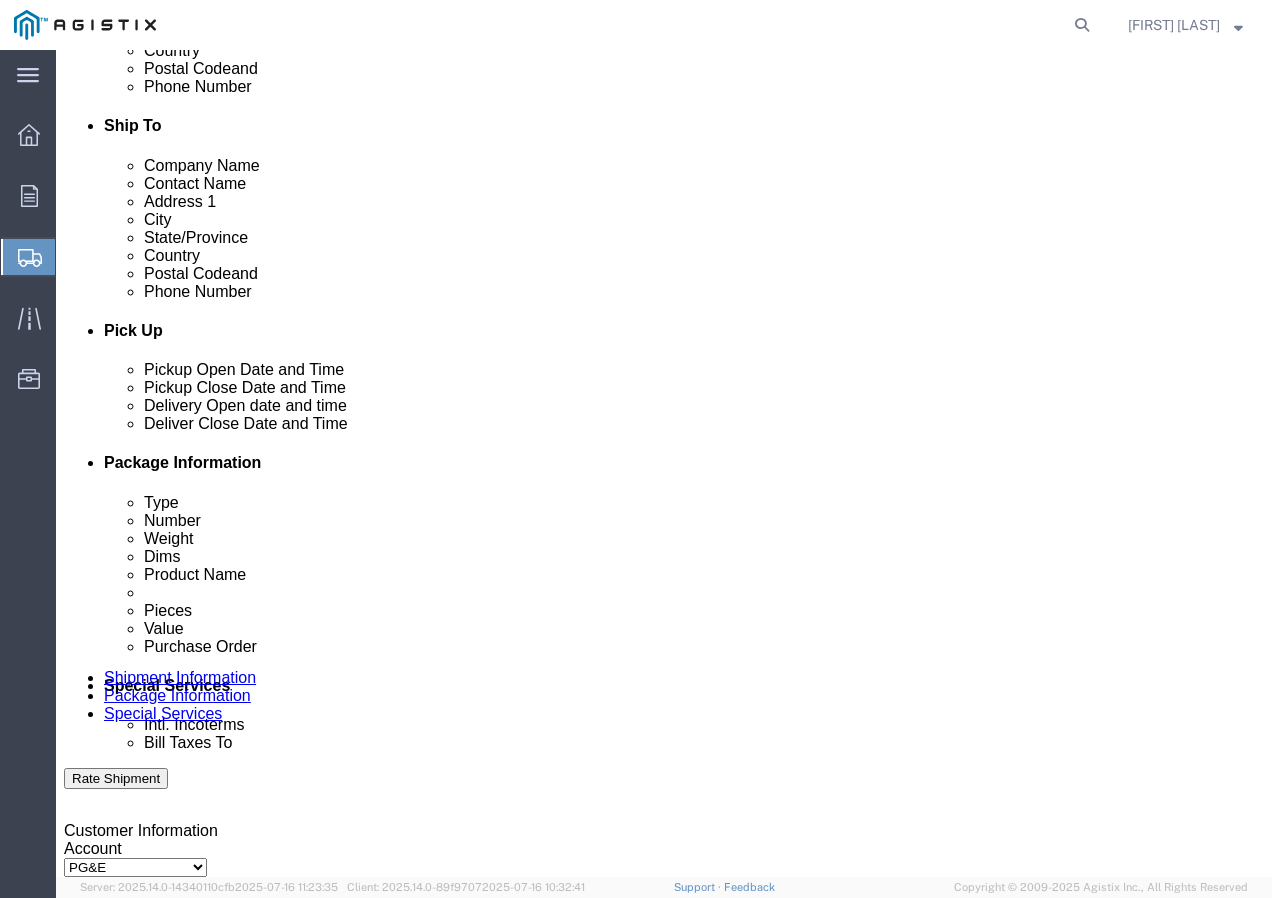 click on "Jul 16 2025 4:00 PM" 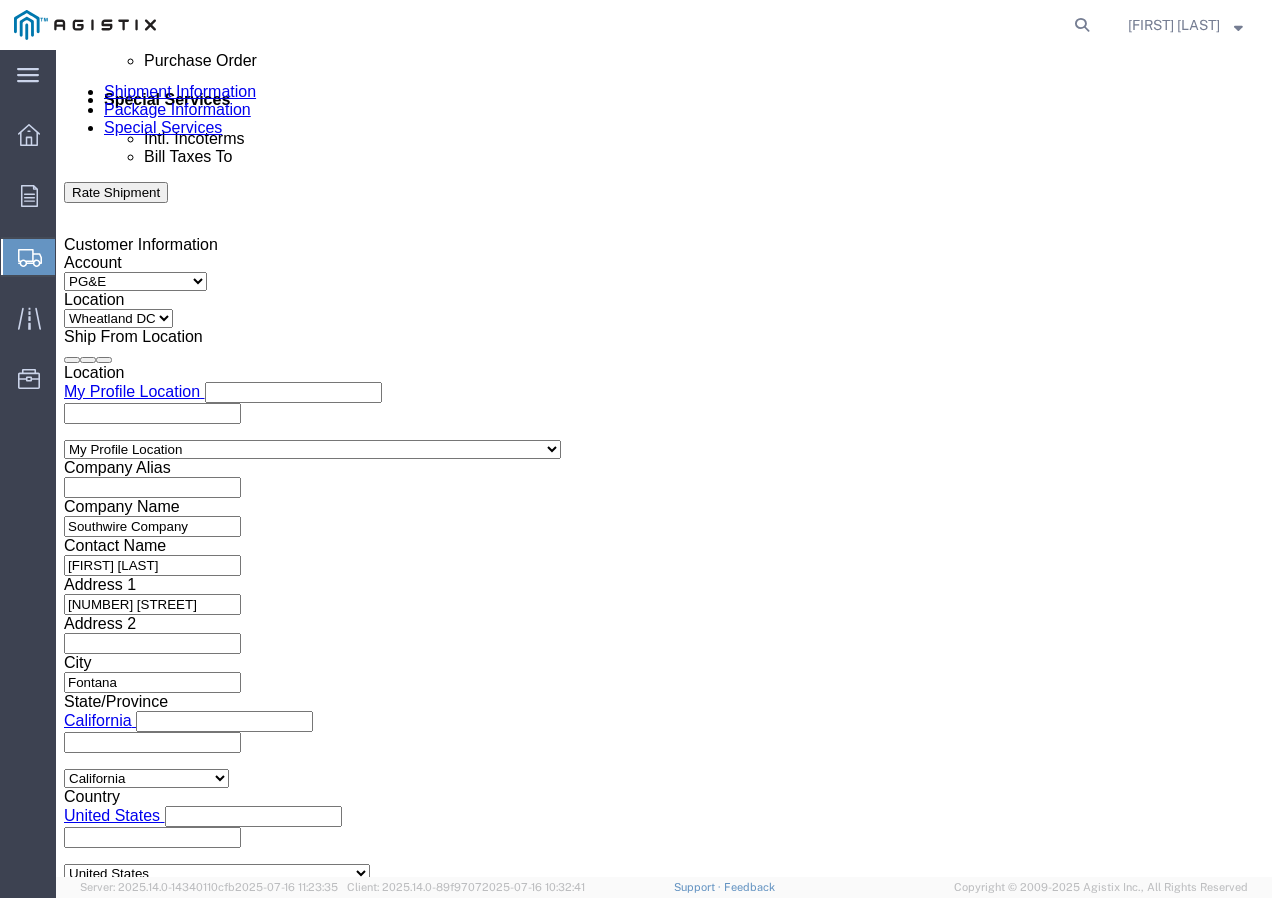 click on "4:00 PM" 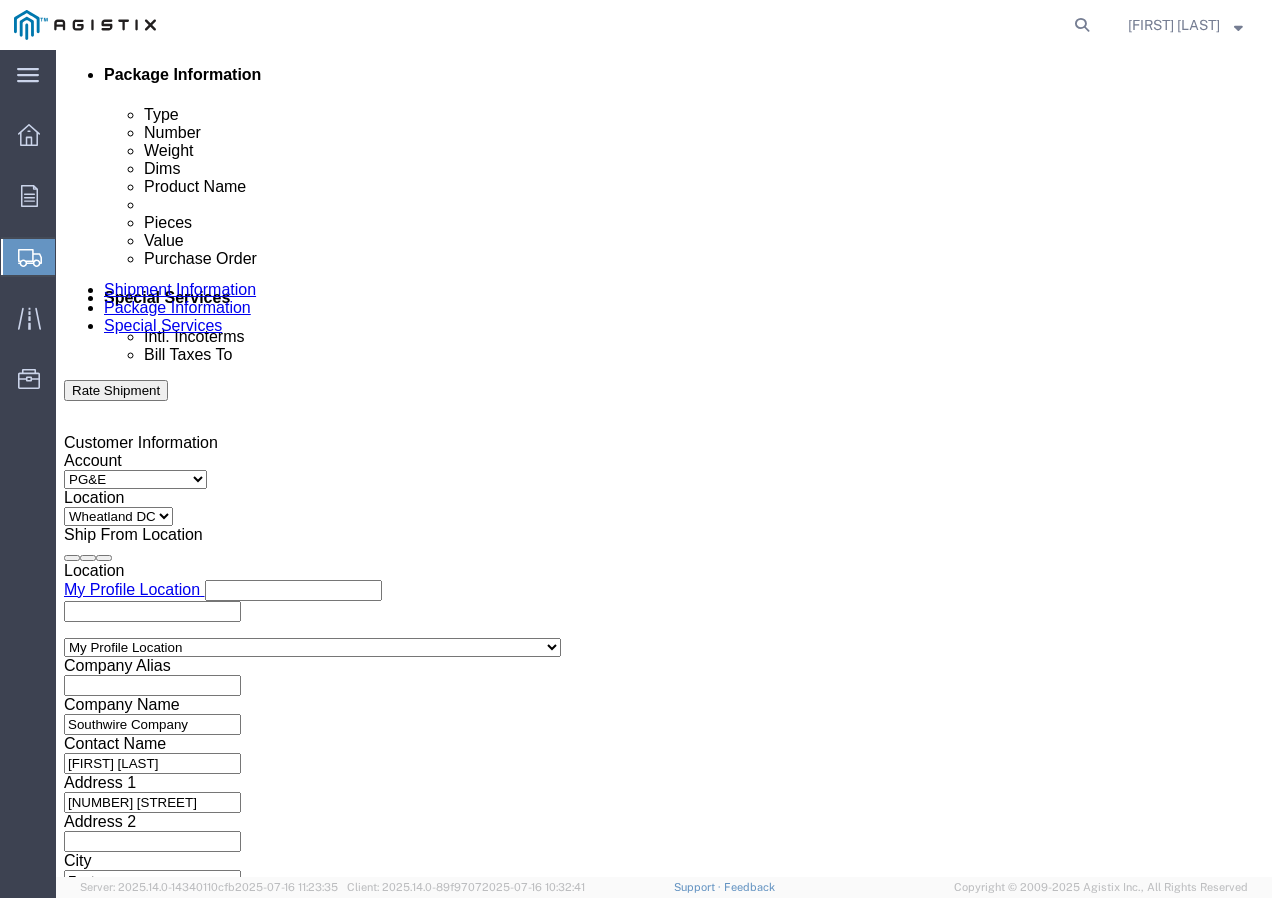 scroll, scrollTop: 986, scrollLeft: 0, axis: vertical 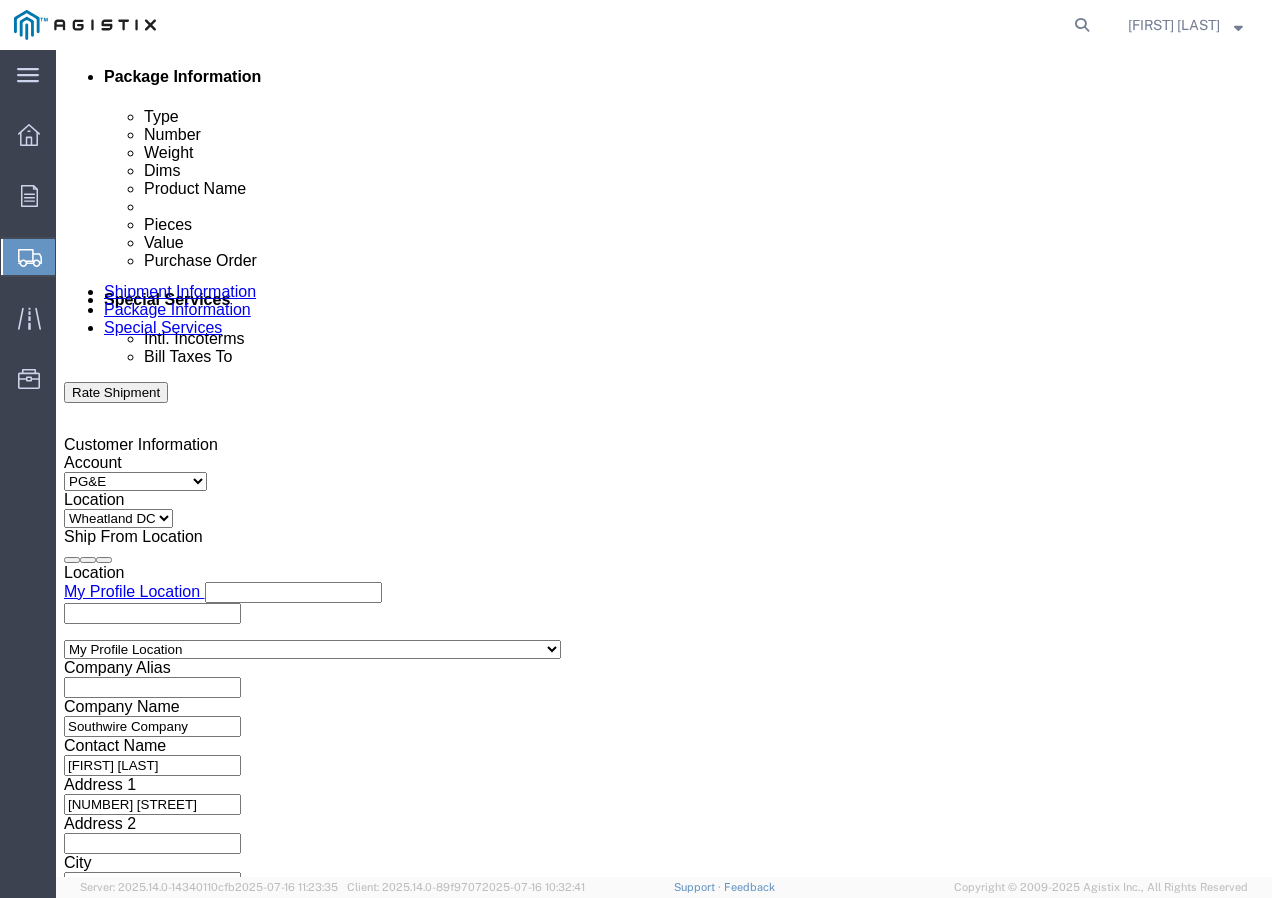 click 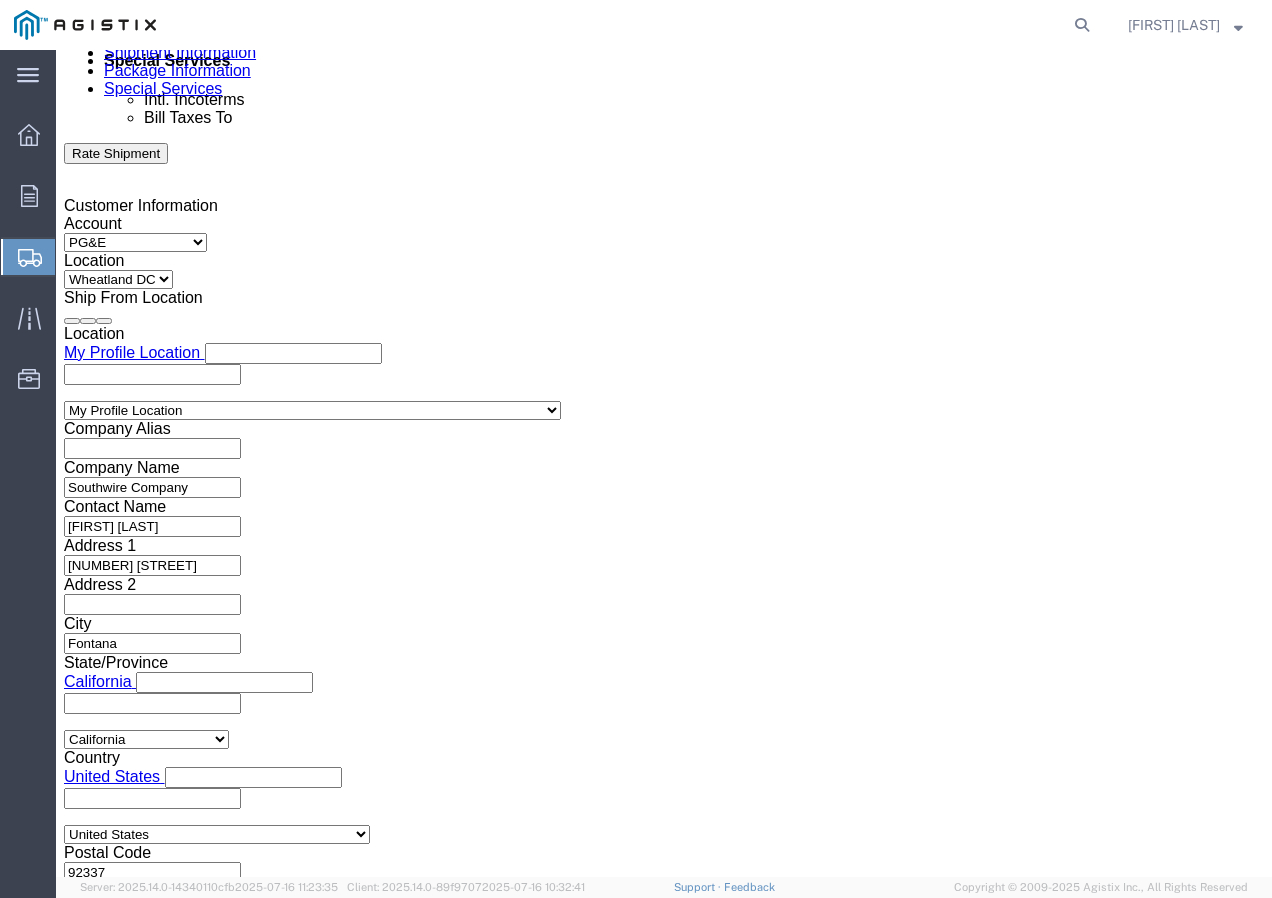 scroll, scrollTop: 1230, scrollLeft: 0, axis: vertical 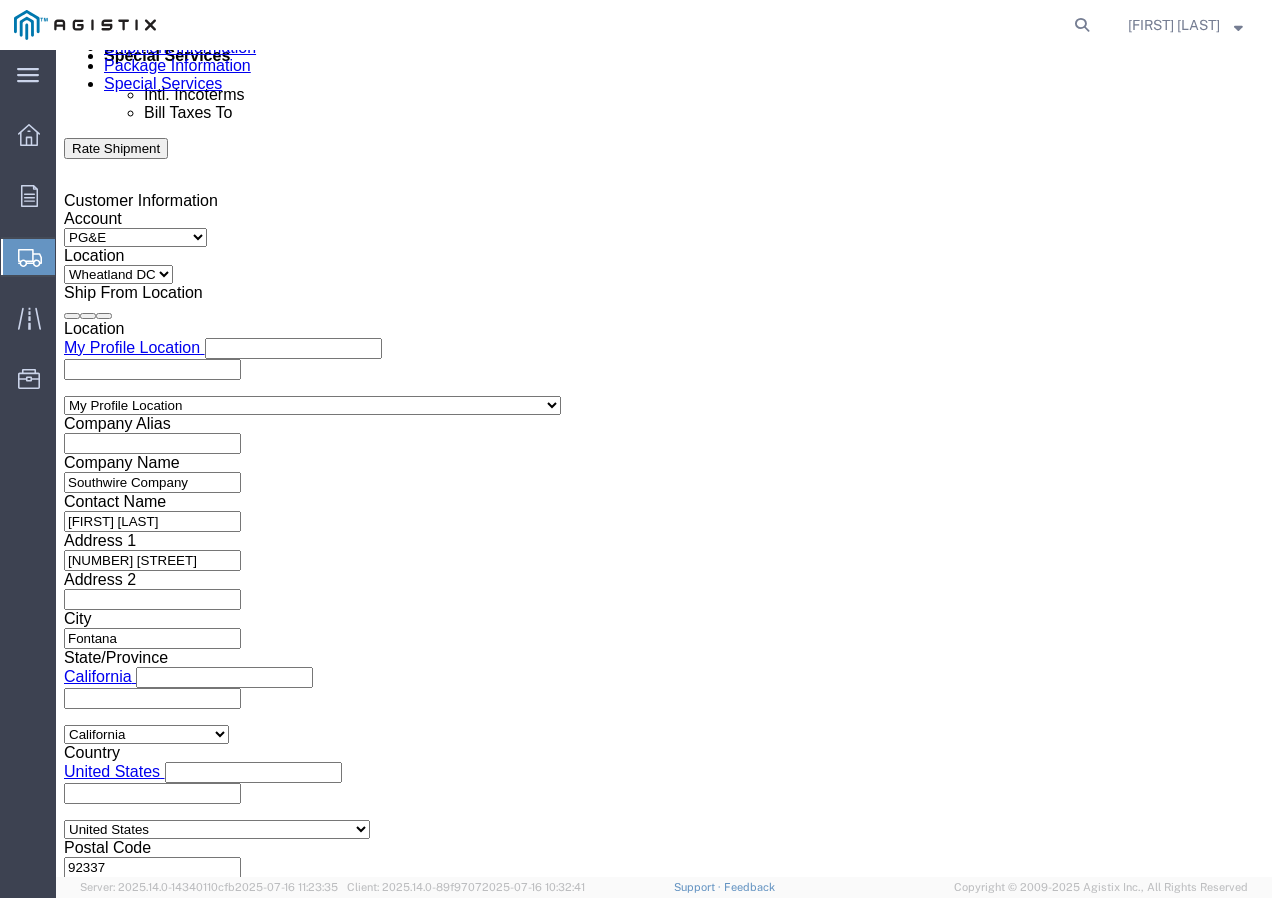 type on "7358201" 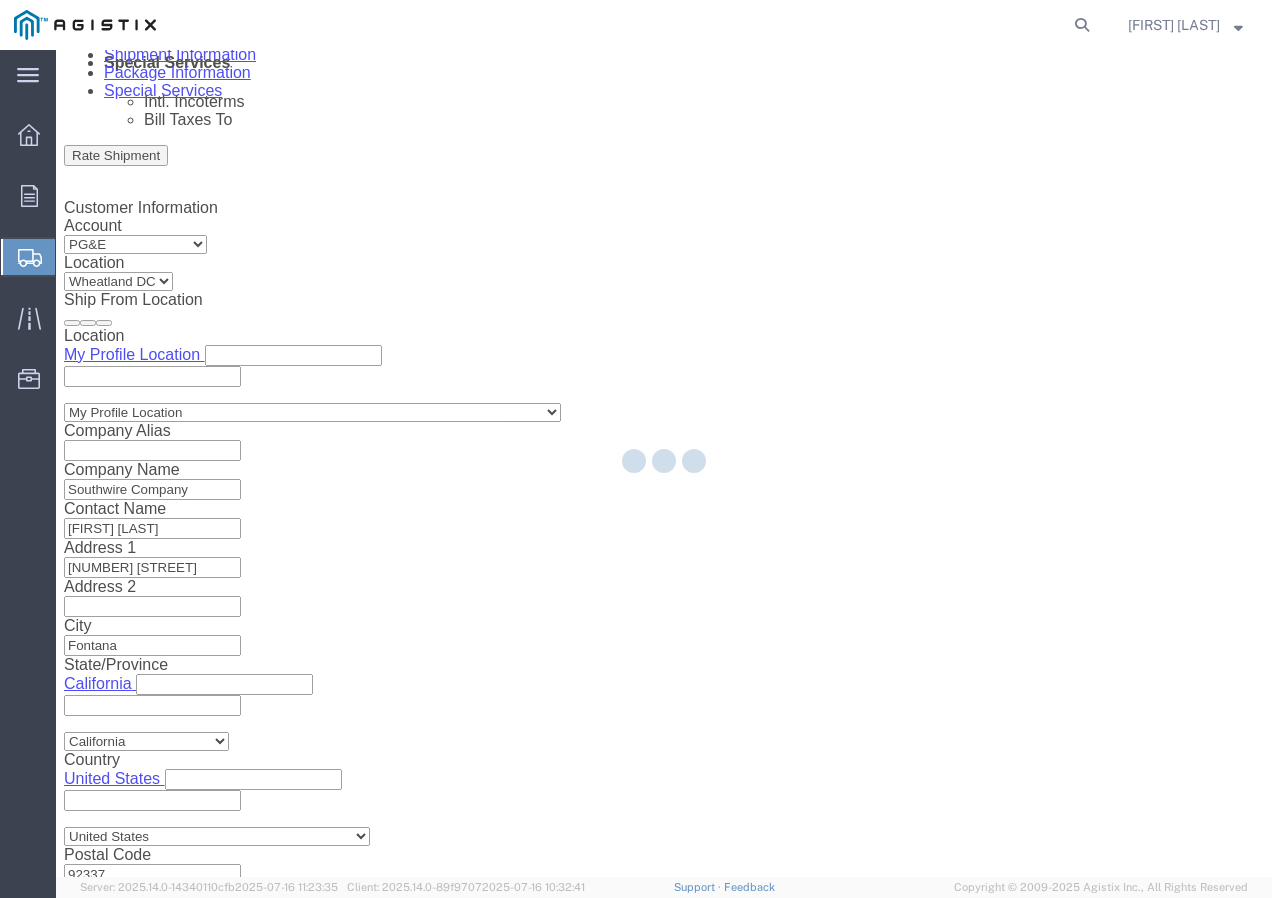 scroll, scrollTop: 0, scrollLeft: 0, axis: both 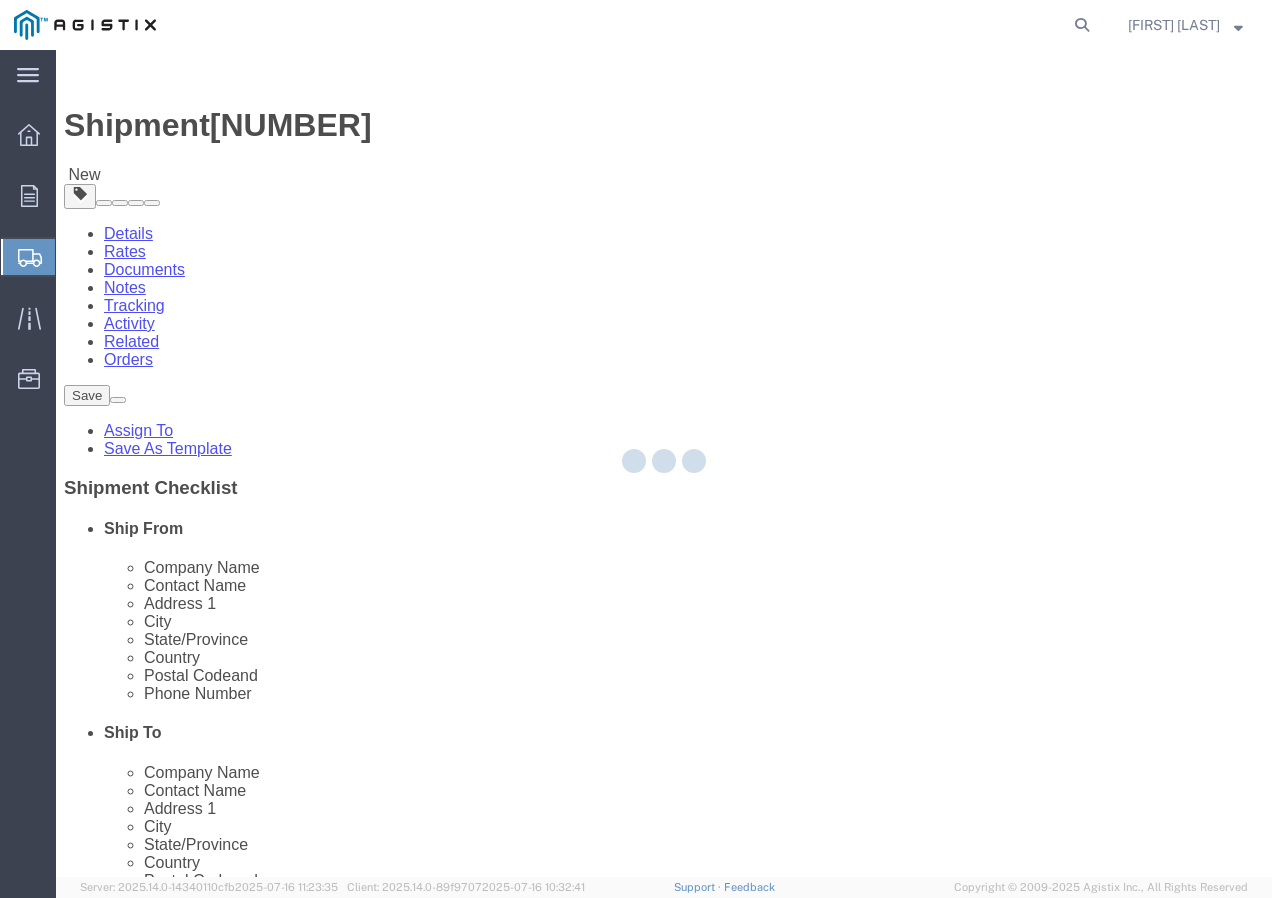 select on "CBOX" 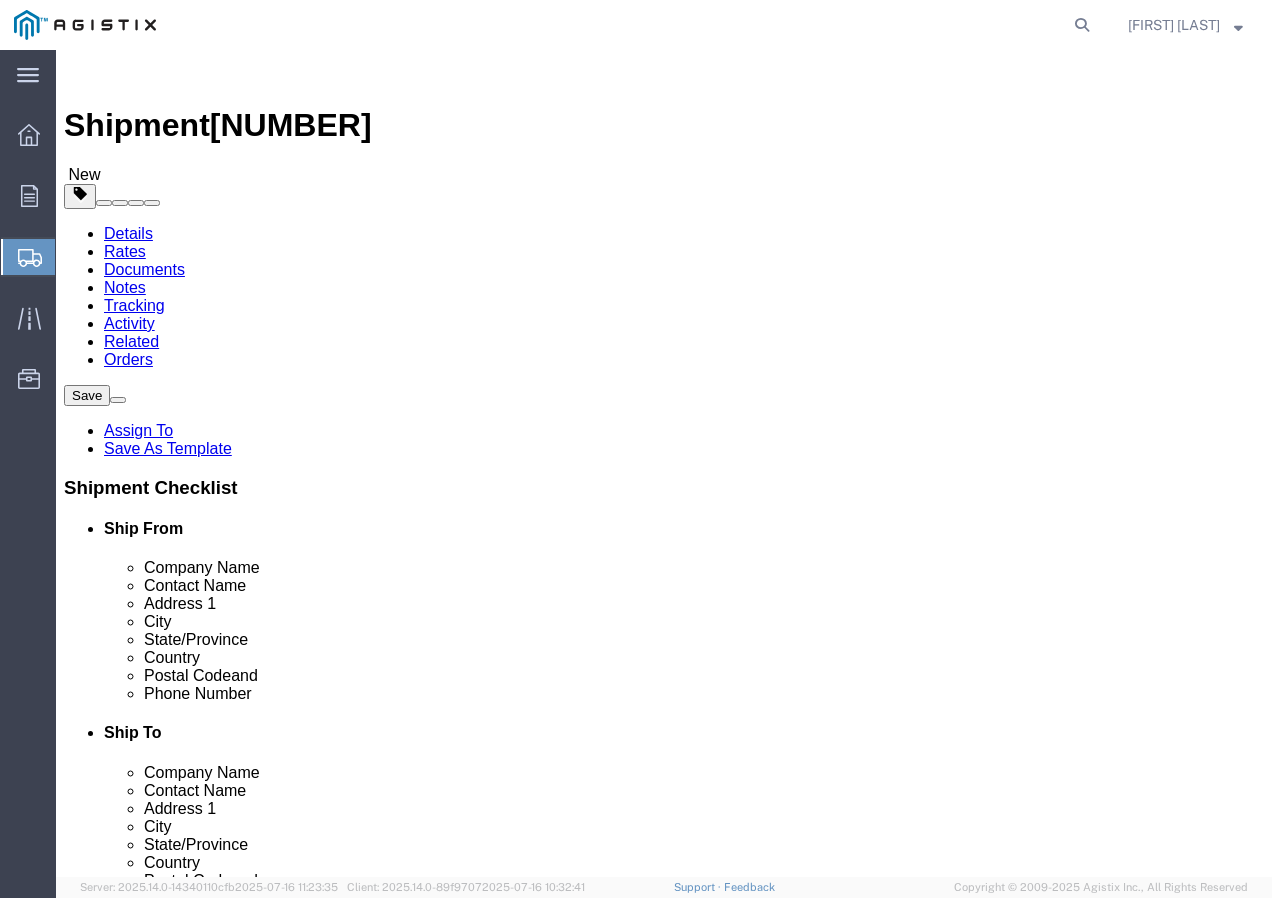 click on "Shipment Information" 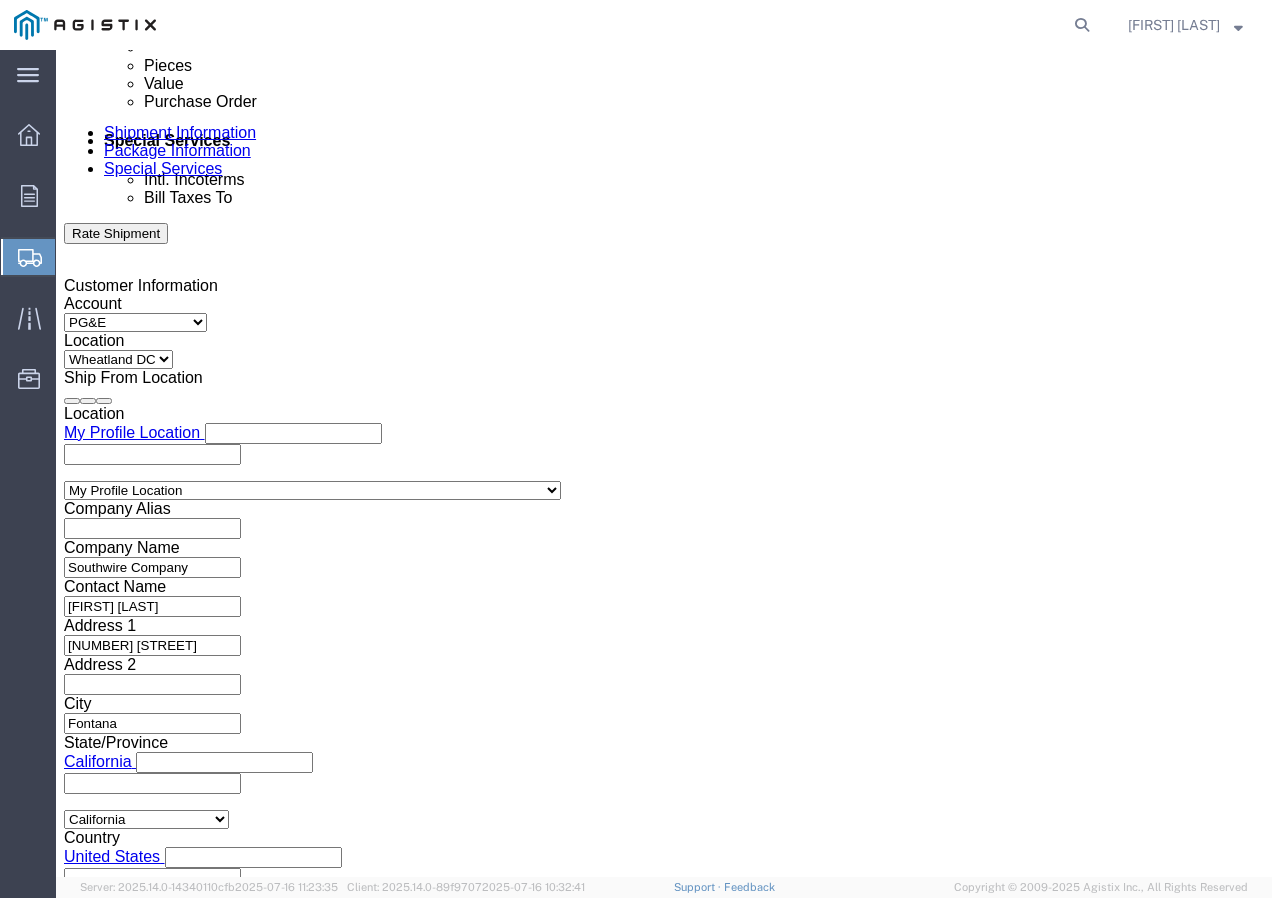 scroll, scrollTop: 1200, scrollLeft: 0, axis: vertical 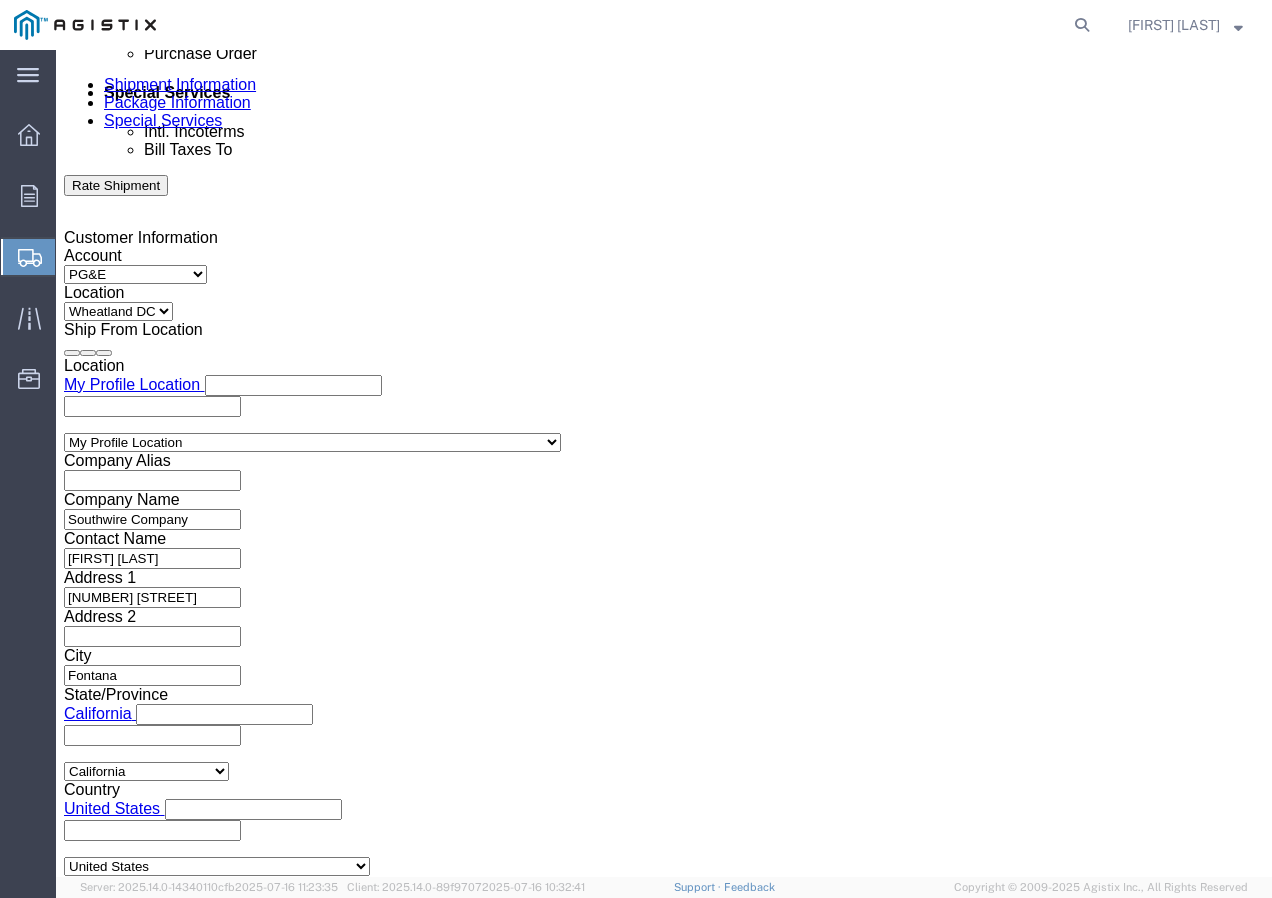 click on "Select Air Less than Truckload Multi-Leg Ocean Freight Rail Small Parcel Truckload" 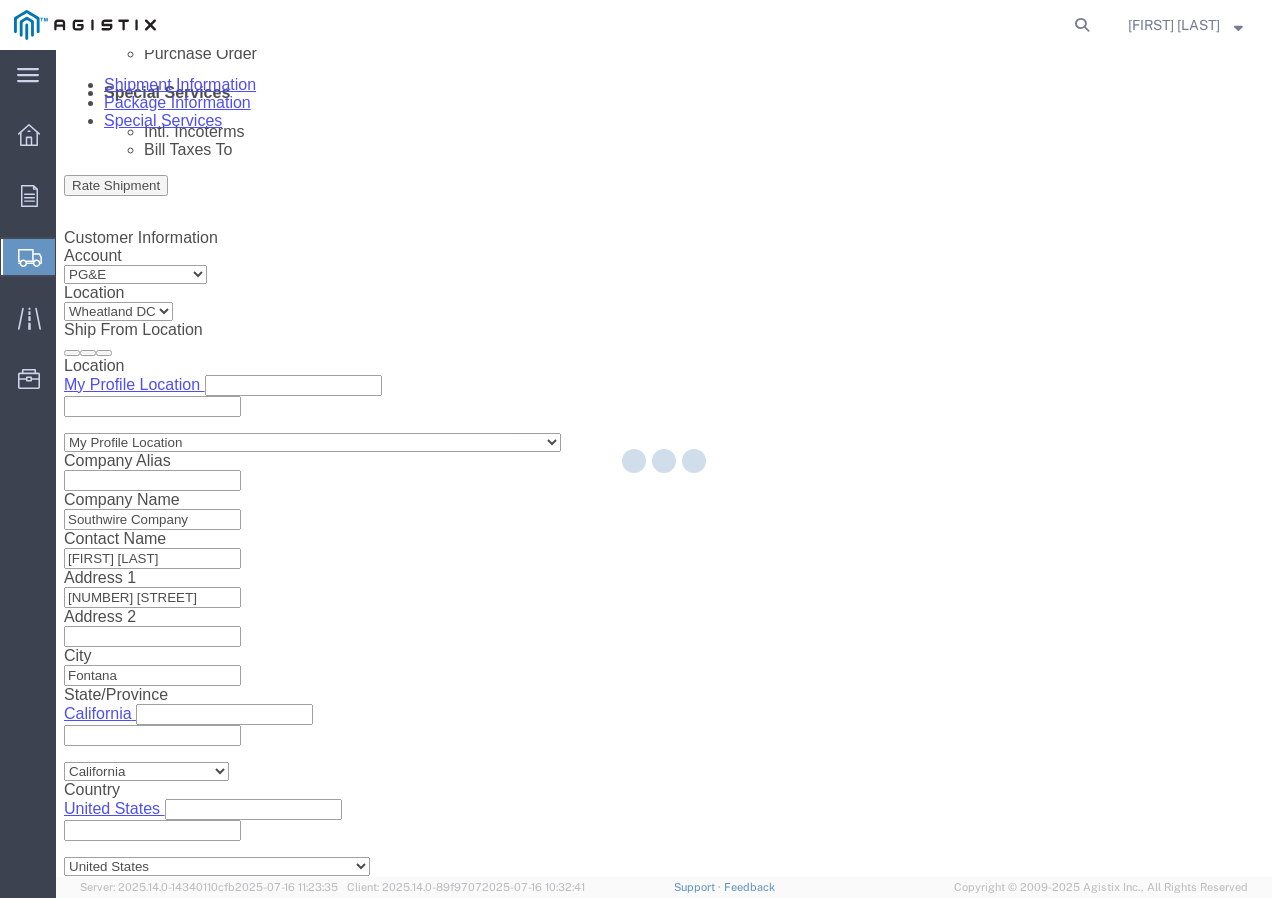 select 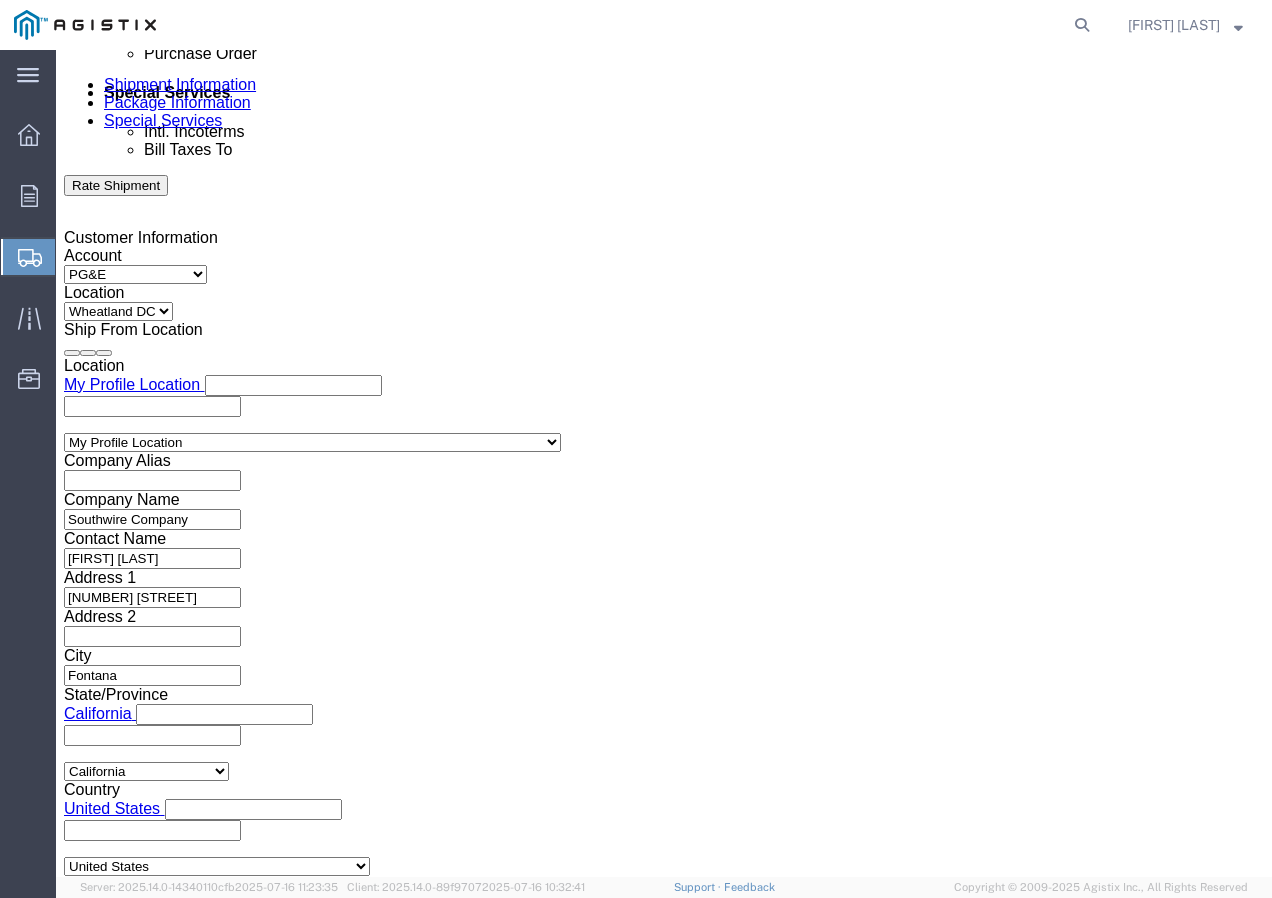click on "Select 1-Ton (PSS) 10 Wheel 10 Yard Dump Truck 20 Yard Dump Truck Bobtail Bottom Dump Box Van Container Truck Curtain side DBL Bottom Dromedary Dry Bulk Tanker Dump End Dump Flat Bed Low Boy Lowboy 4-Axle Lowboy 5-Axle Muck Out - Mini excavator Padded Van line Pickup Pickup Truck (1 ton) Pickup Truck (2 ton) Pickup/PSS Portable Sub and Dredge Puri-Vac Refrigerated Trailer Resin Resin Car Rocket Launcher Roll-Off Truck Semi Bottom Standard Dry Van Step Deck Straight Super 10 Super Dump Tanker Transfer Truck Vacuum Truck" 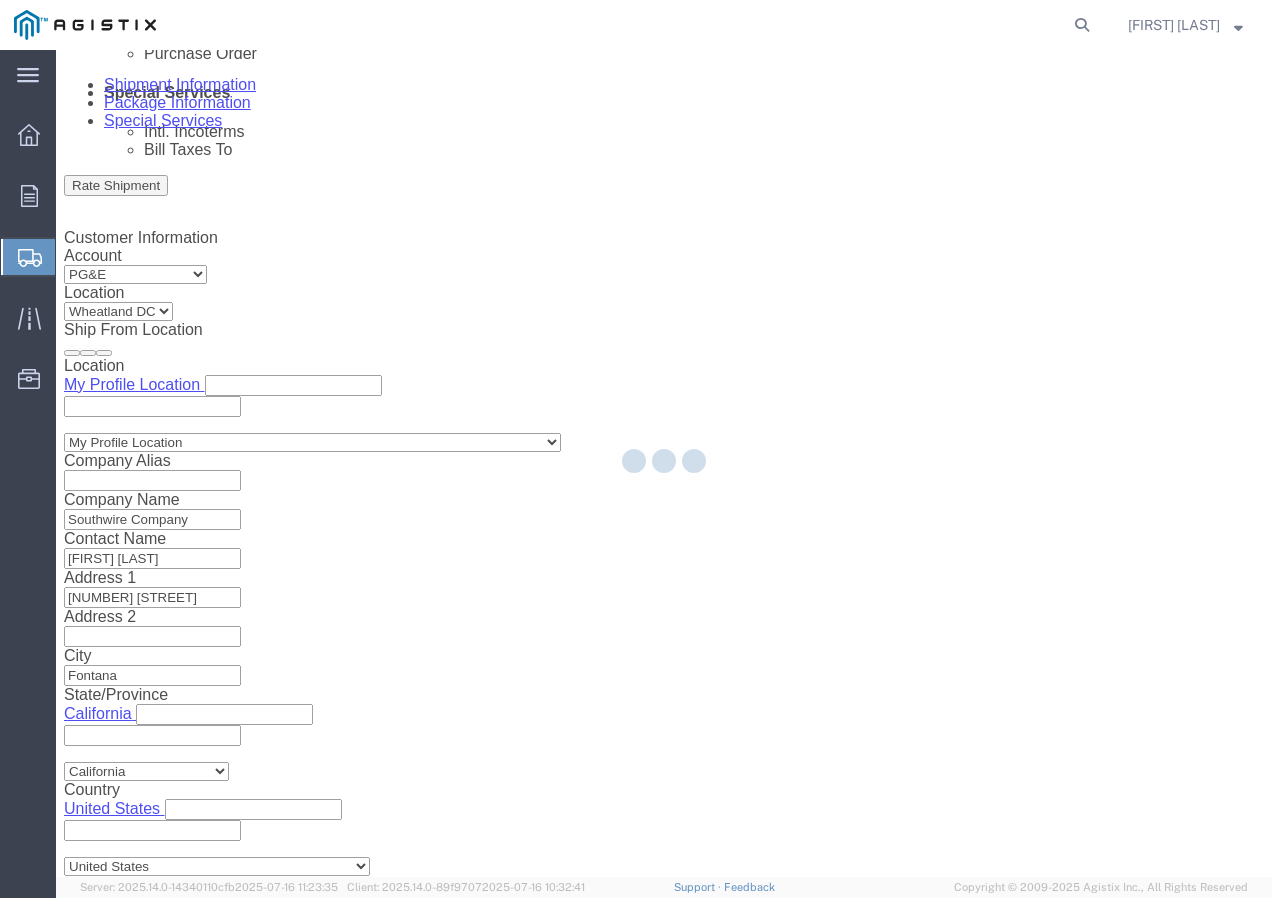 scroll, scrollTop: 0, scrollLeft: 0, axis: both 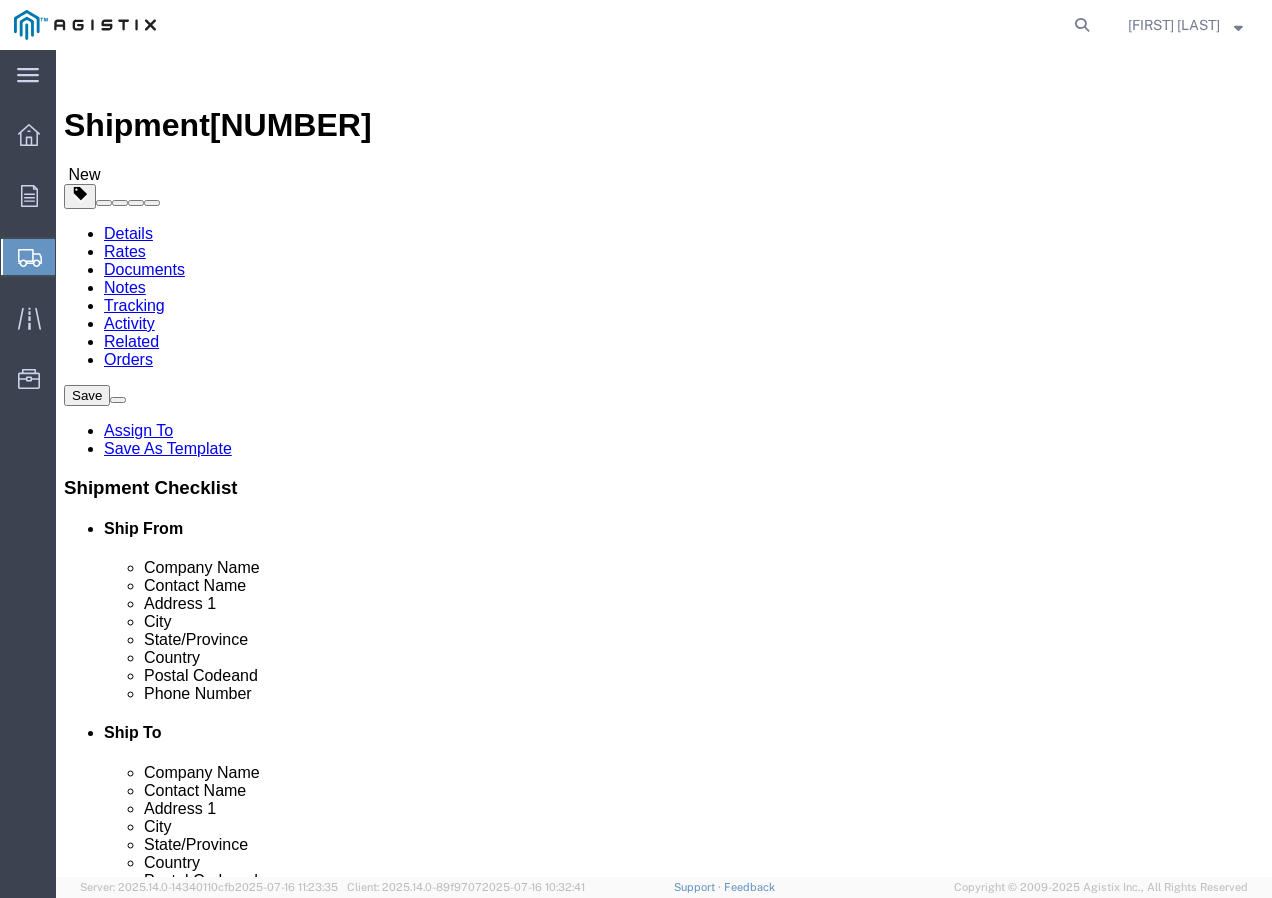 click on "Select Bulk Bundle(s) Cardboard Box(es) Carton(s) Crate(s) Drum(s) (Fiberboard) Drum(s) (Metal) Drum(s) (Plastic) Envelope Naked Cargo (UnPackaged) Pallet(s) Oversized (Not Stackable) Pallet(s) Oversized (Stackable) Pallet(s) Standard (Not Stackable) Pallet(s) Standard (Stackable) Roll(s) Your Packaging" 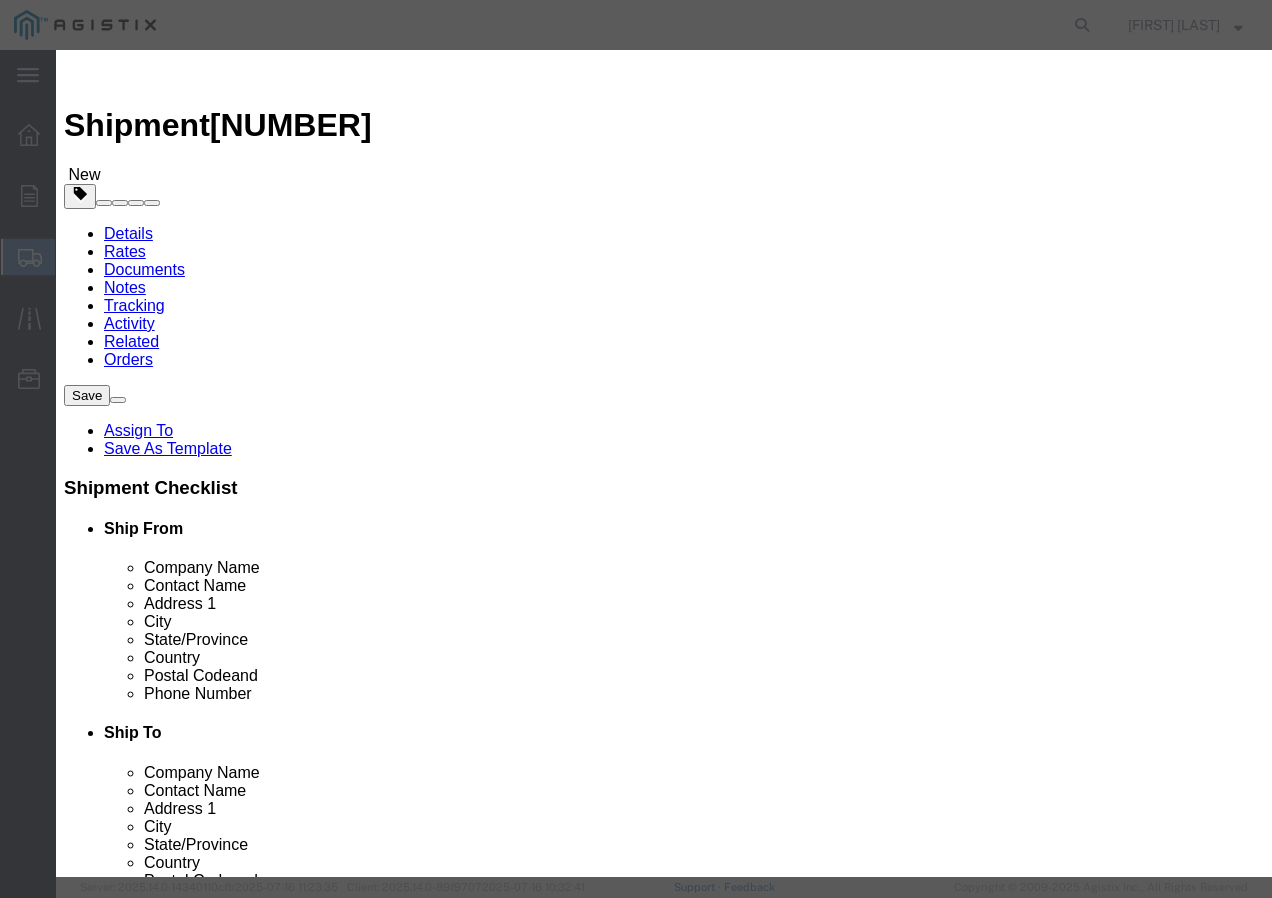 click 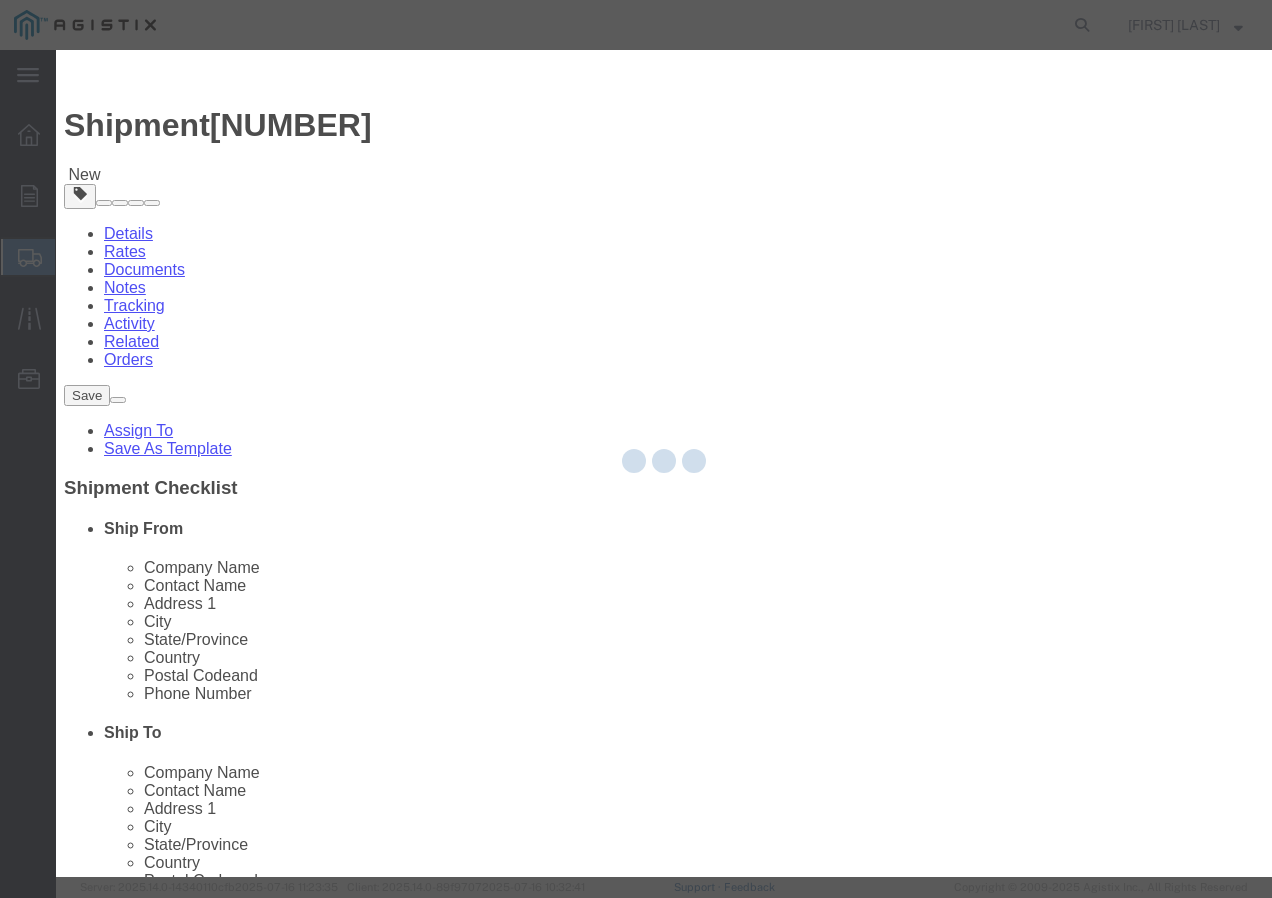 type 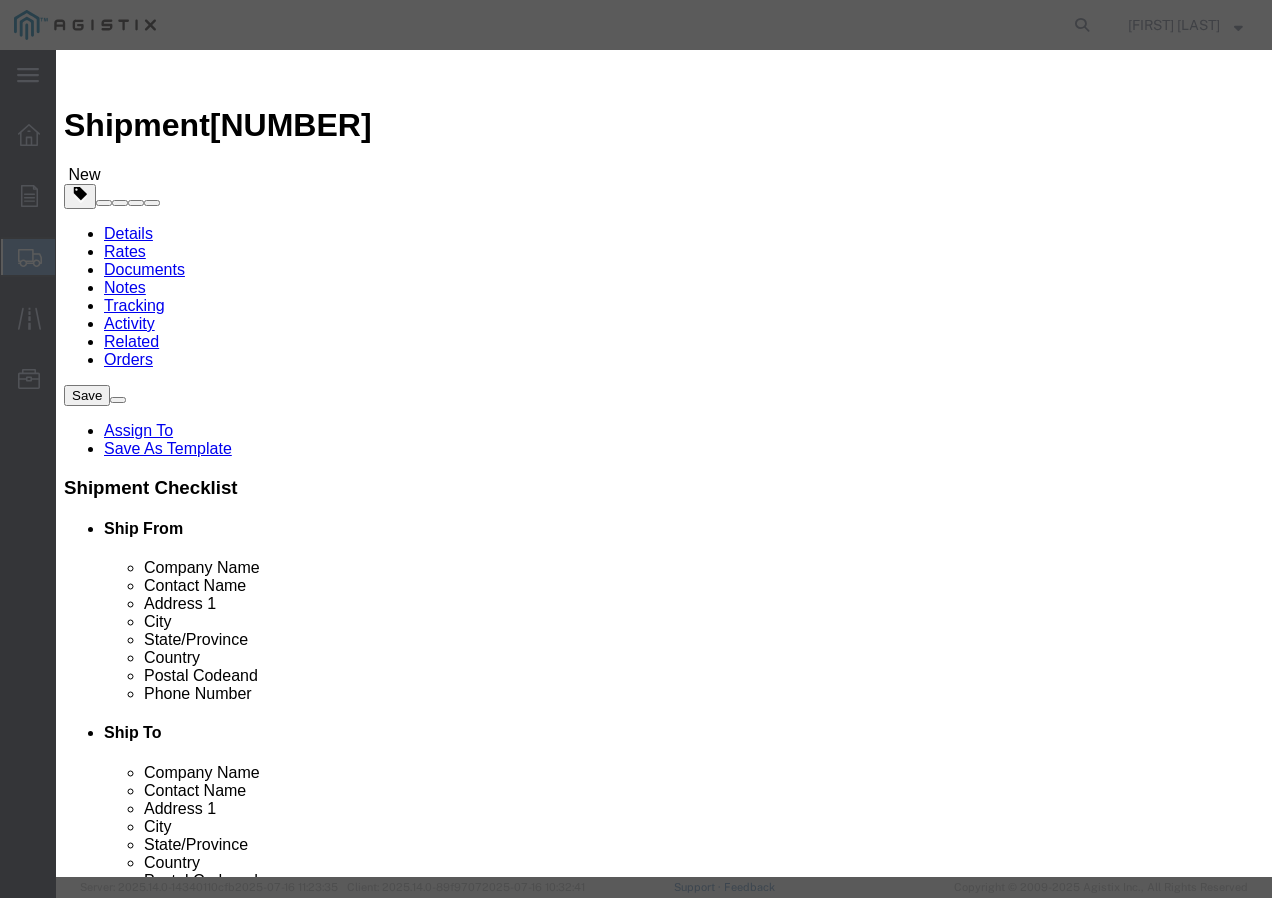 click 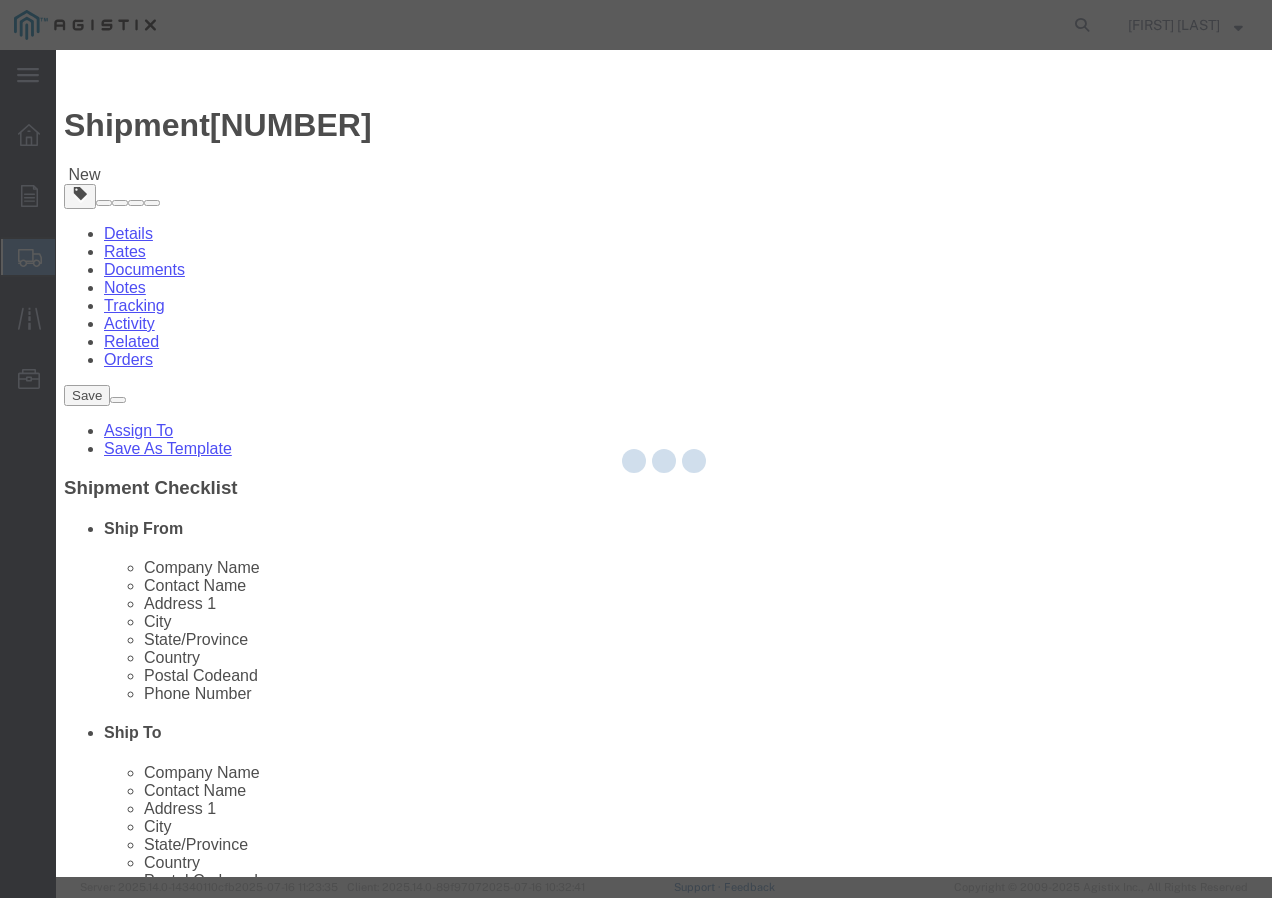 type 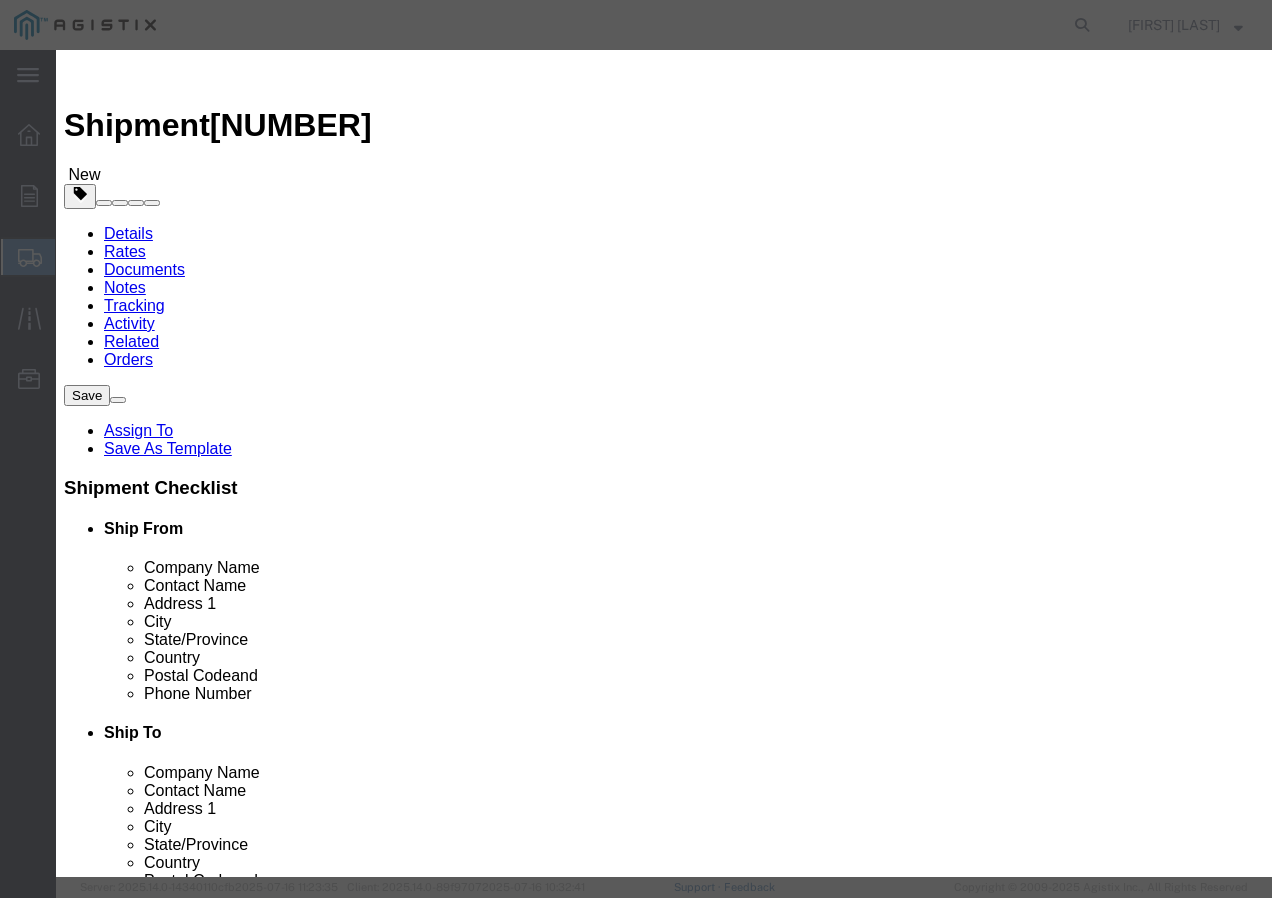 click 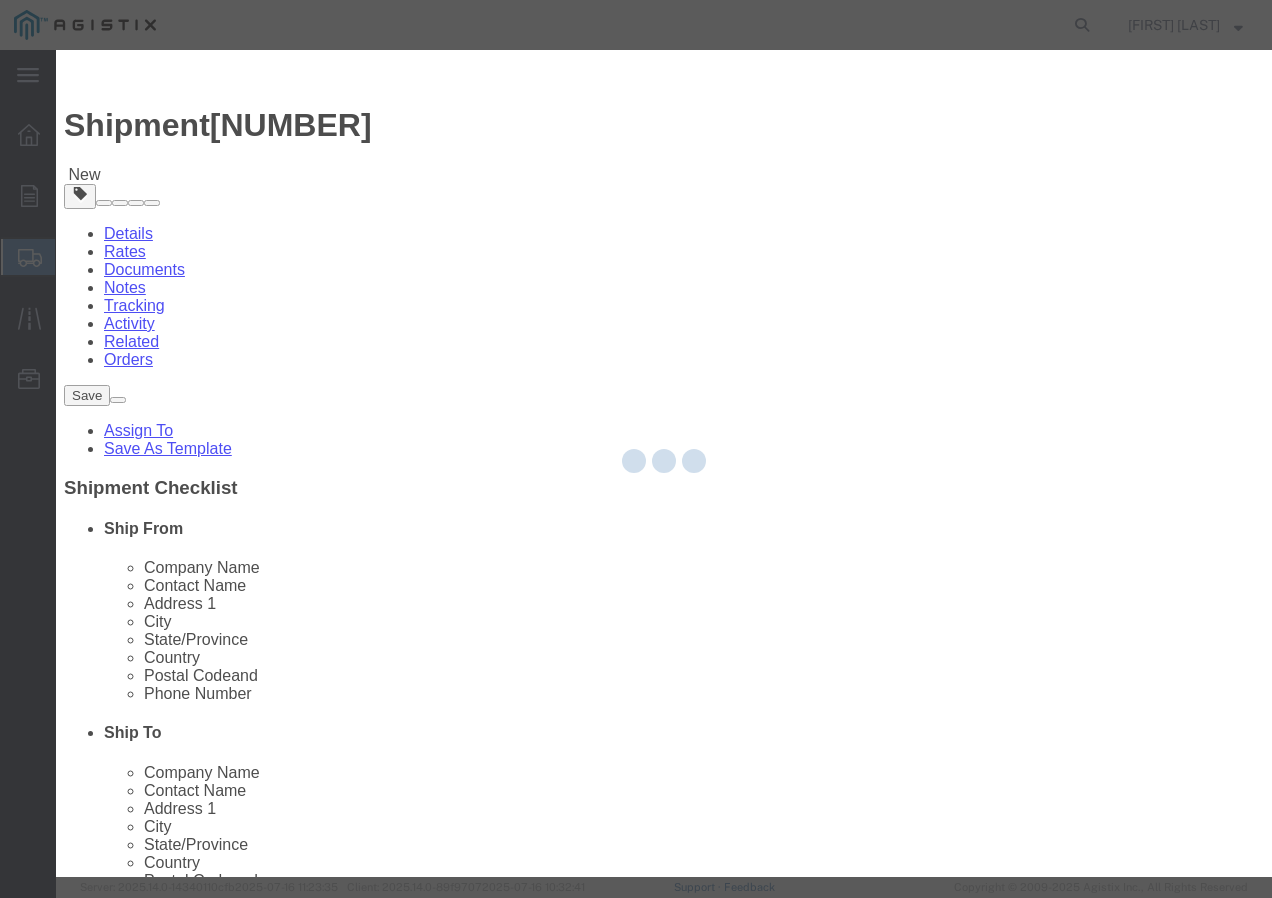 type 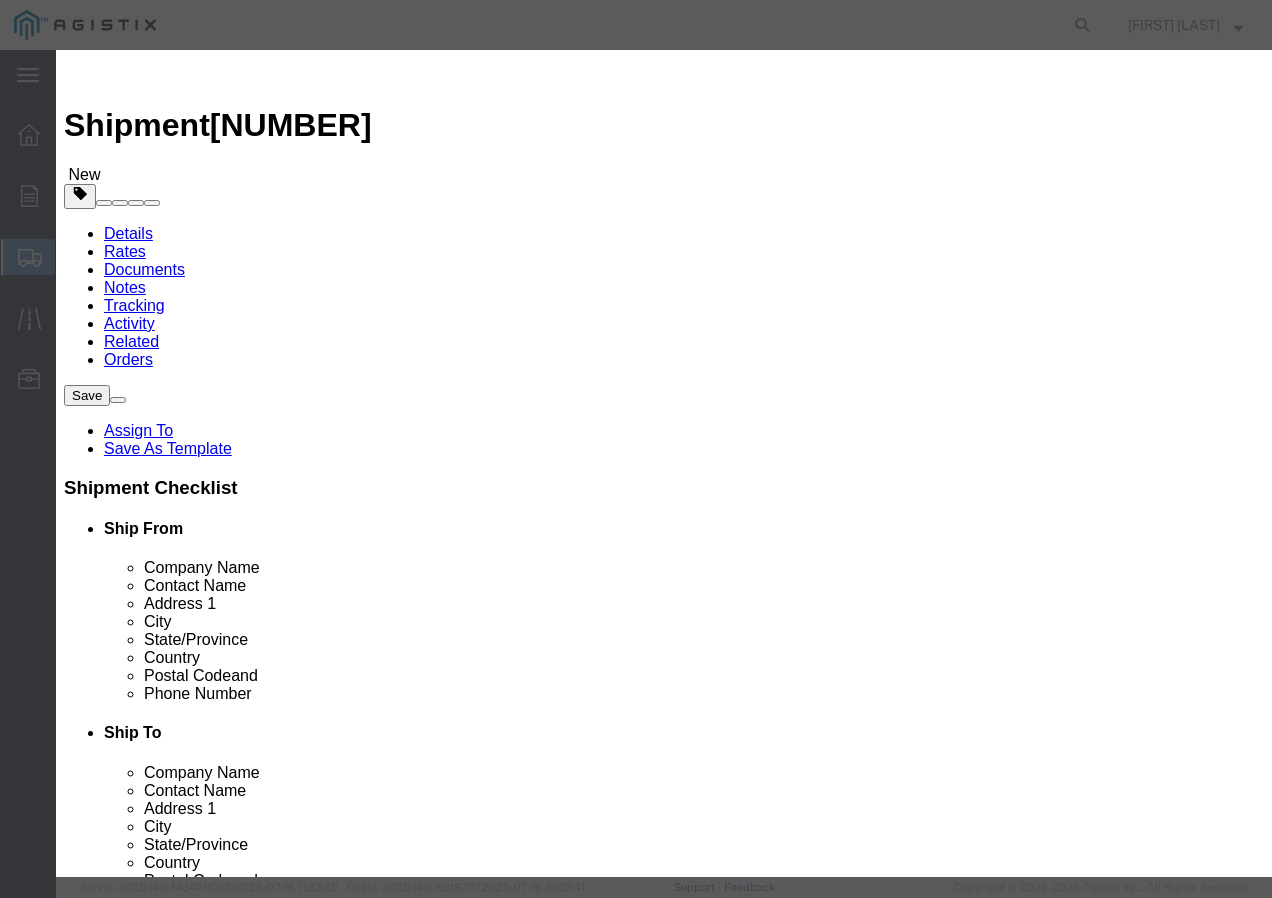 click 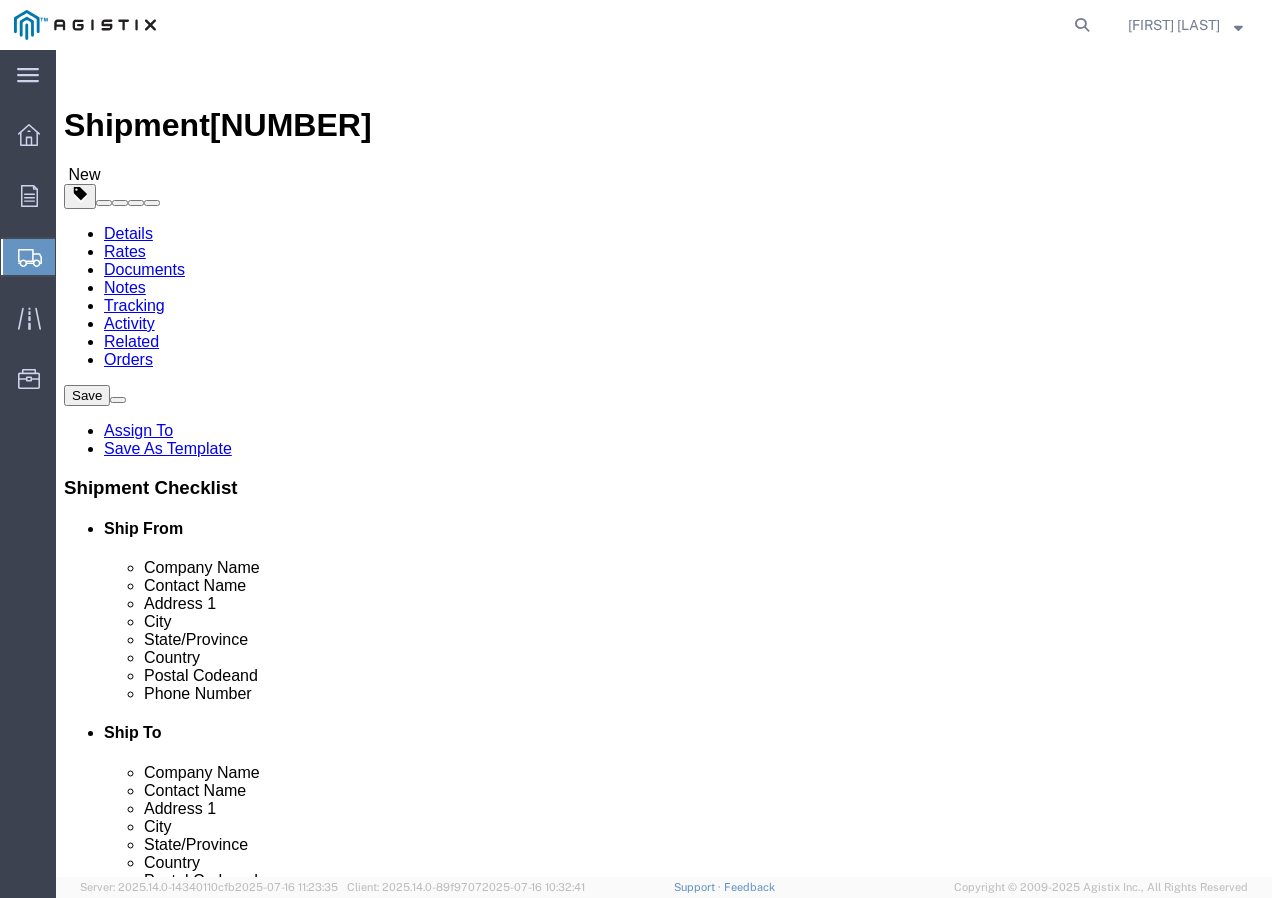 click on "1" 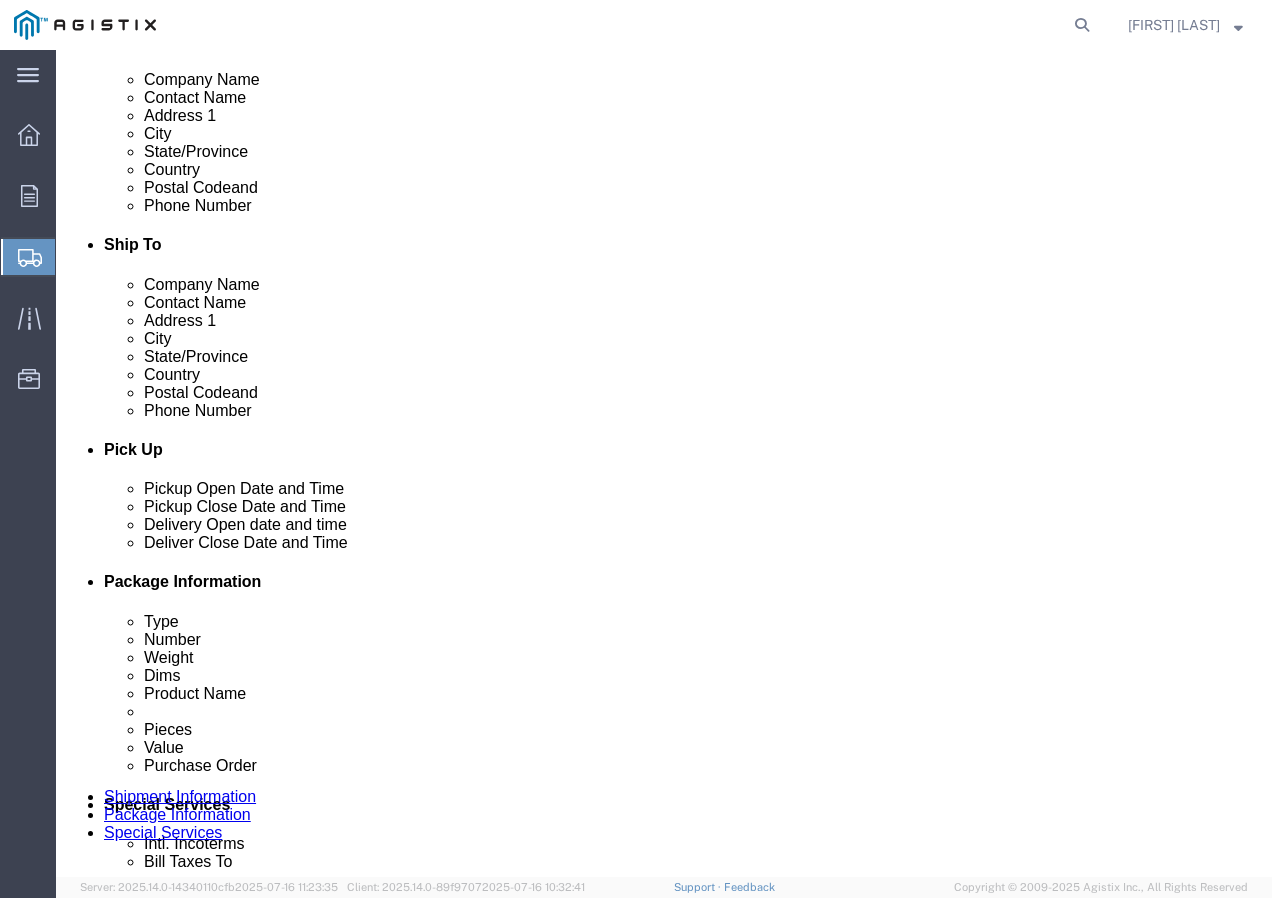 scroll, scrollTop: 500, scrollLeft: 0, axis: vertical 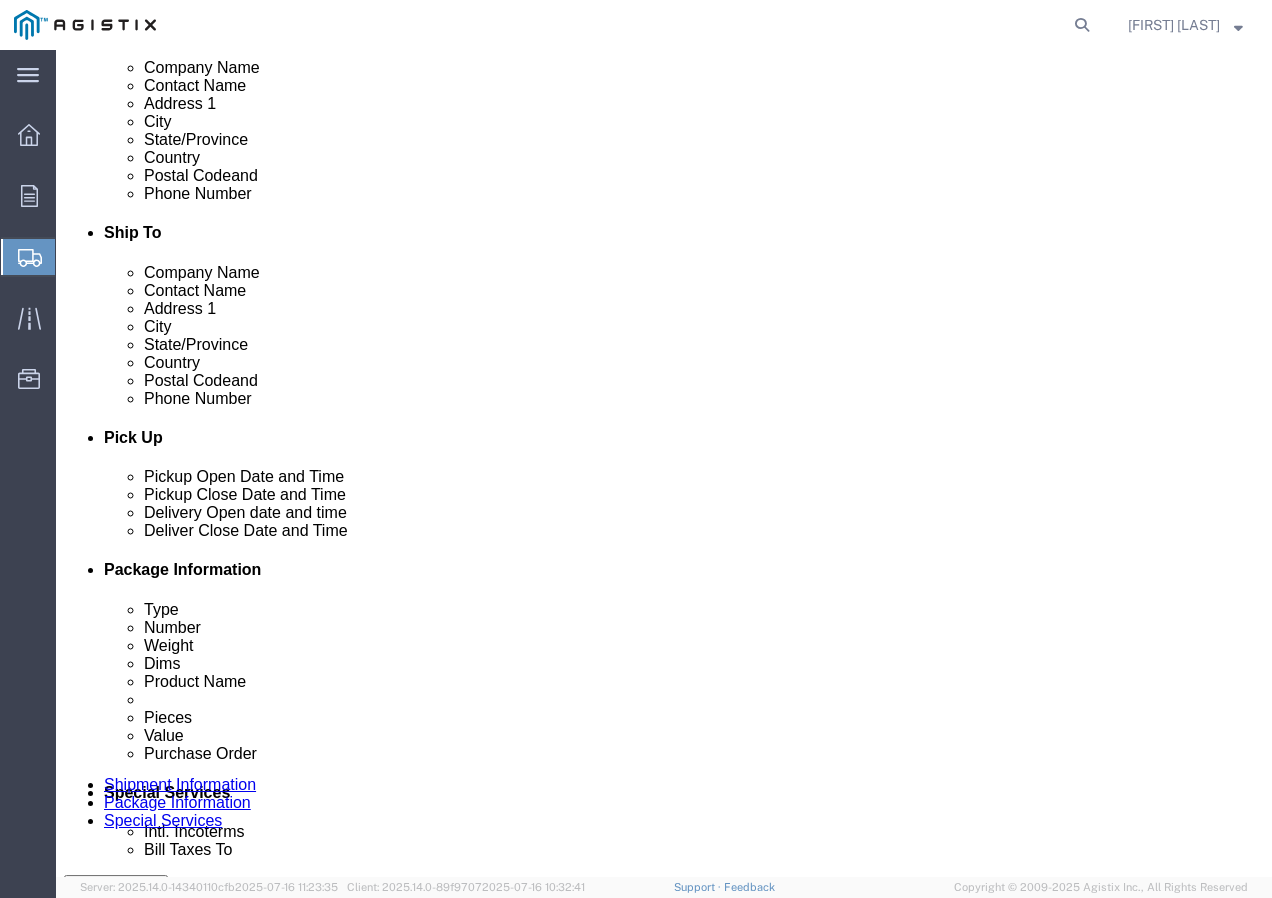 type on "69" 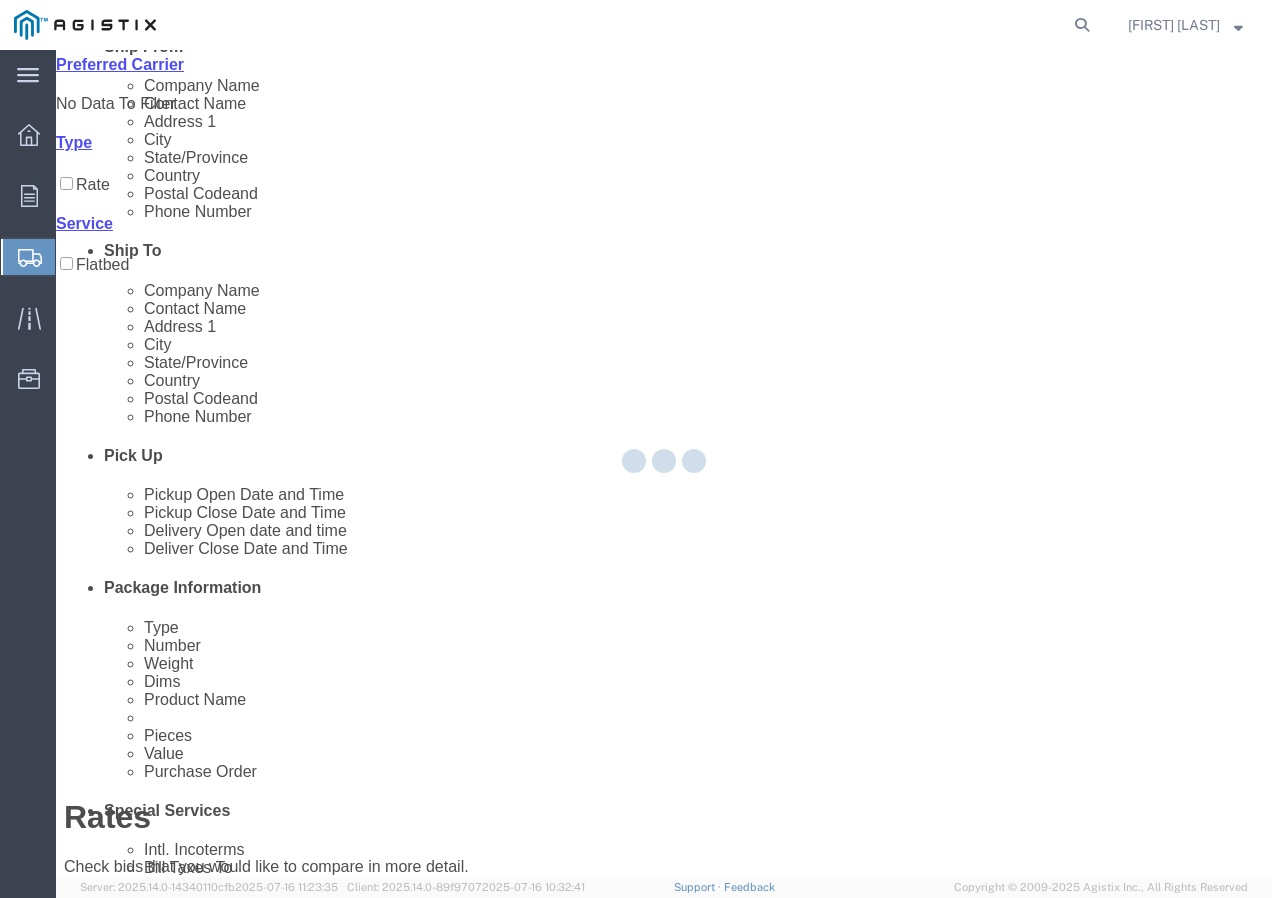 scroll, scrollTop: 0, scrollLeft: 0, axis: both 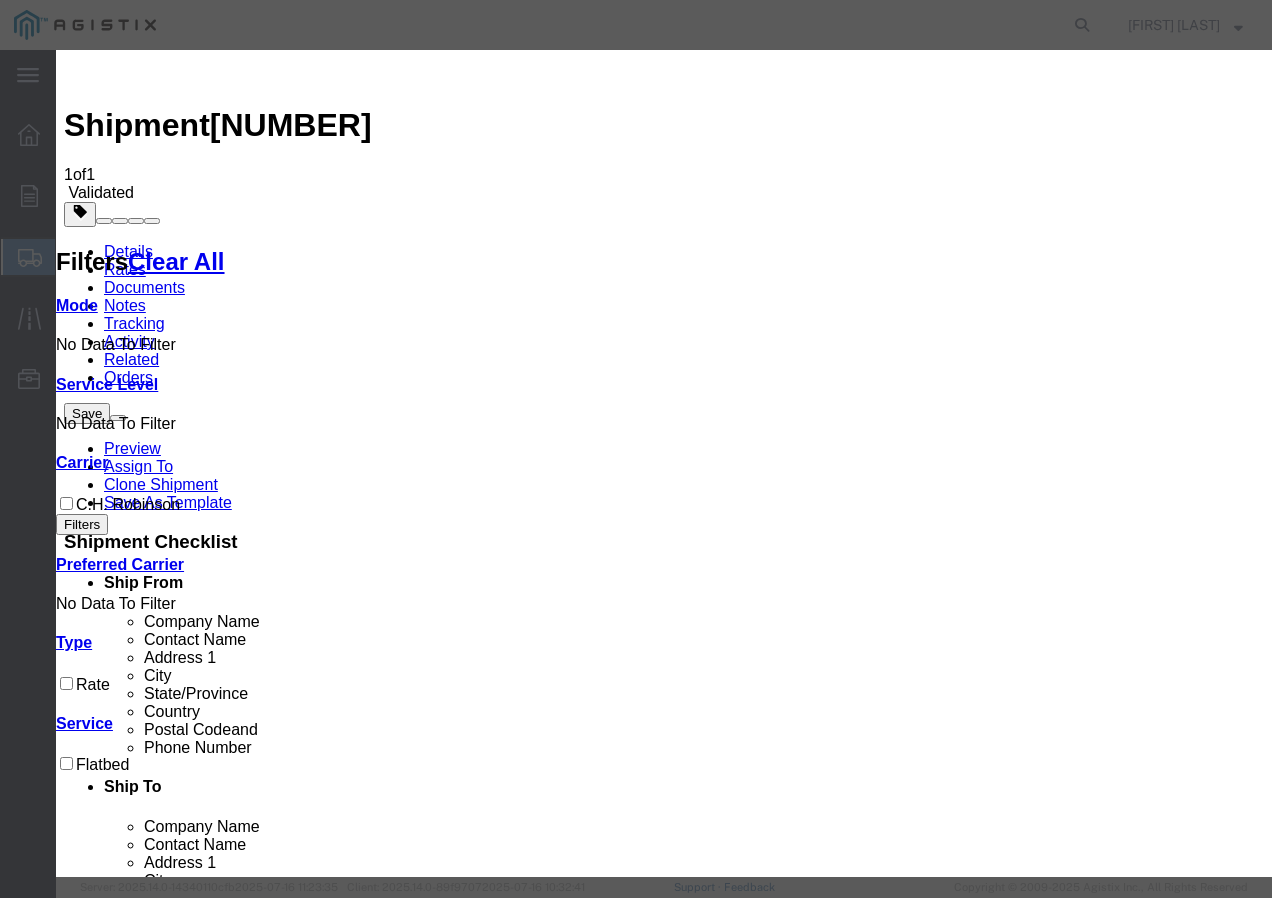 click at bounding box center (72, 3560) 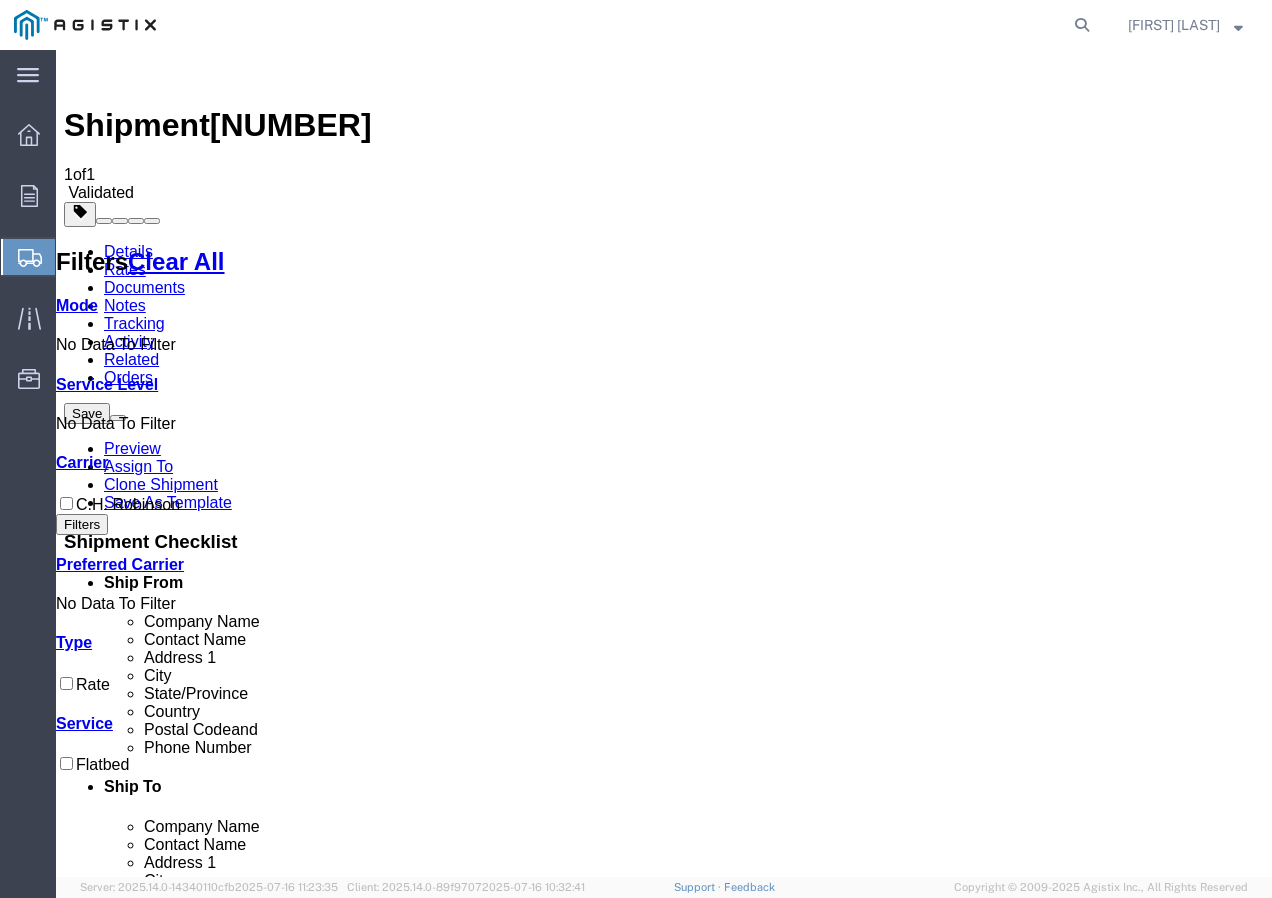 click on "Book" at bounding box center (979, 1850) 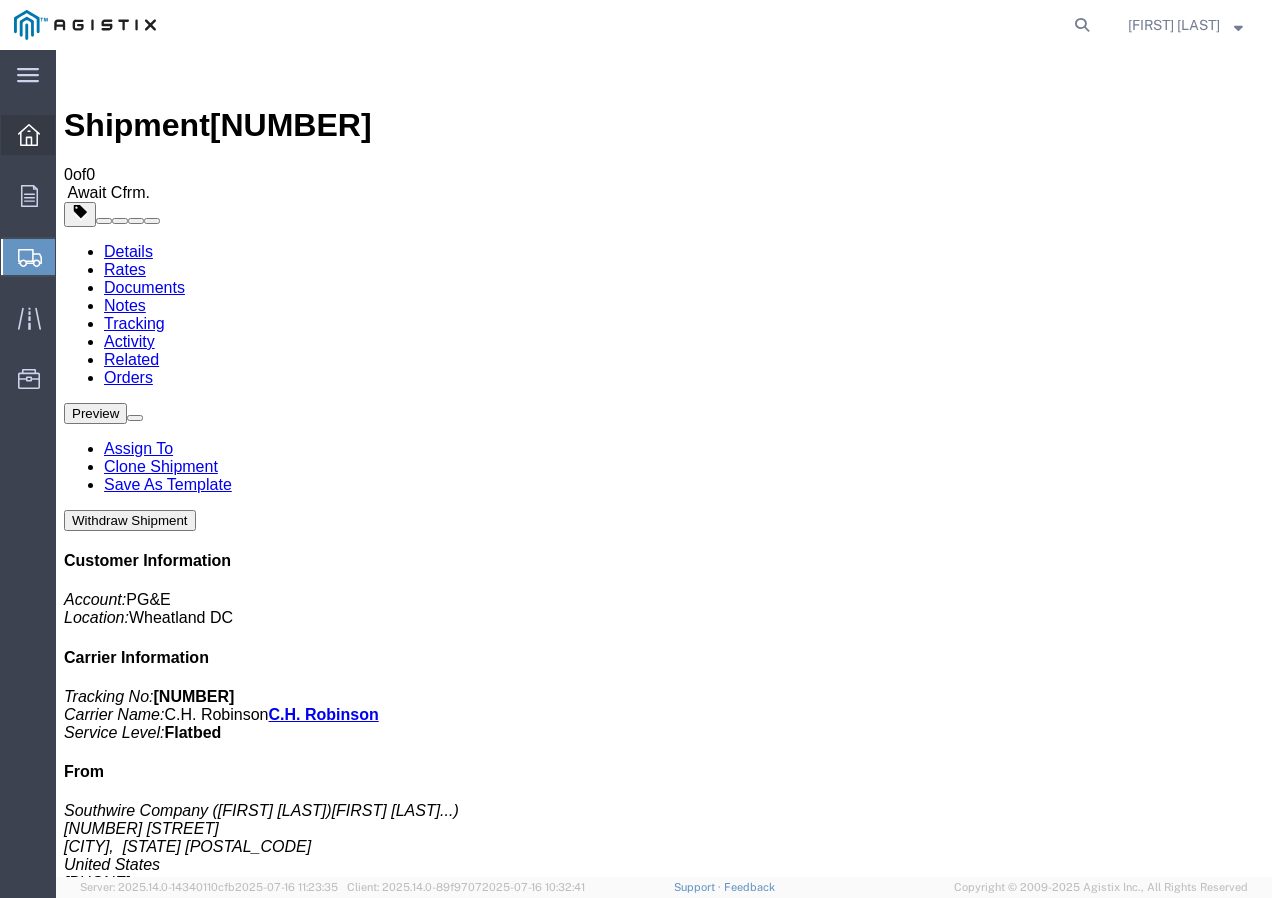 click 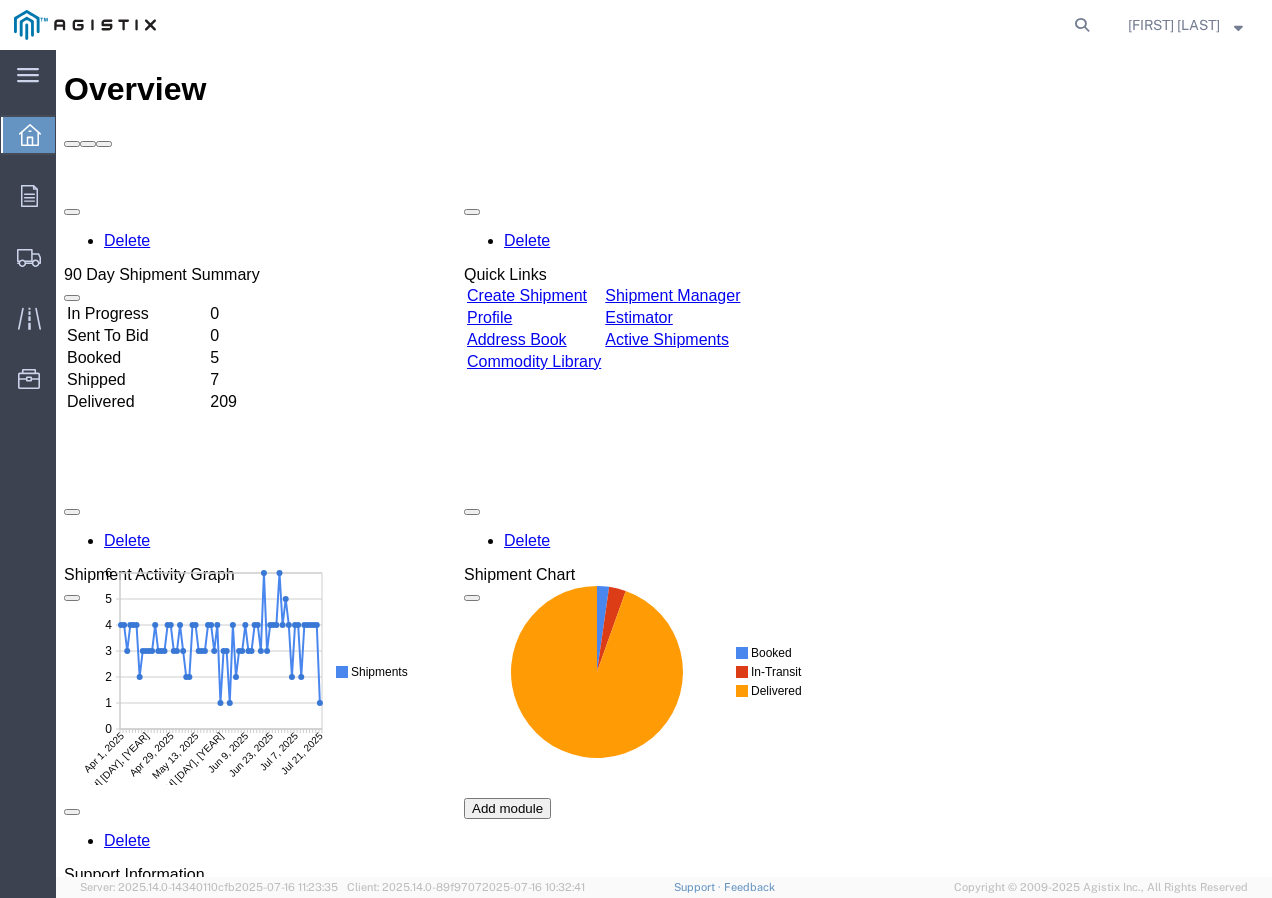 scroll, scrollTop: 0, scrollLeft: 0, axis: both 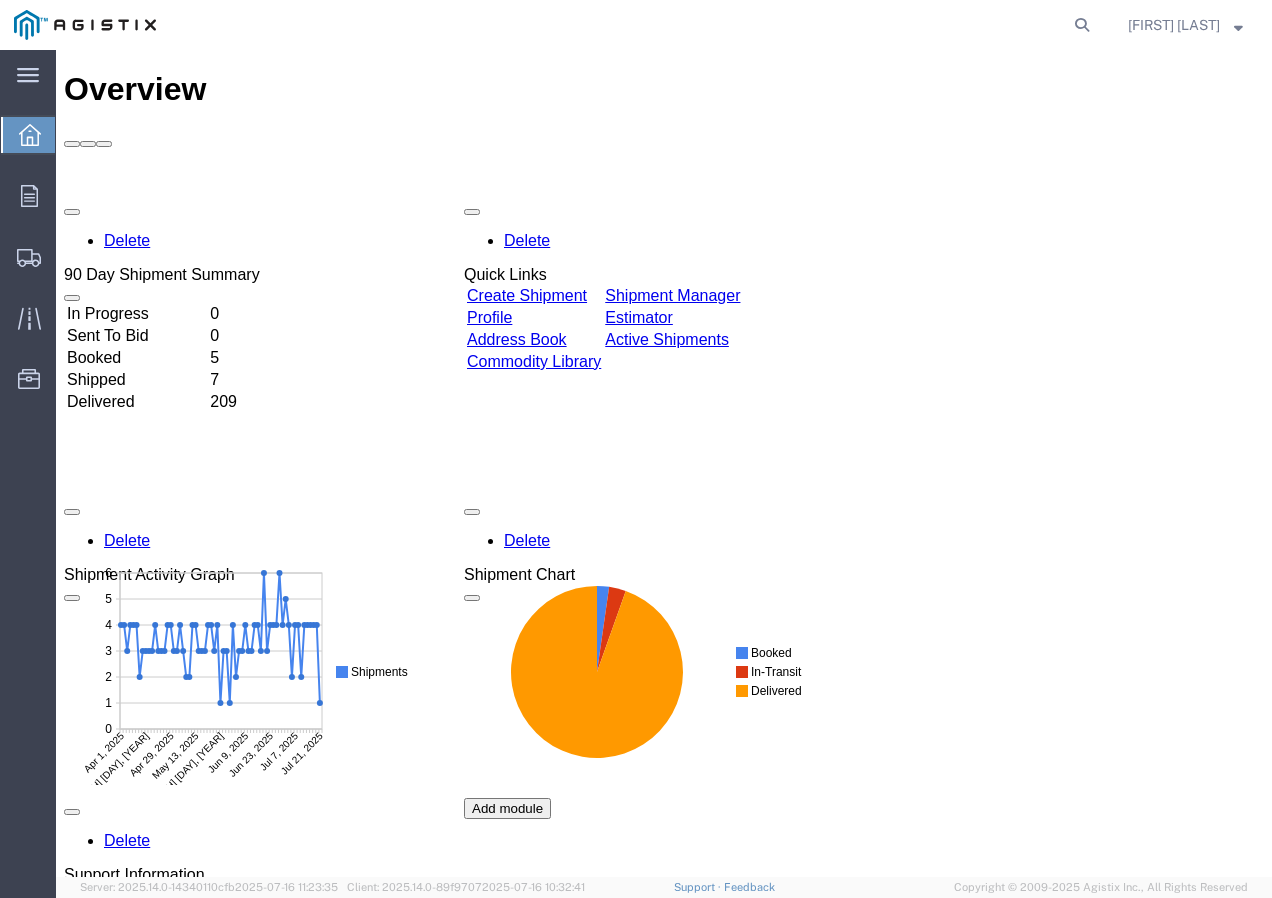 click on "Create Shipment" at bounding box center [527, 295] 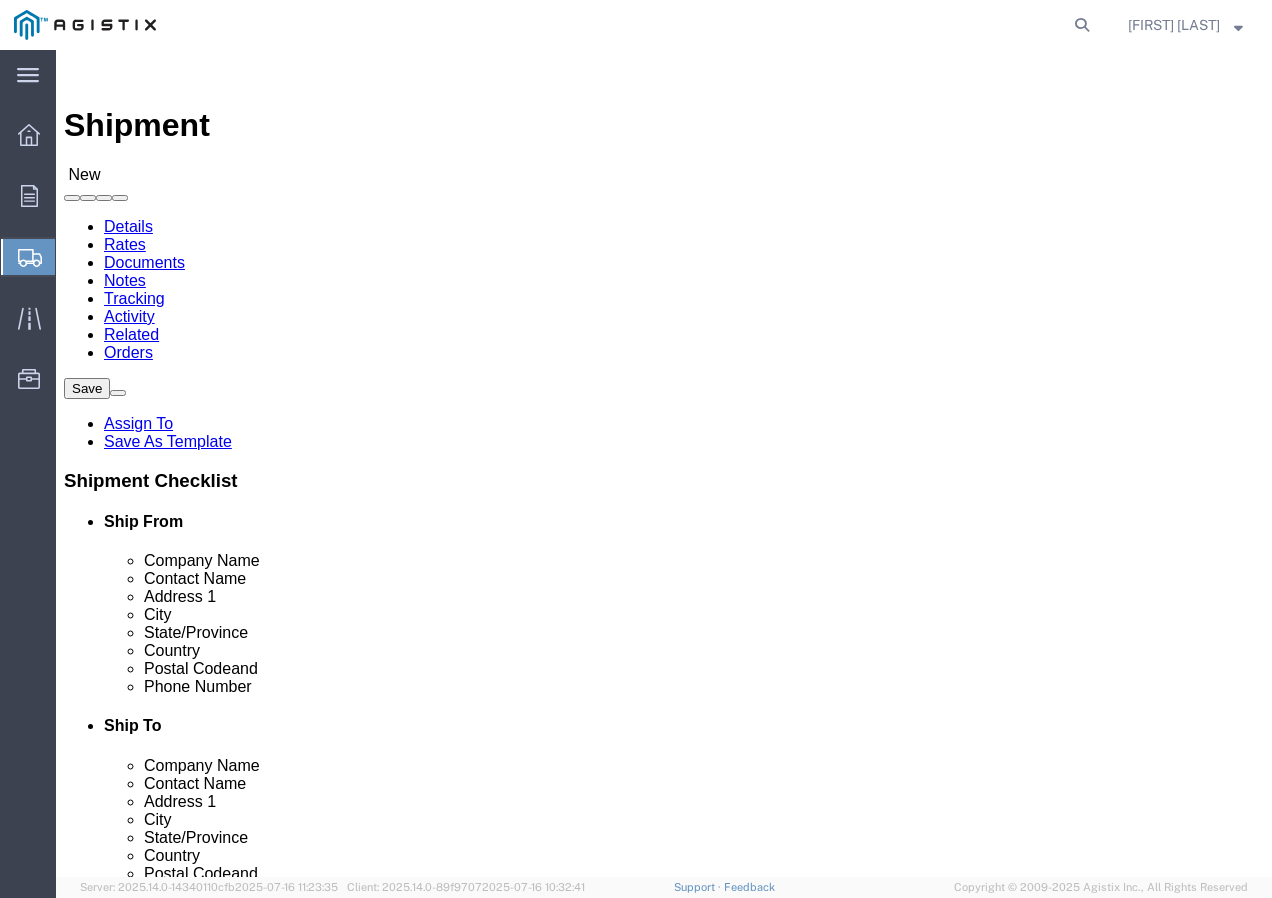 click on "Select PG&E Southwire Company" 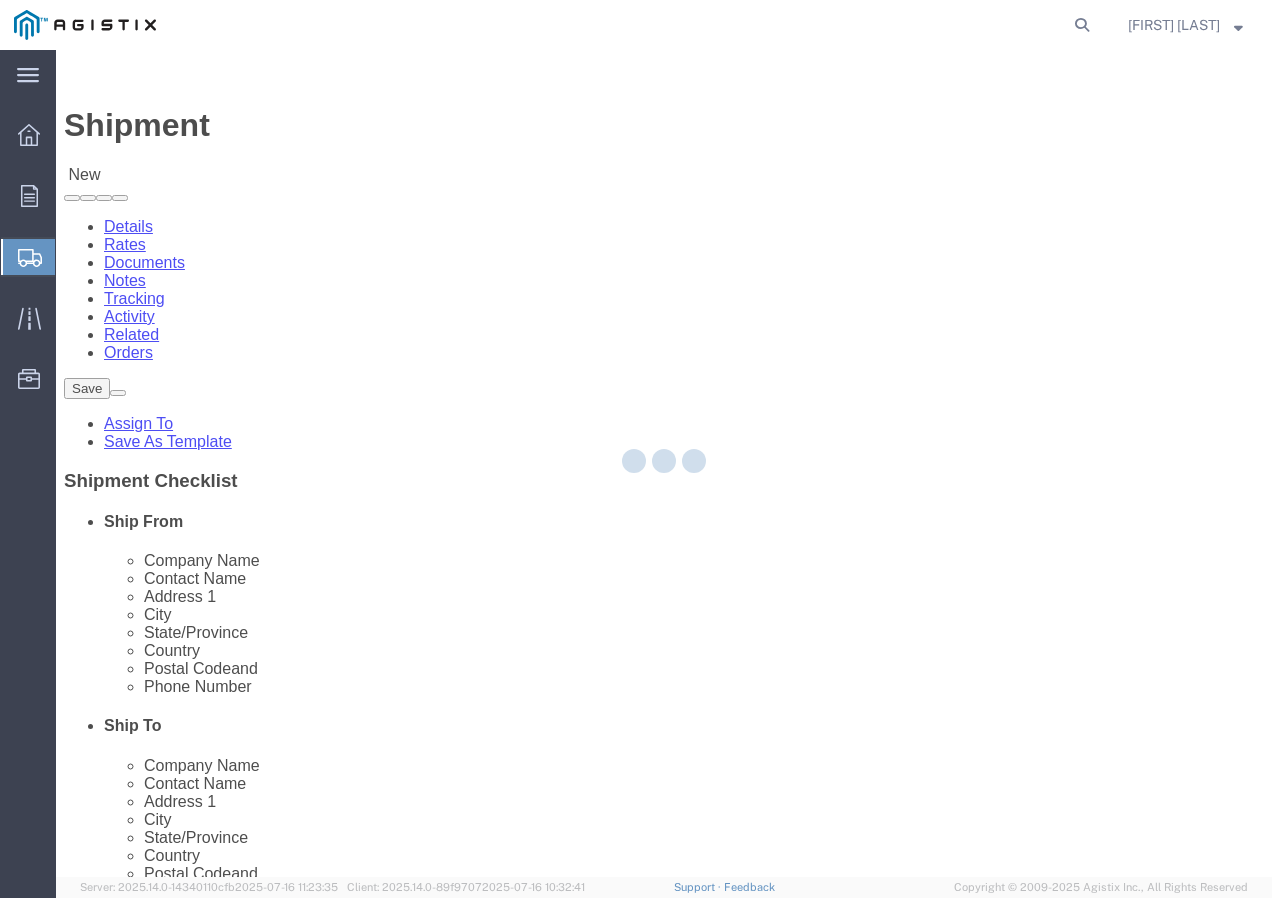 type on "92337" 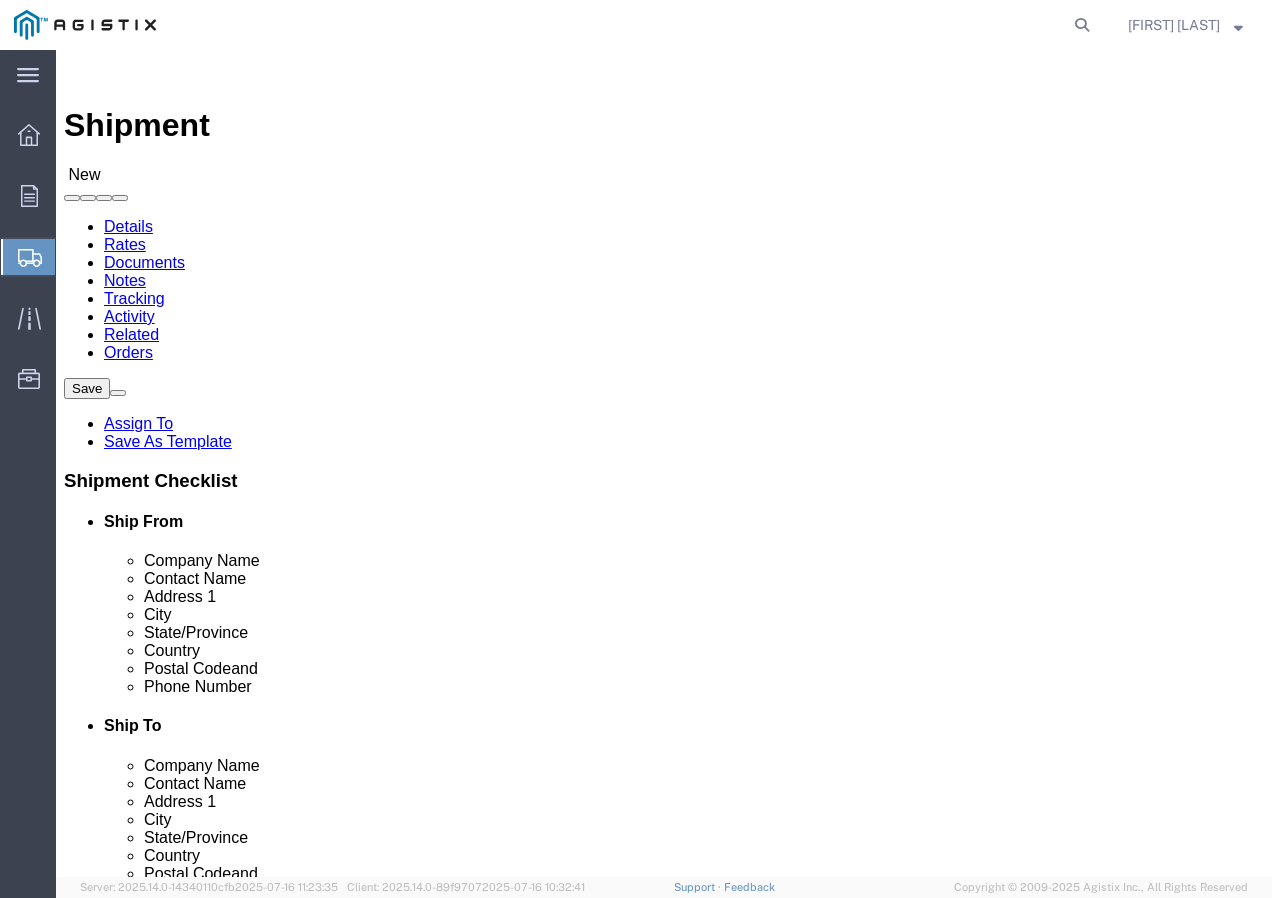 click on "Select All Others Fremont DC Fresno DC Wheatland DC" 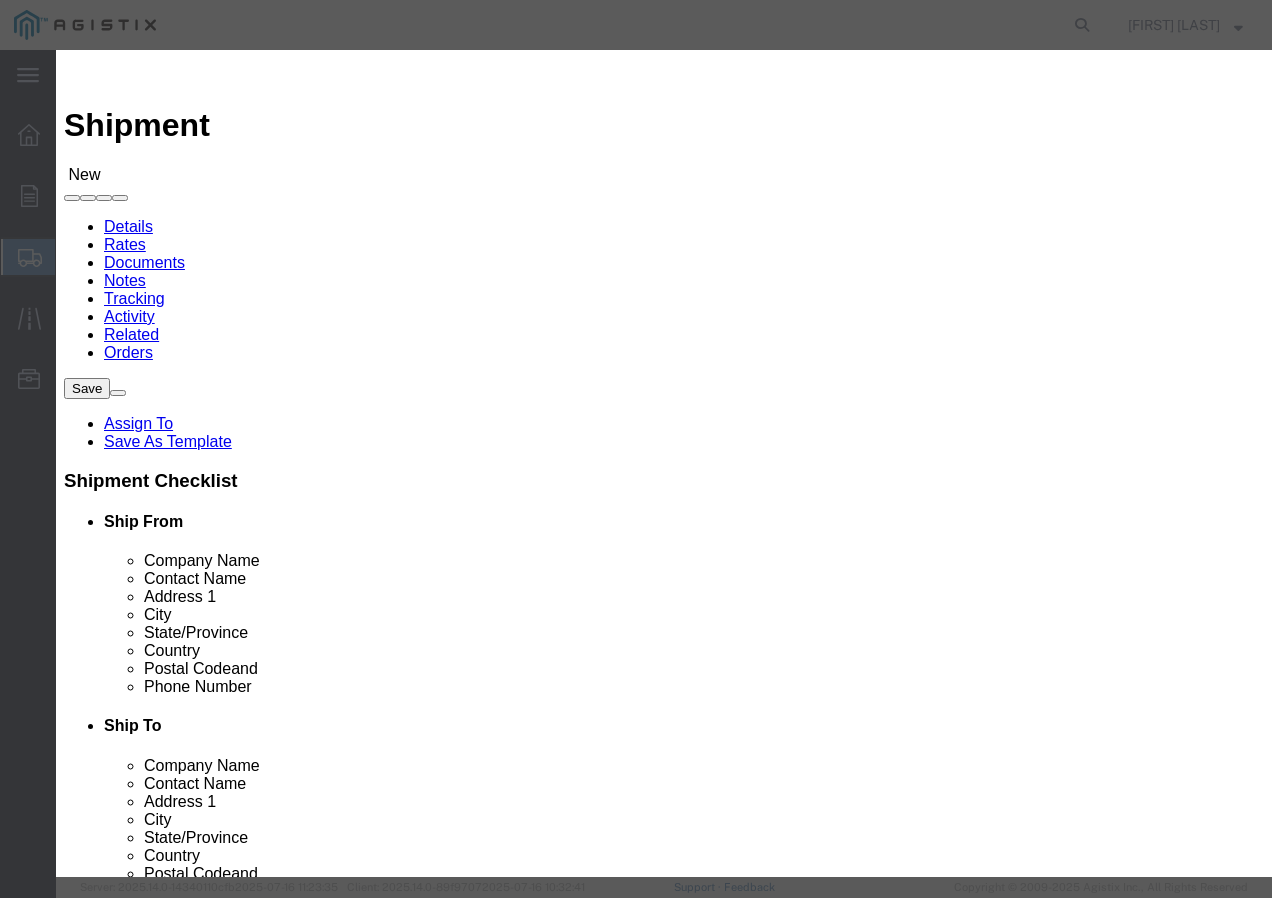 click on "Search by Address Book Name City Company Name Contact Name Country CustomerAlias DPL Days To Expire DPL Last Update DPL Status Email Address Location Type Notes Phone Number Role State Zip" 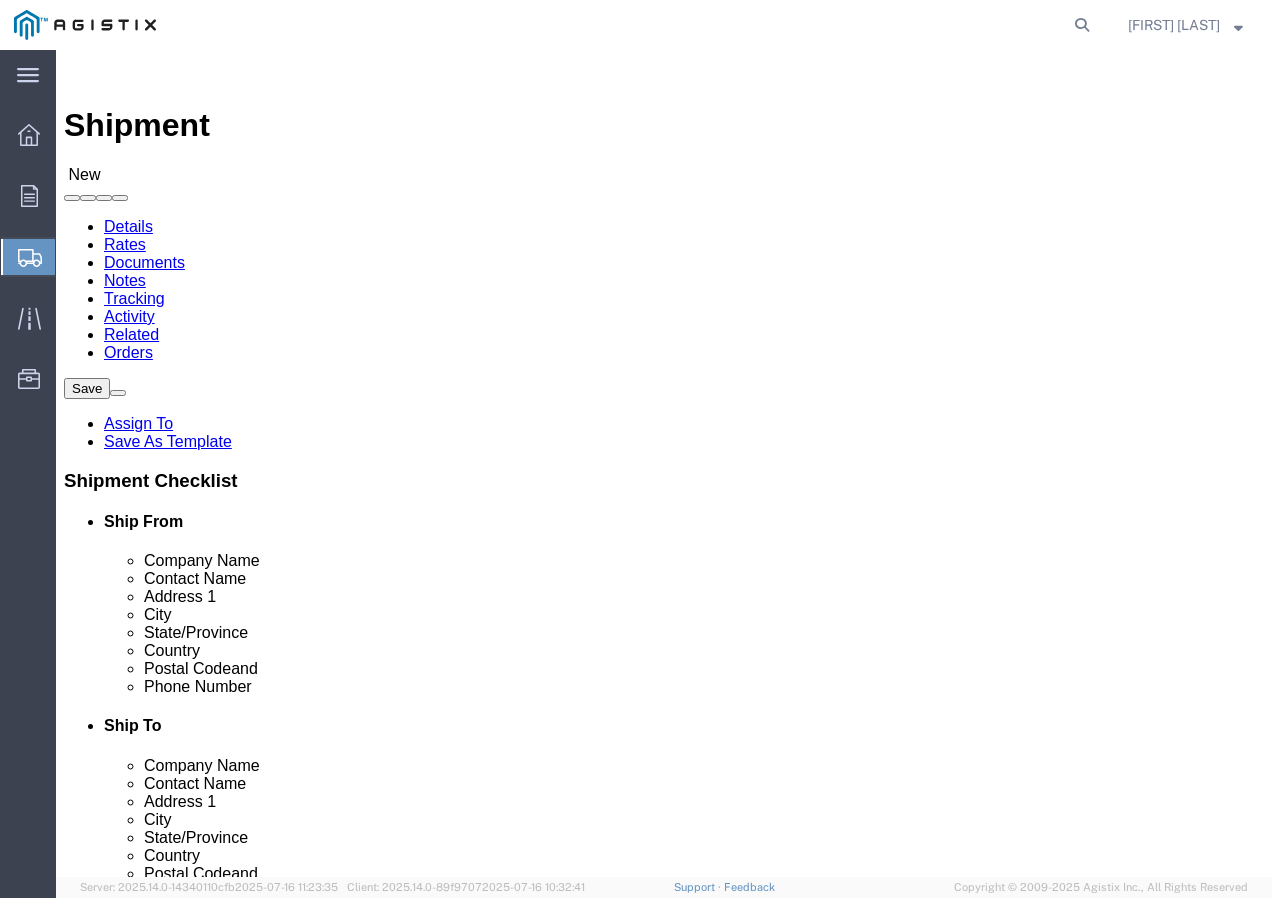 click 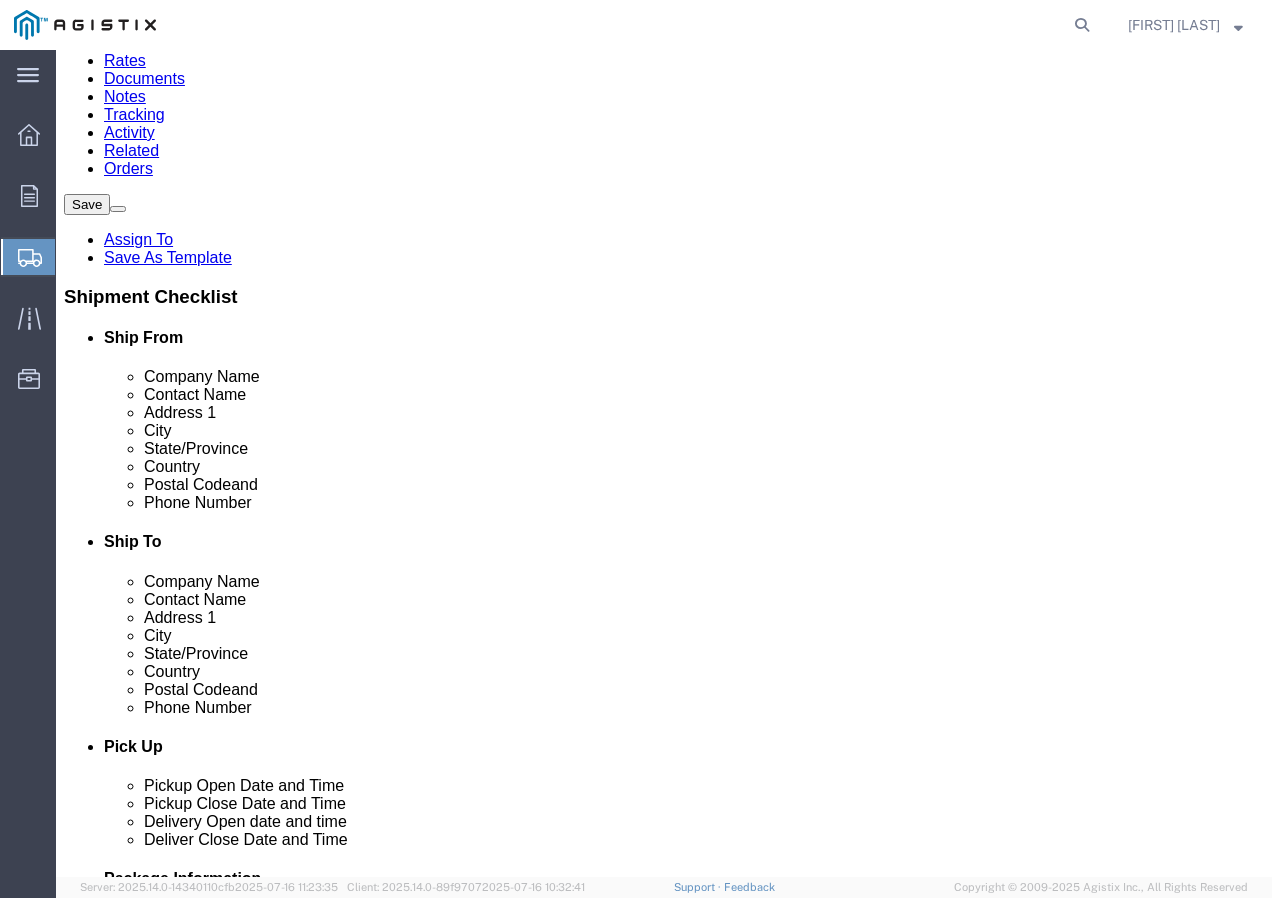 scroll, scrollTop: 200, scrollLeft: 0, axis: vertical 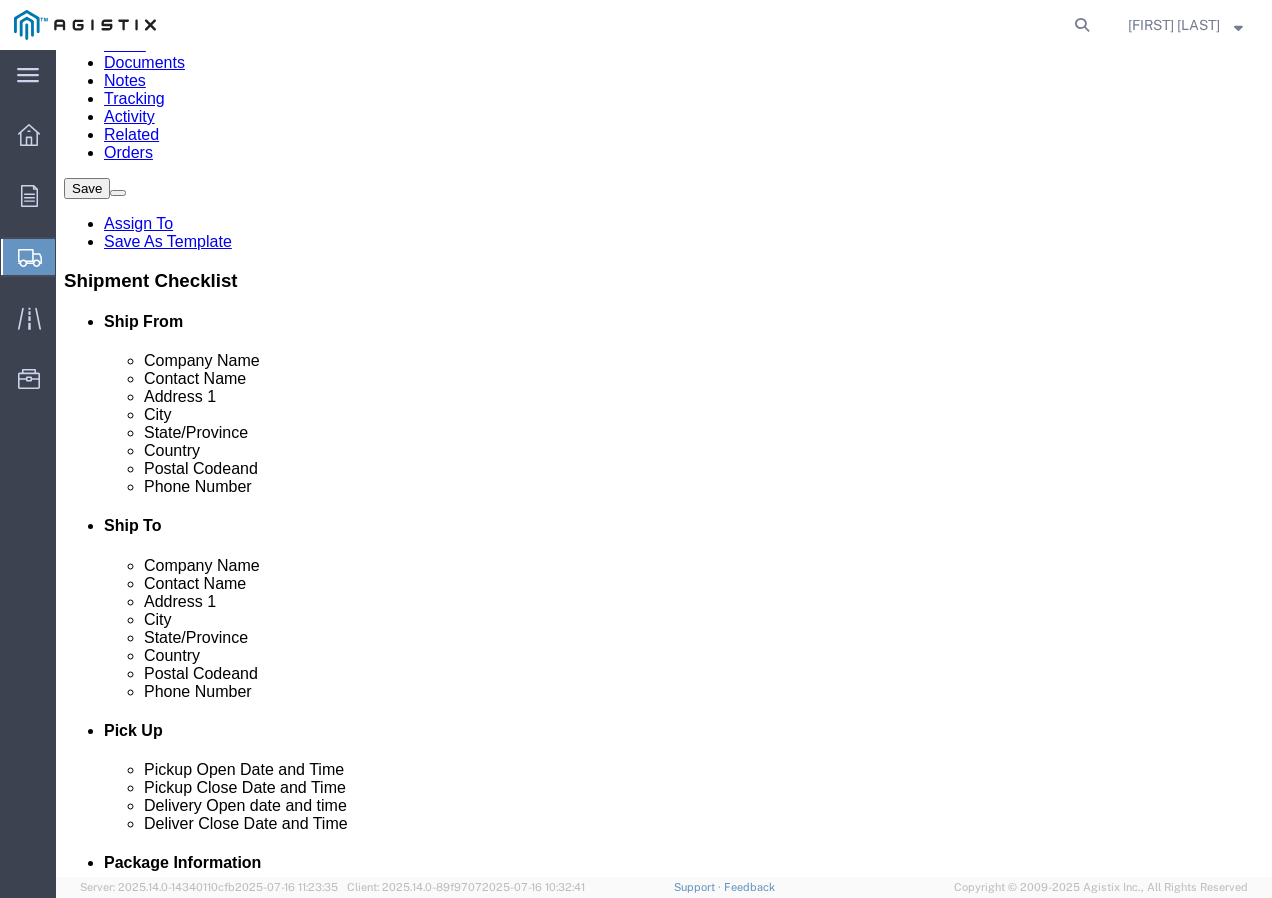 type on "Receiving Department" 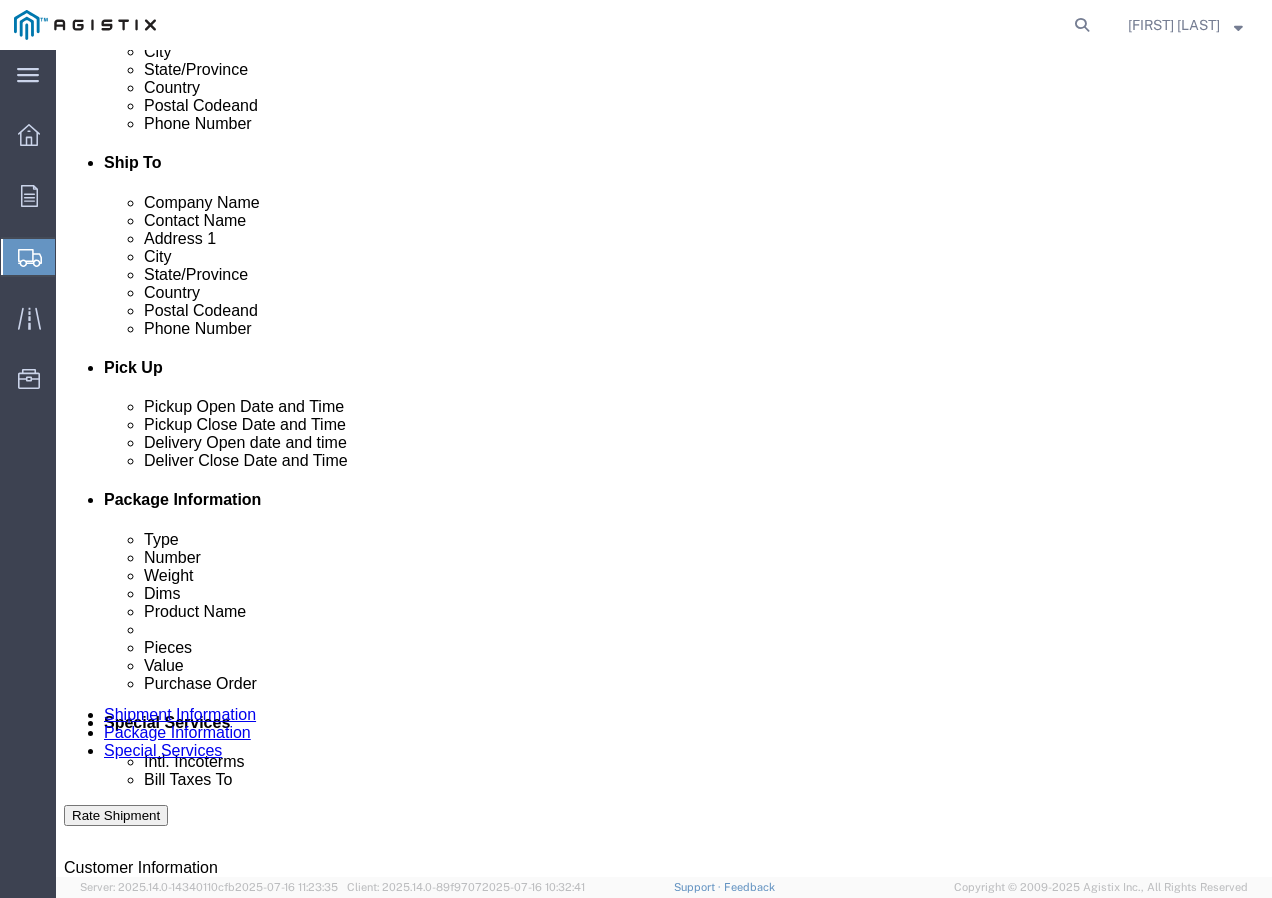 scroll, scrollTop: 800, scrollLeft: 0, axis: vertical 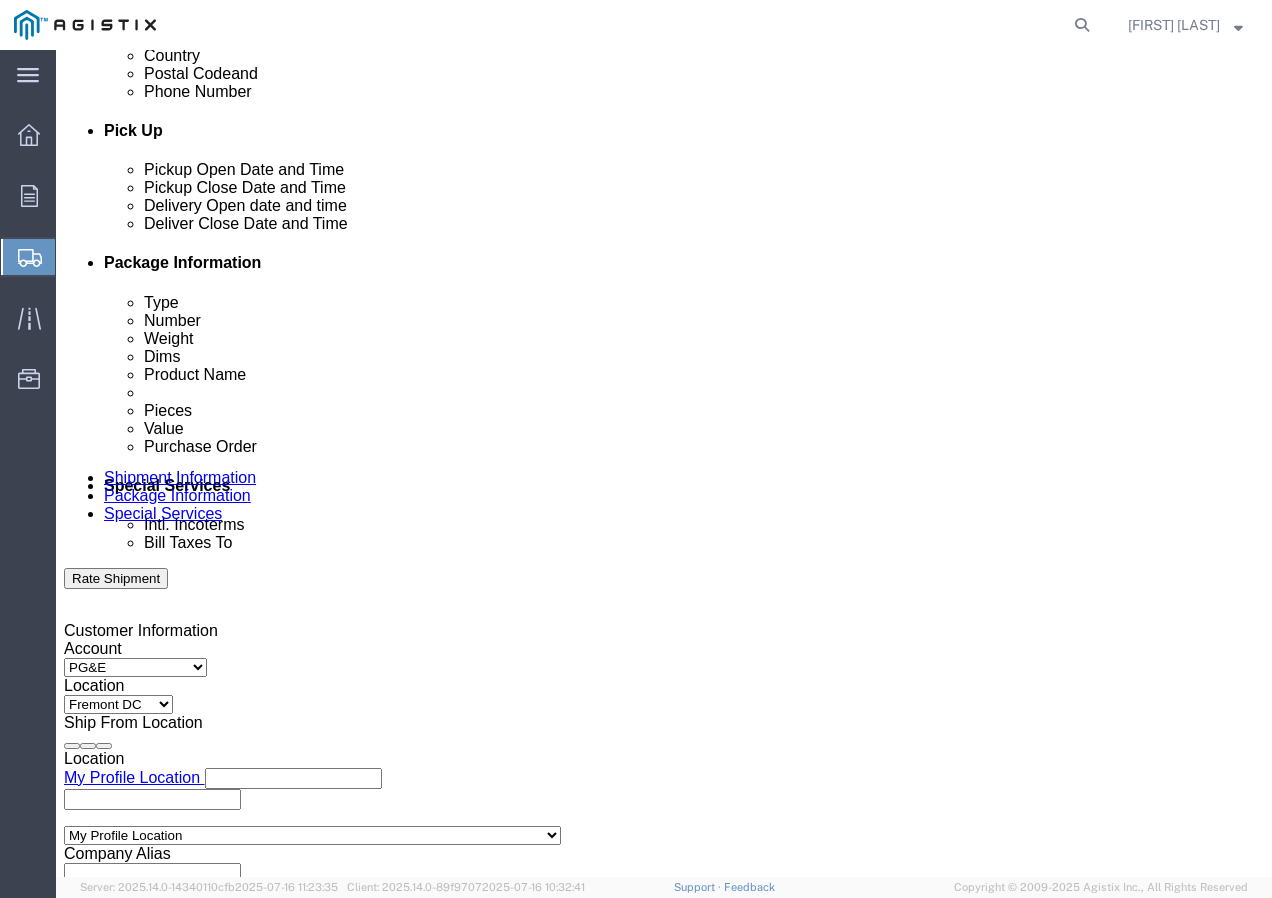 type on "[PHONE]" 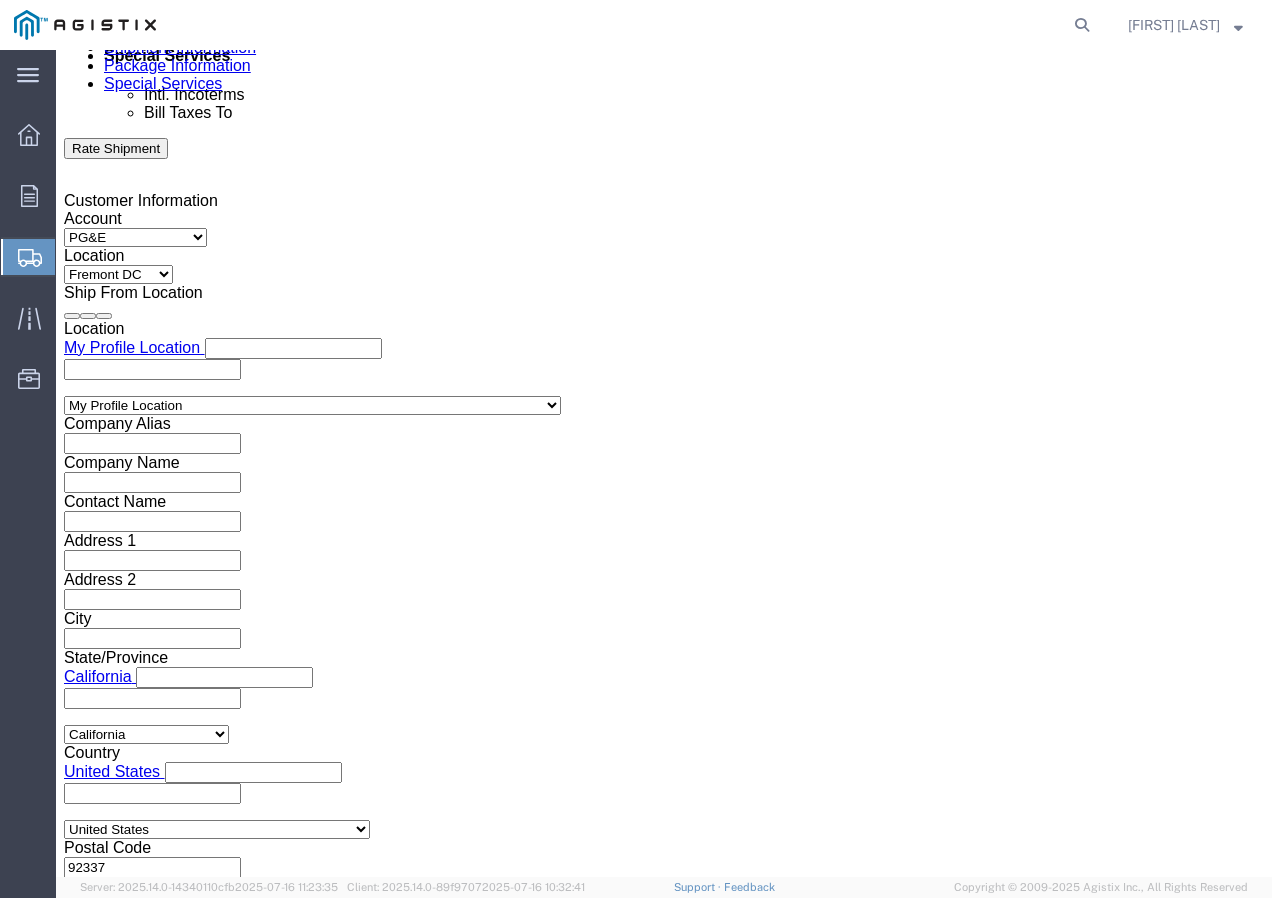 drag, startPoint x: 294, startPoint y: 511, endPoint x: 330, endPoint y: 490, distance: 41.677334 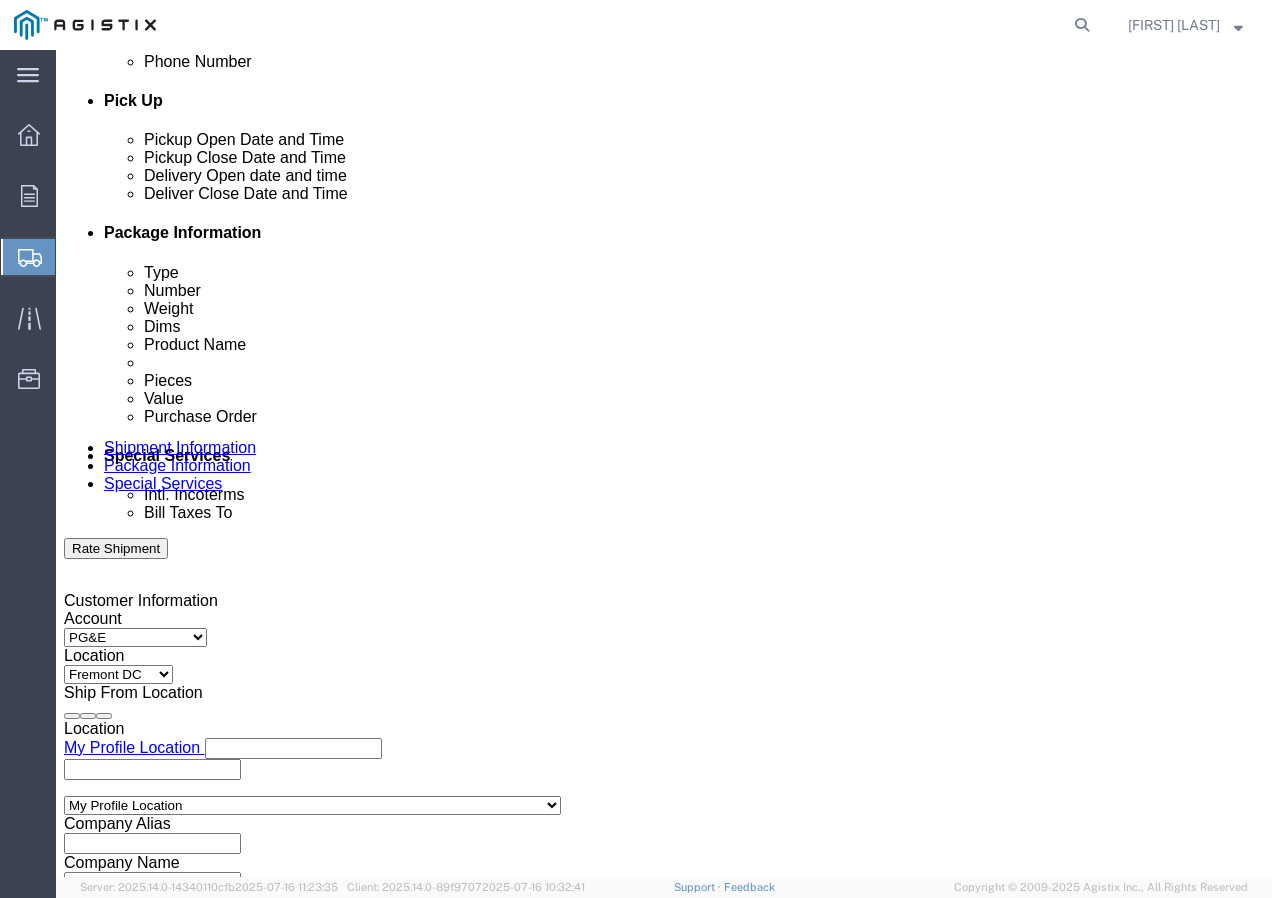 click 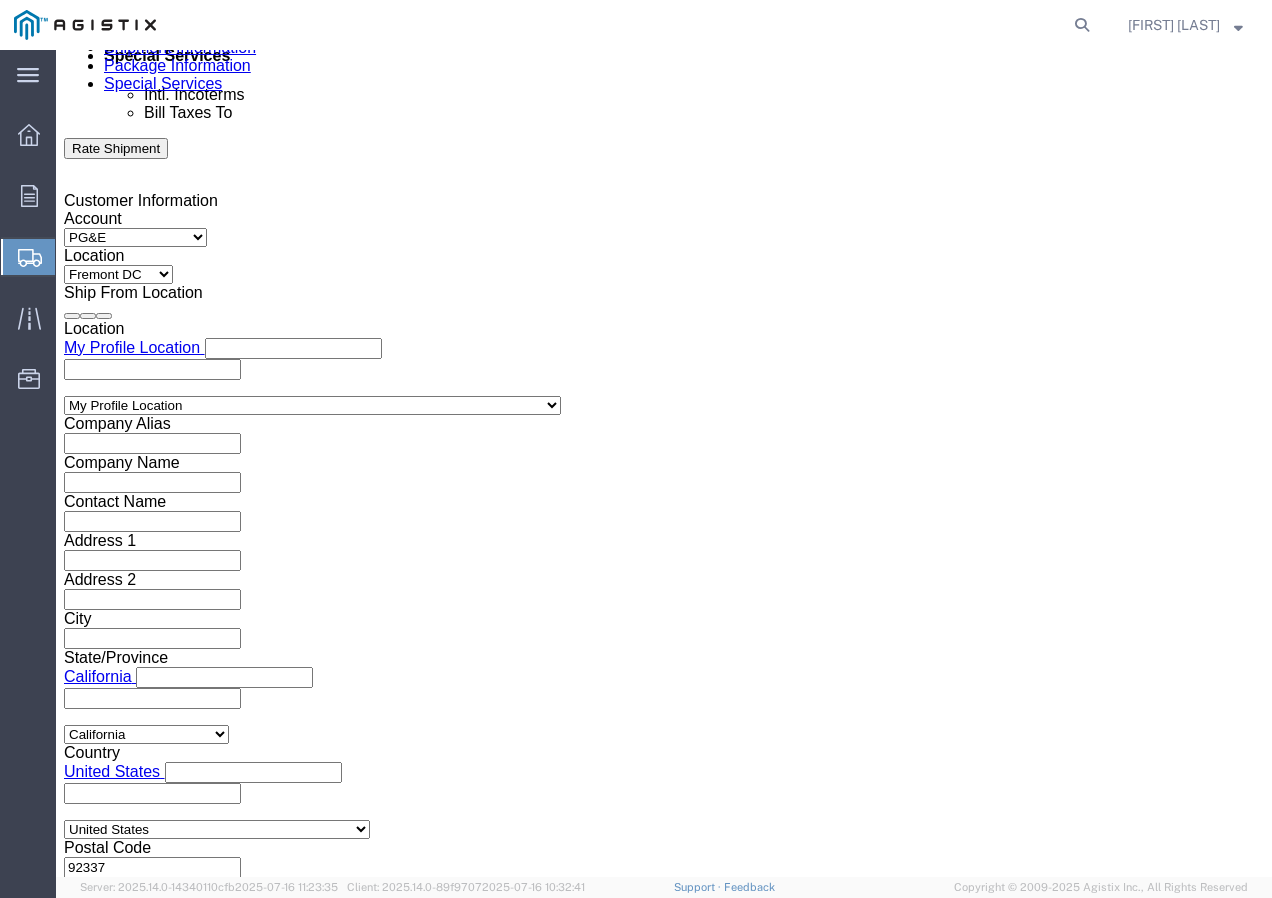 click on "Apply" 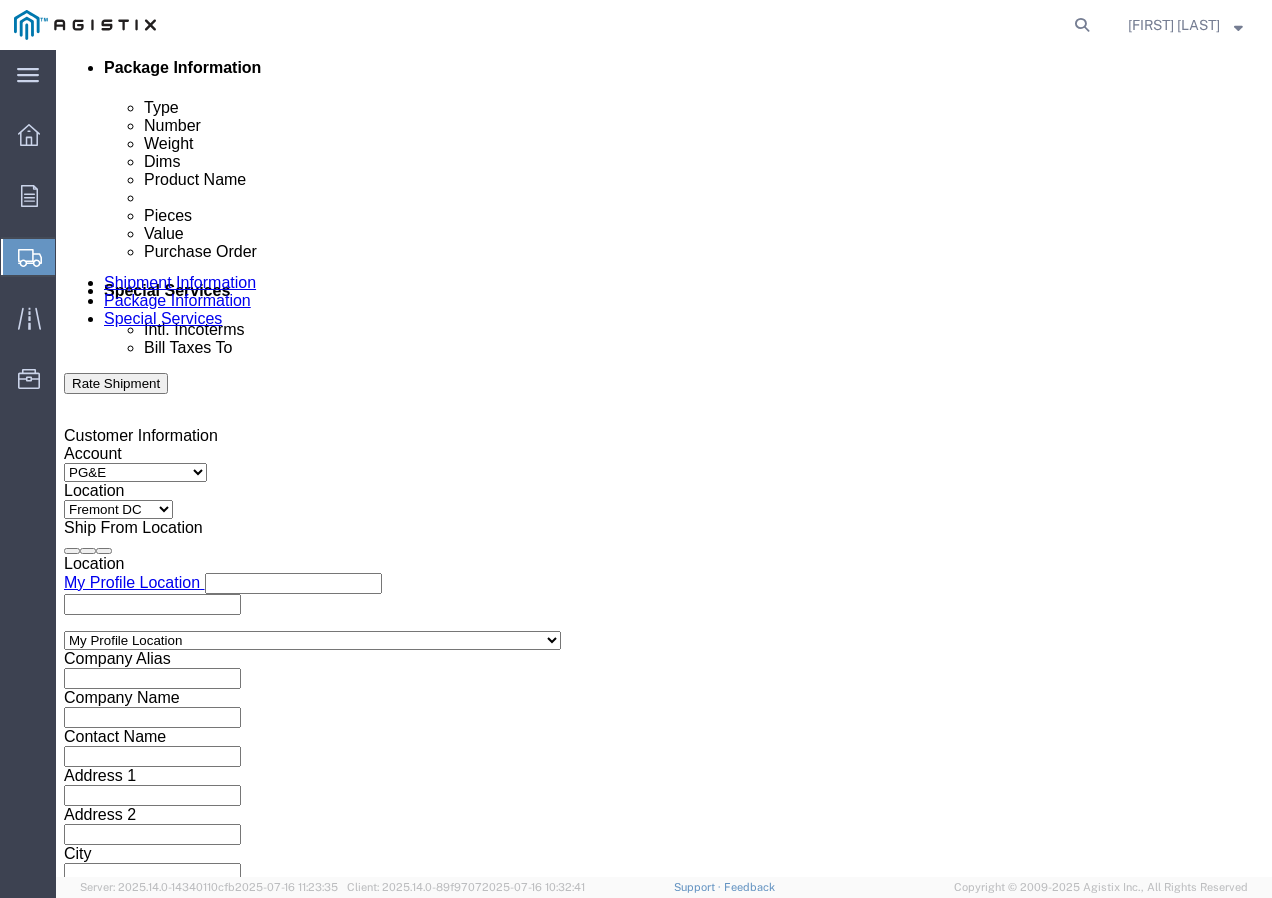 scroll, scrollTop: 1030, scrollLeft: 0, axis: vertical 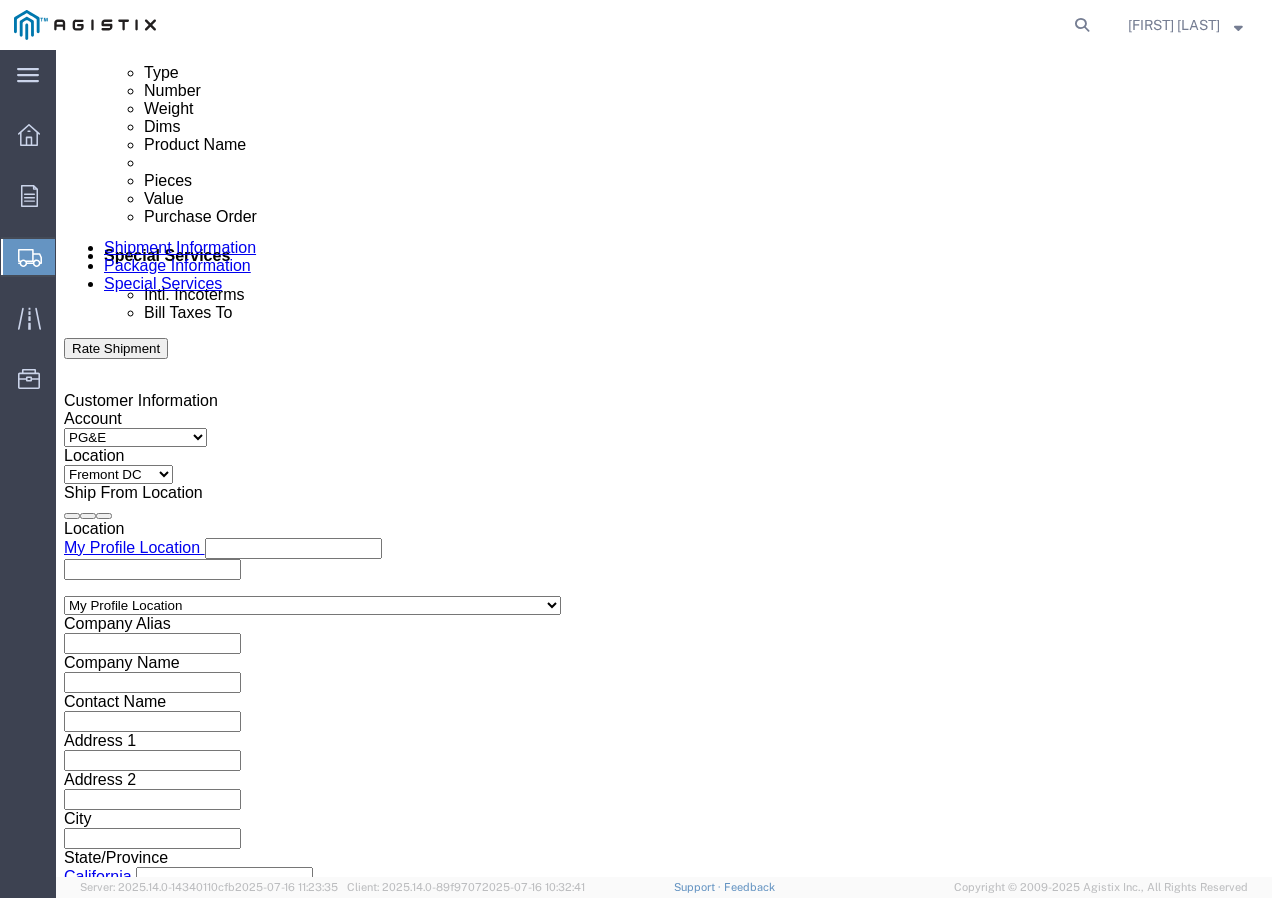 click 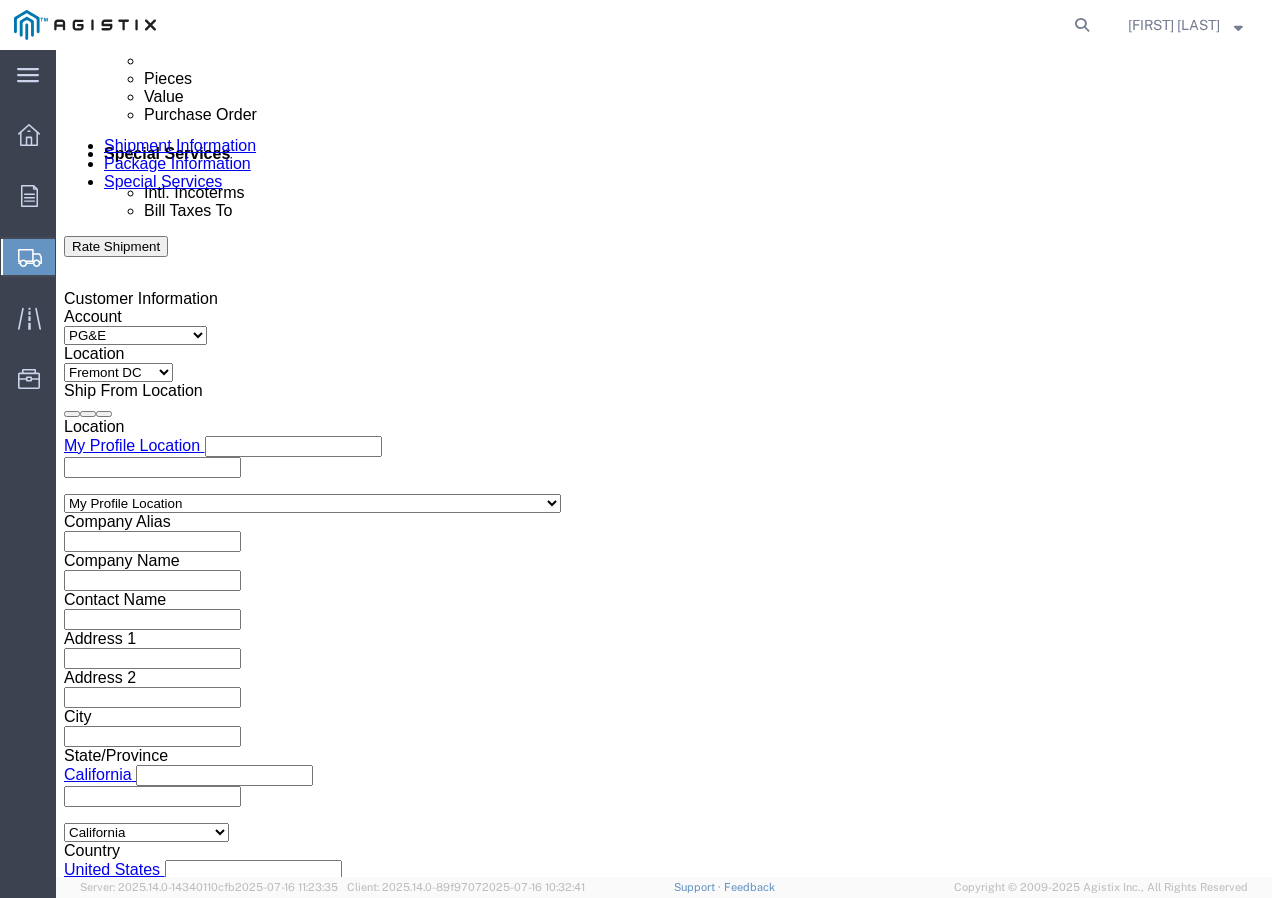 scroll, scrollTop: 1230, scrollLeft: 0, axis: vertical 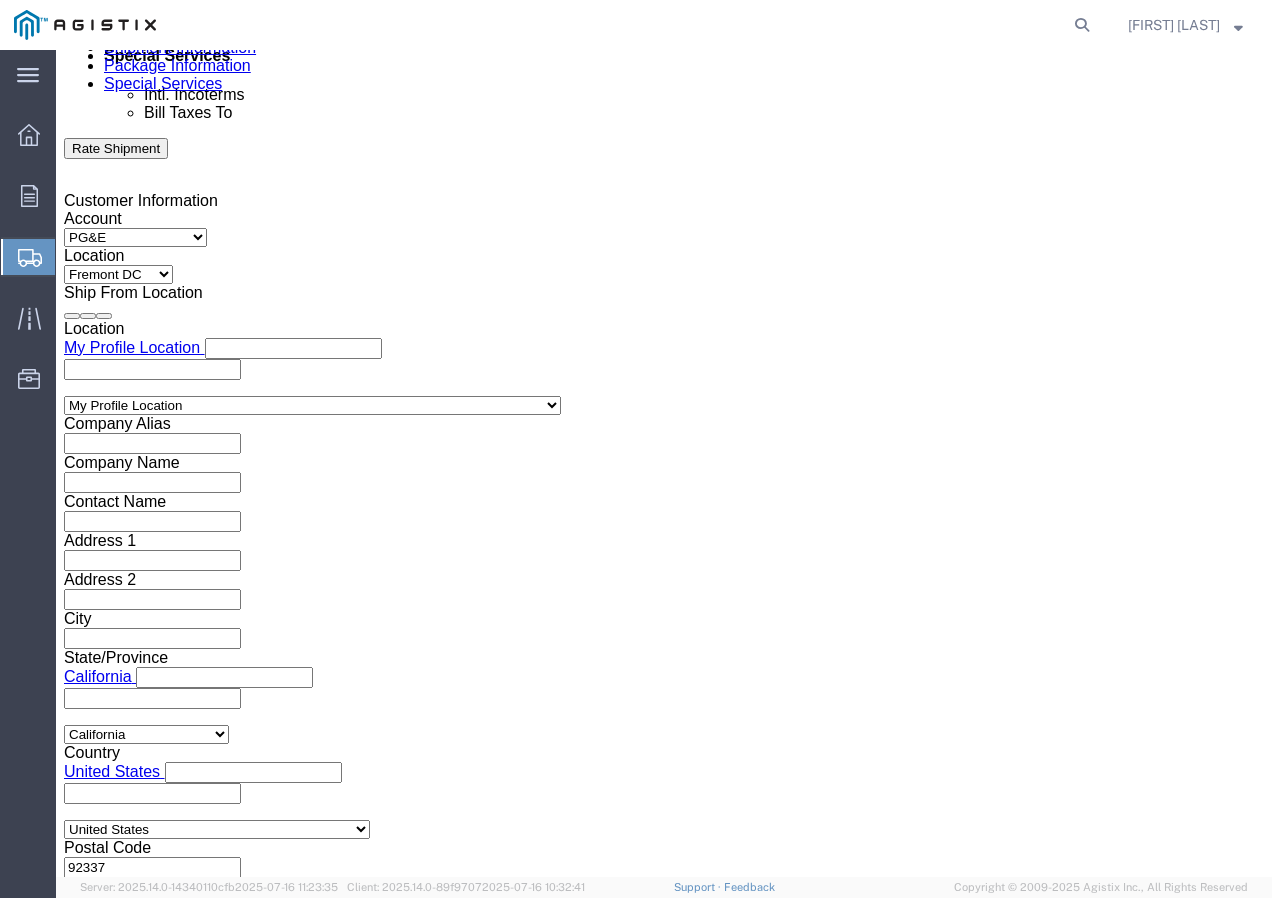 type on "7355378" 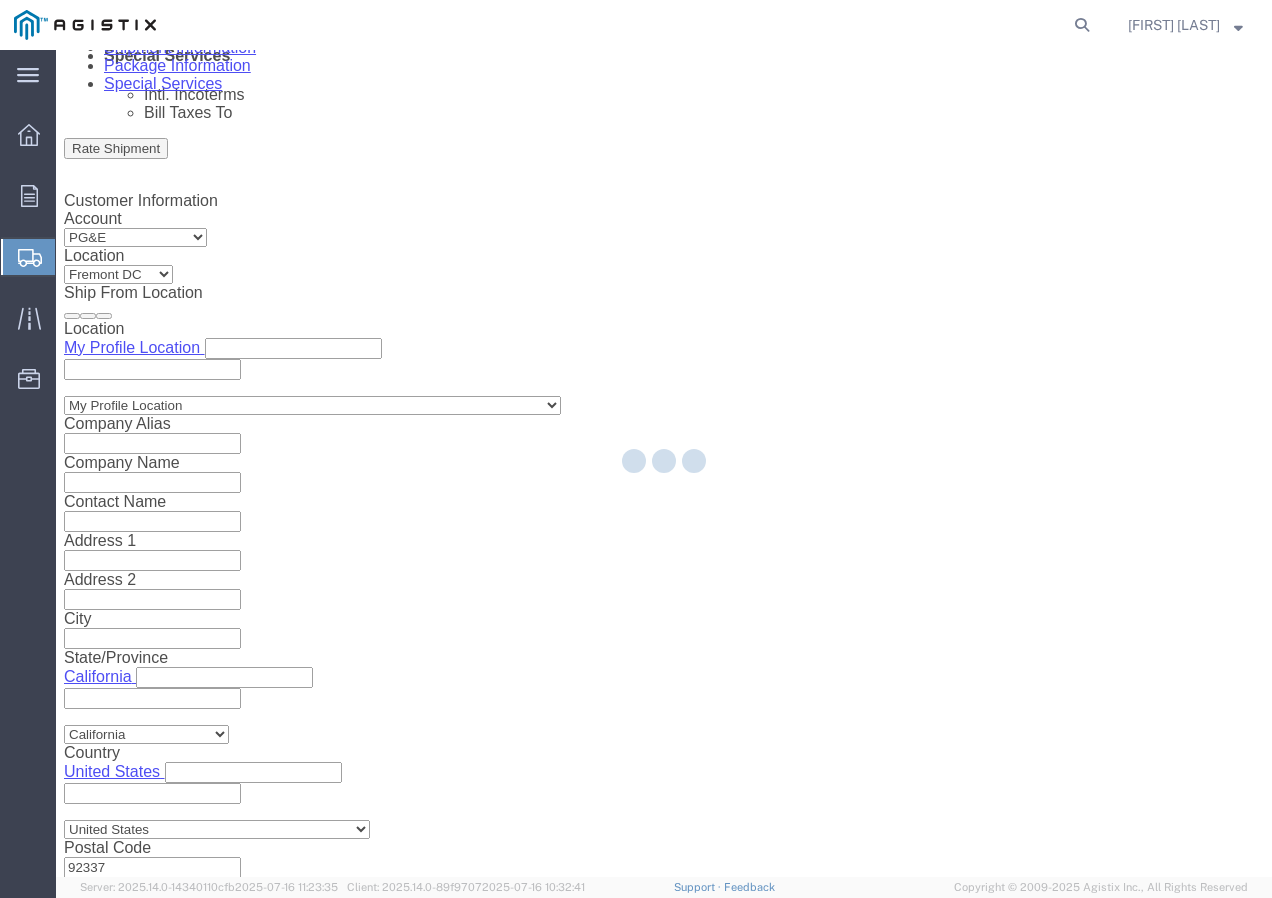 click 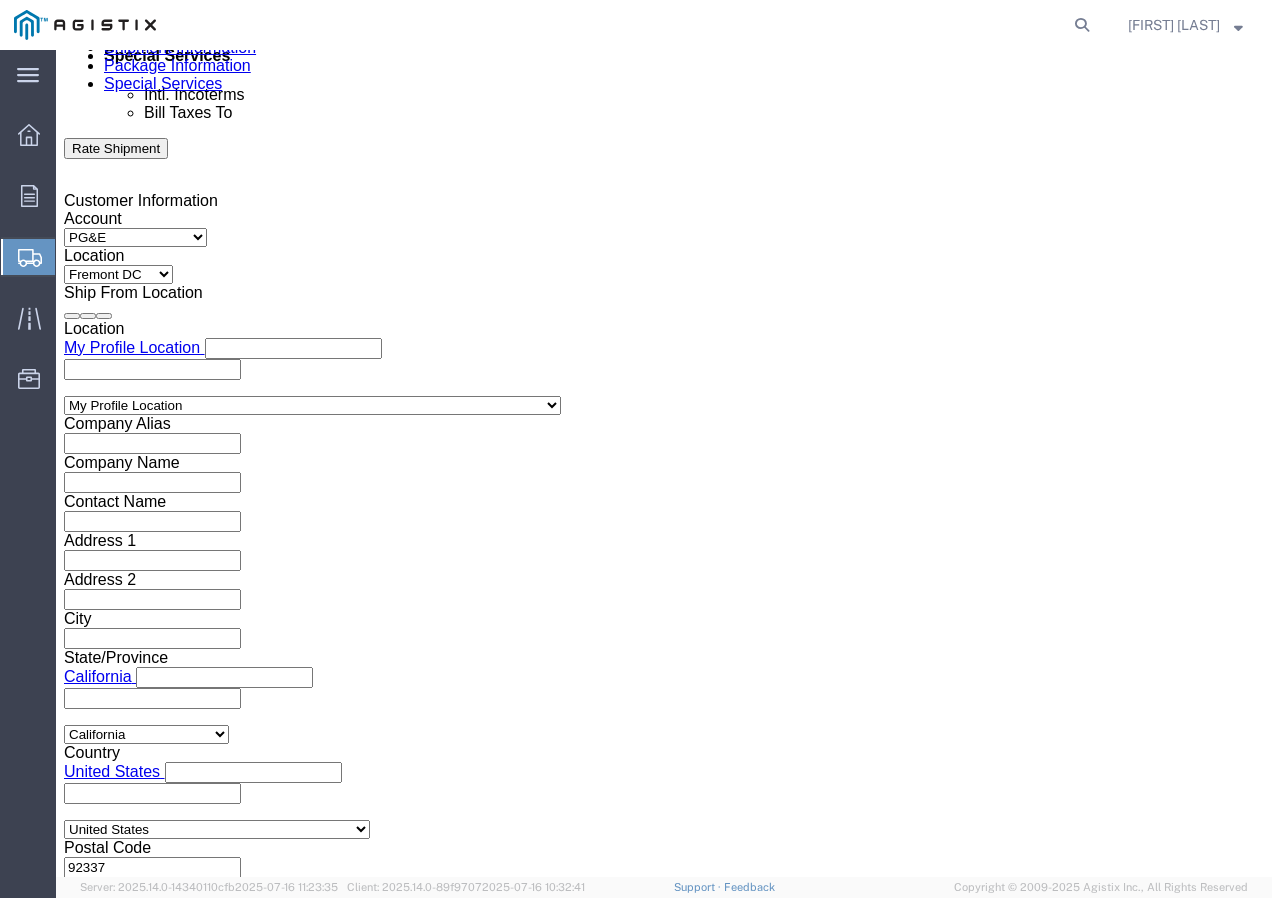 drag, startPoint x: 166, startPoint y: 692, endPoint x: 110, endPoint y: 642, distance: 75.073296 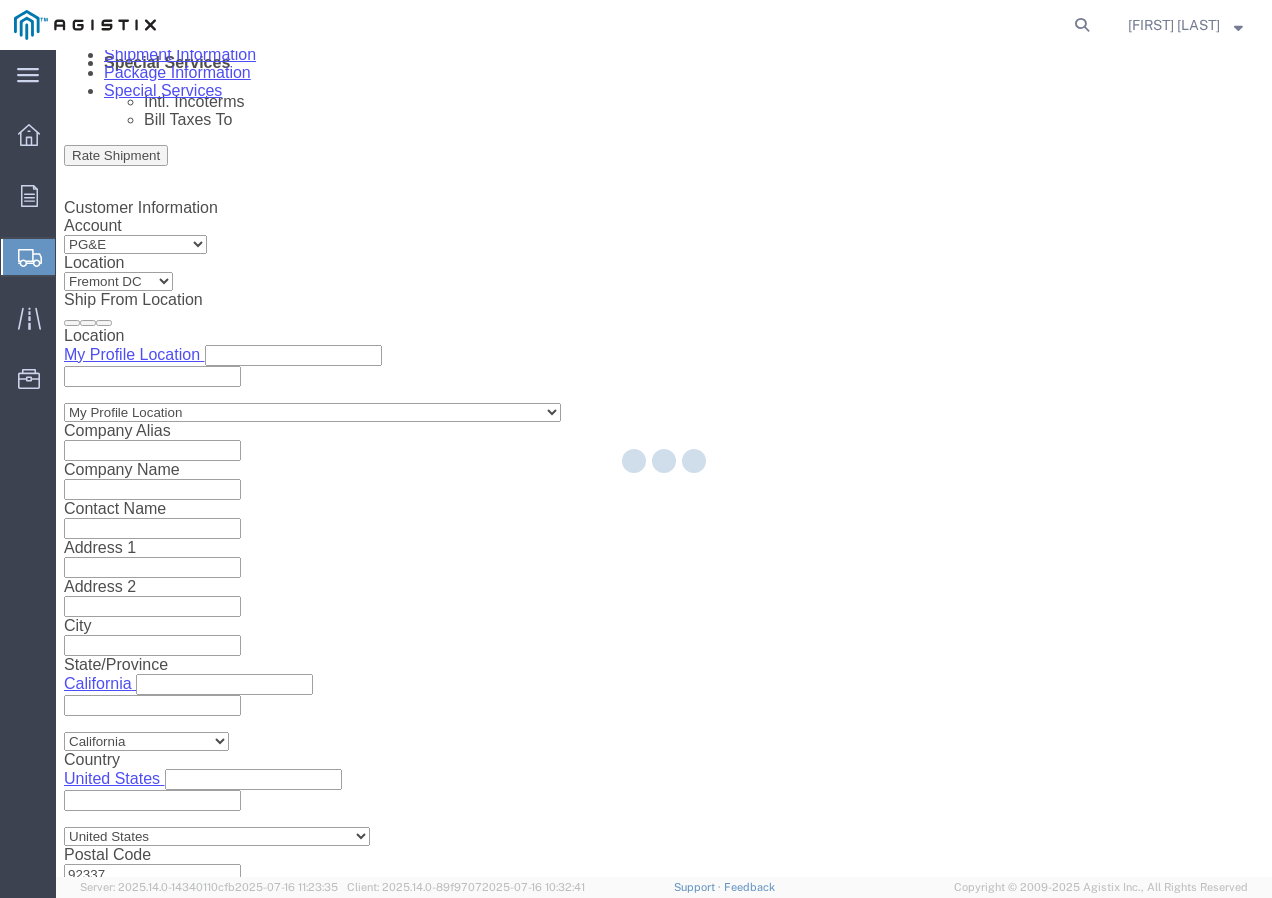 scroll, scrollTop: 0, scrollLeft: 0, axis: both 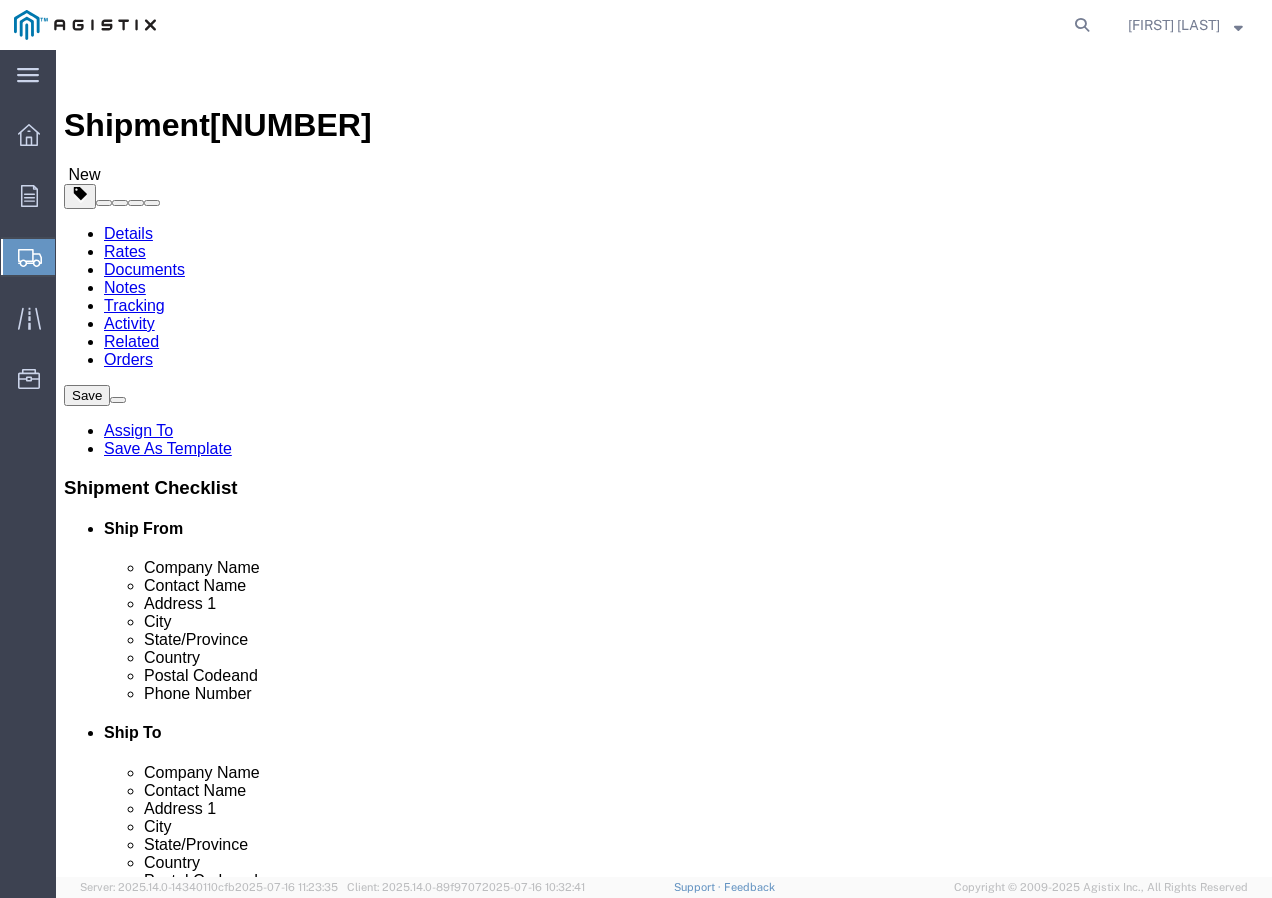 click on "Select Bulk Bundle(s) Cardboard Box(es) Carton(s) Crate(s) Drum(s) (Fiberboard) Drum(s) (Metal) Drum(s) (Plastic) Envelope Naked Cargo (UnPackaged) Pallet(s) Oversized (Not Stackable) Pallet(s) Oversized (Stackable) Pallet(s) Standard (Not Stackable) Pallet(s) Standard (Stackable) Roll(s) Your Packaging" 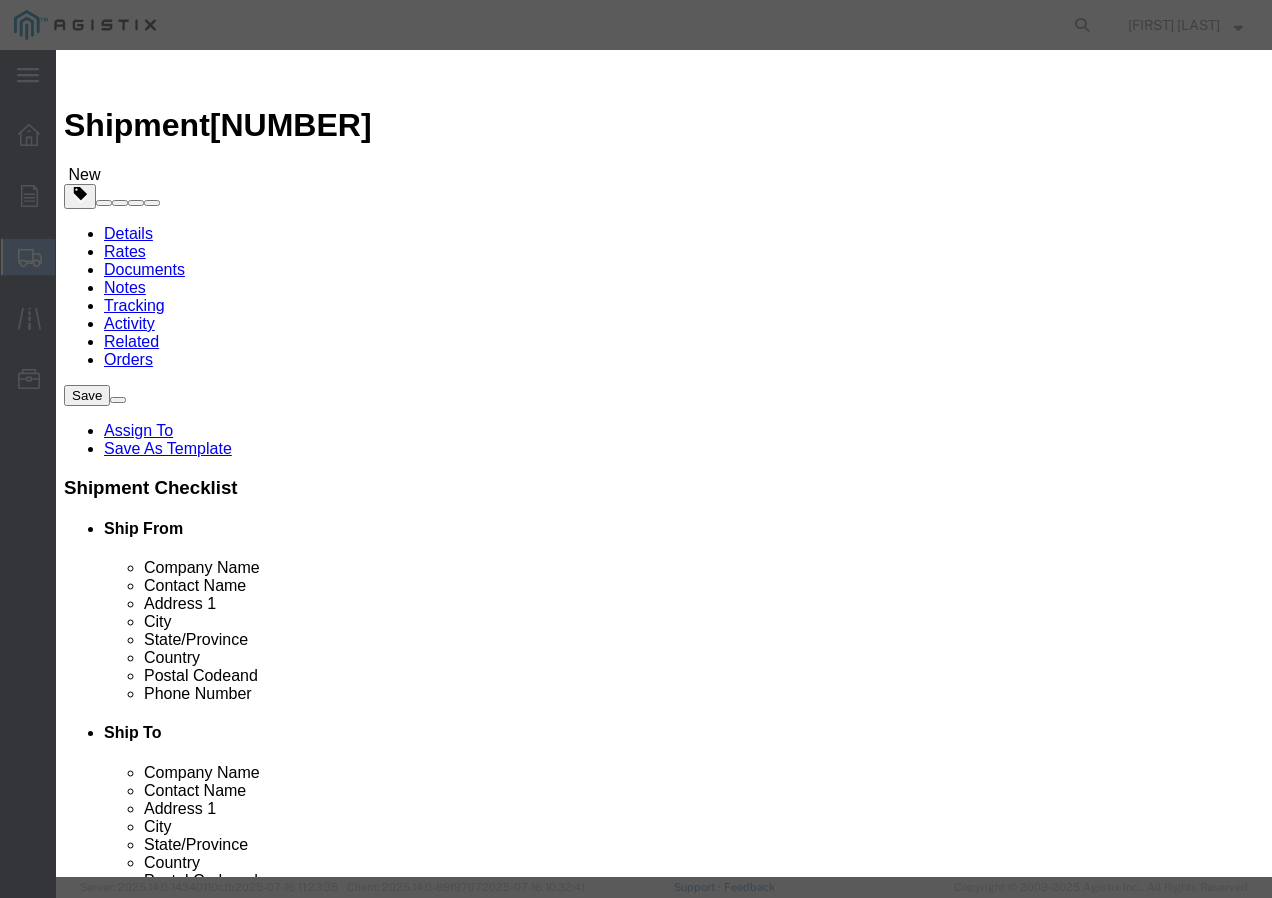click 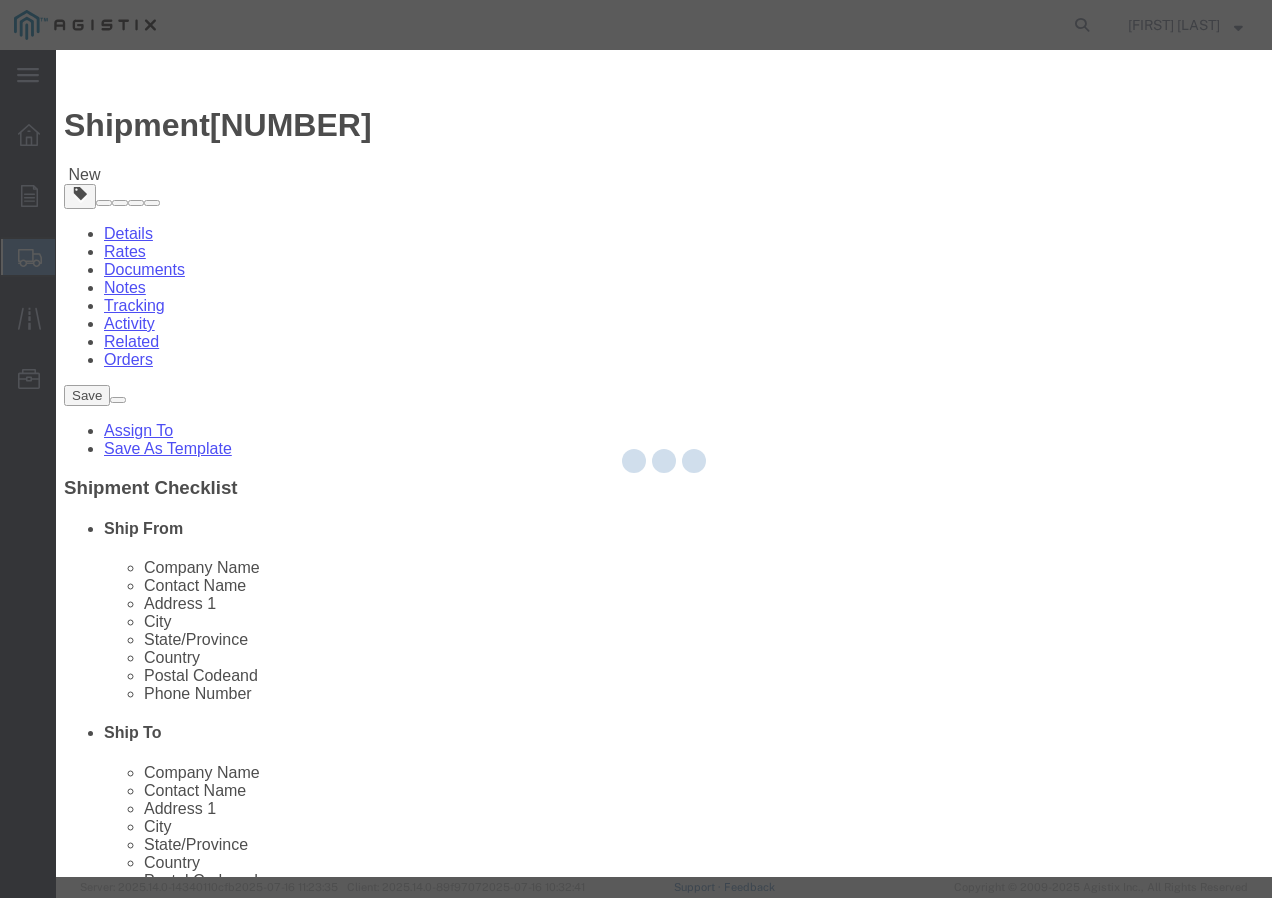 type 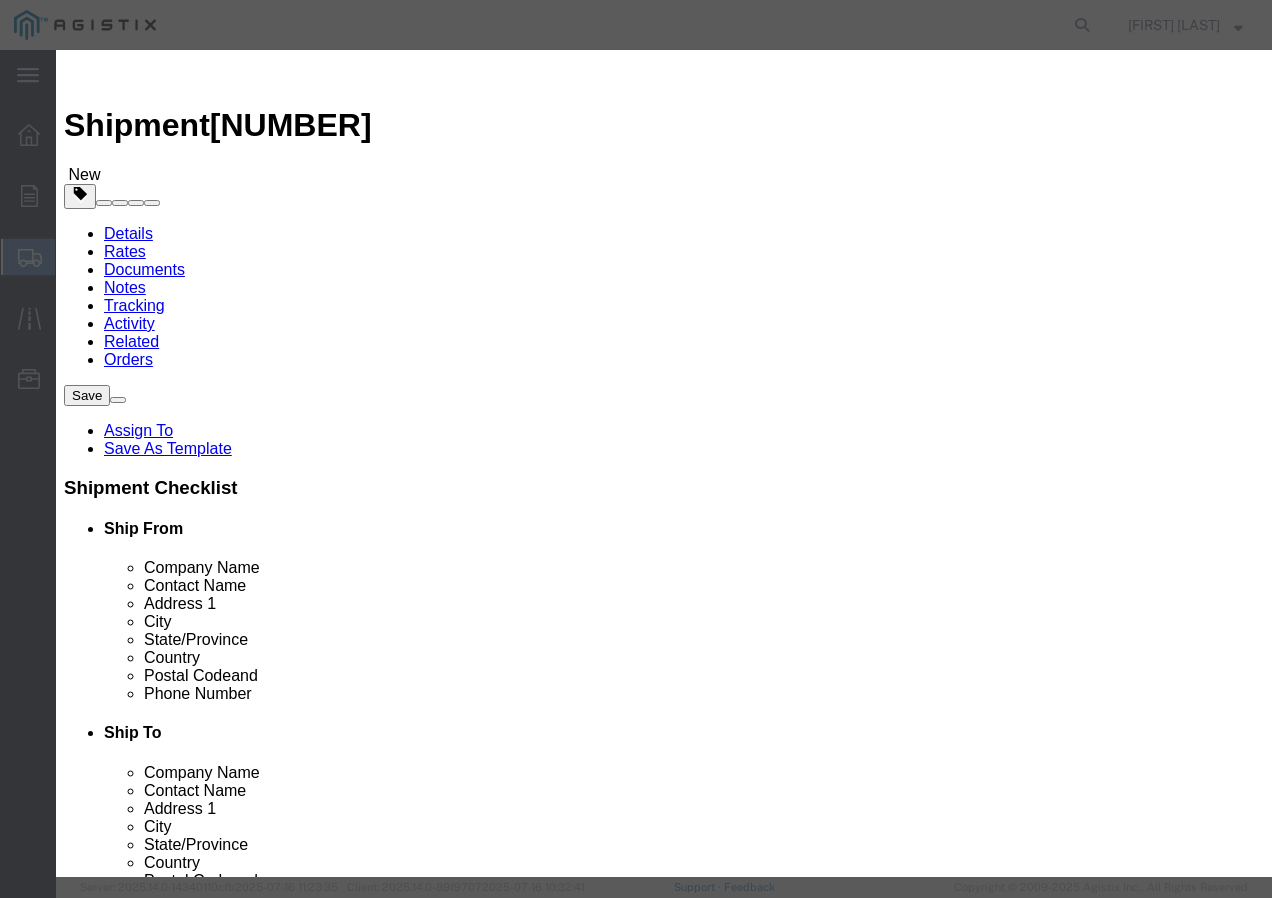 click 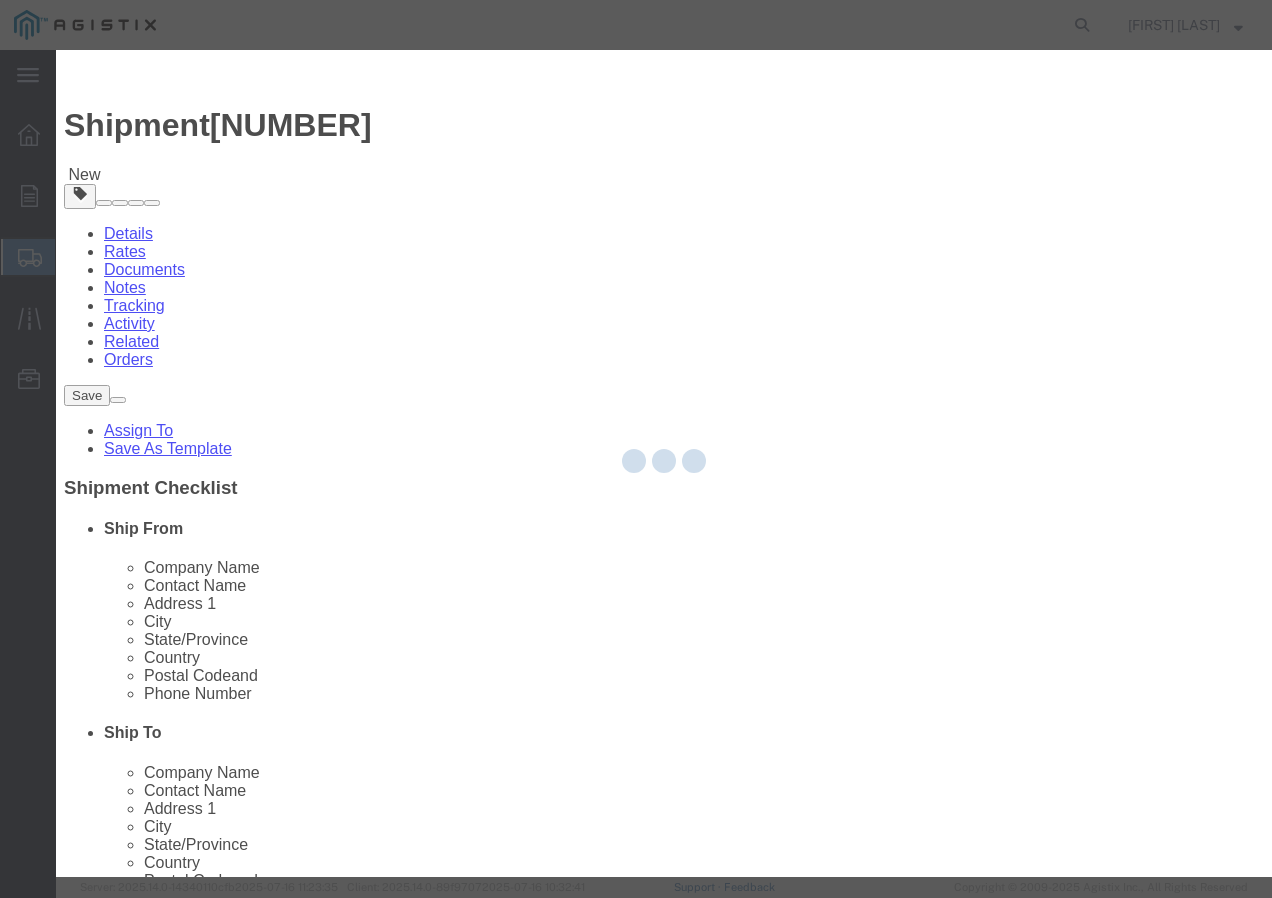 type 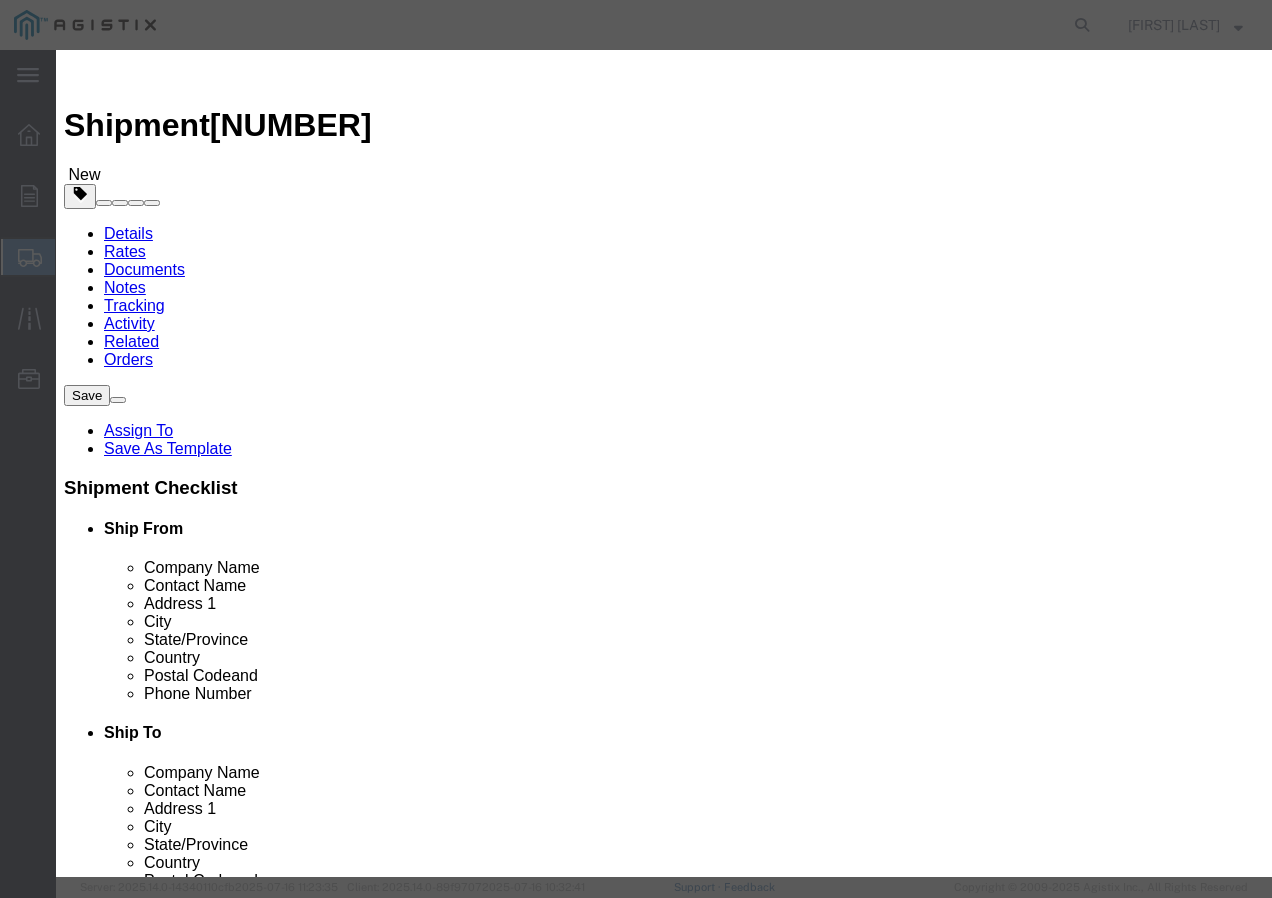 click 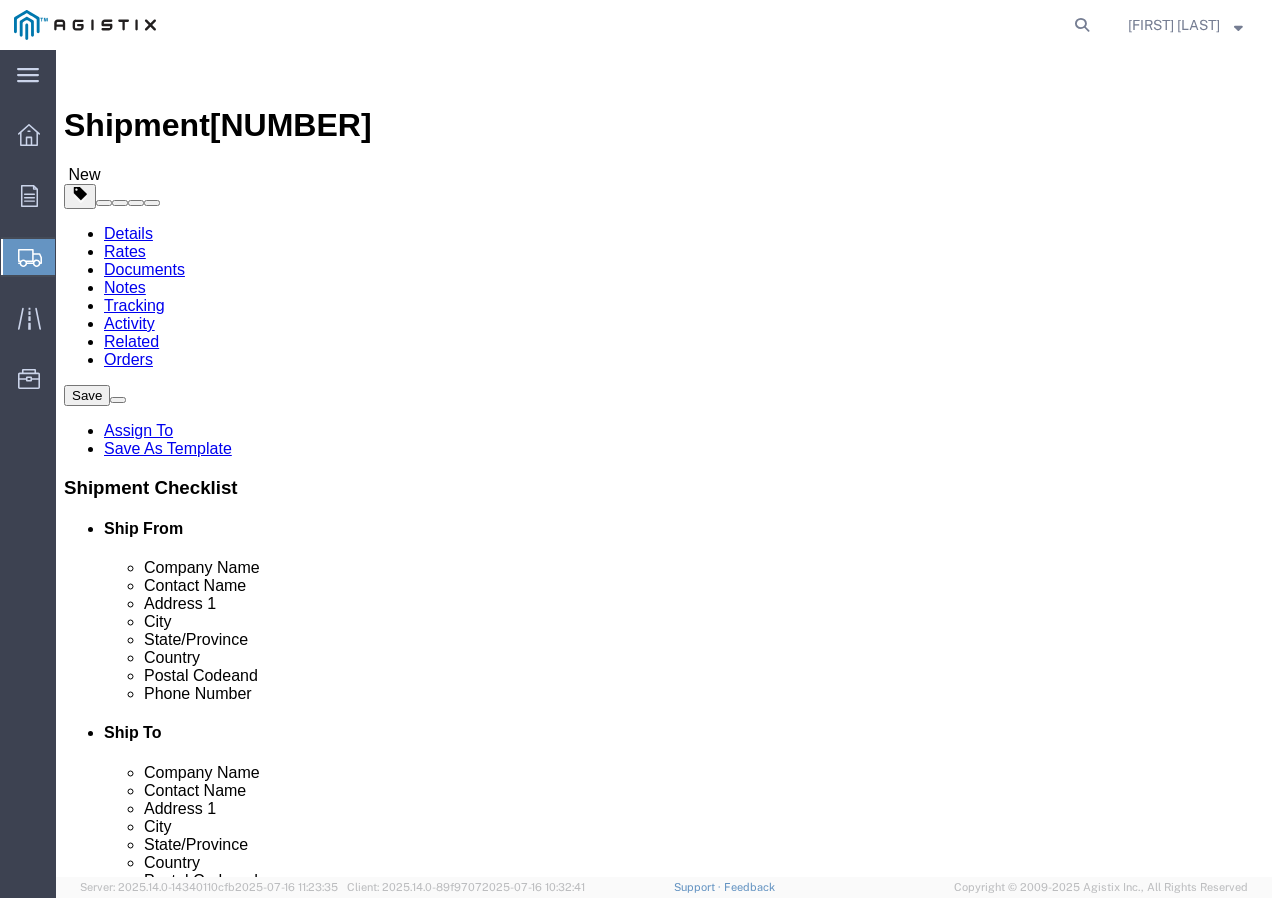 click on "1" 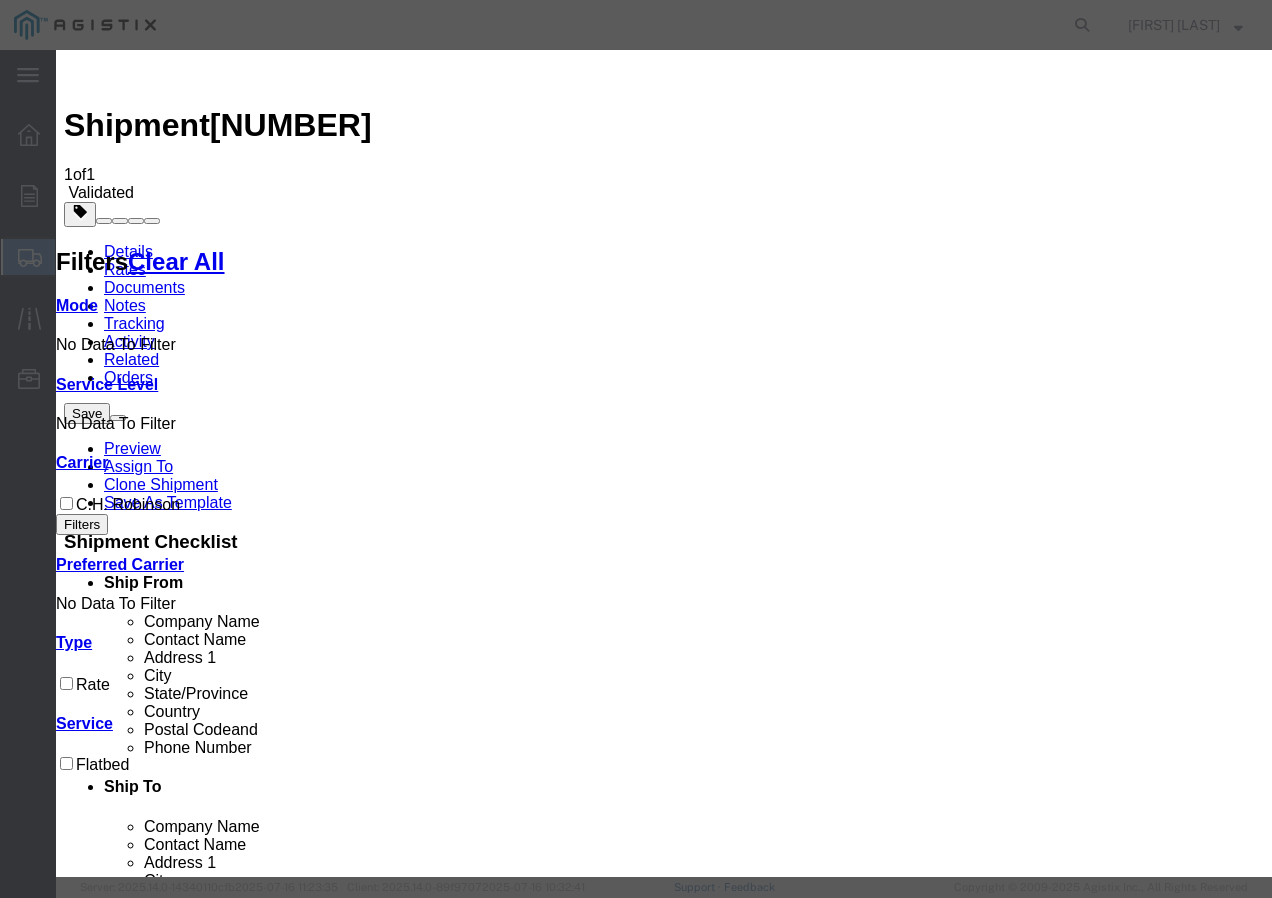 click at bounding box center (72, 3620) 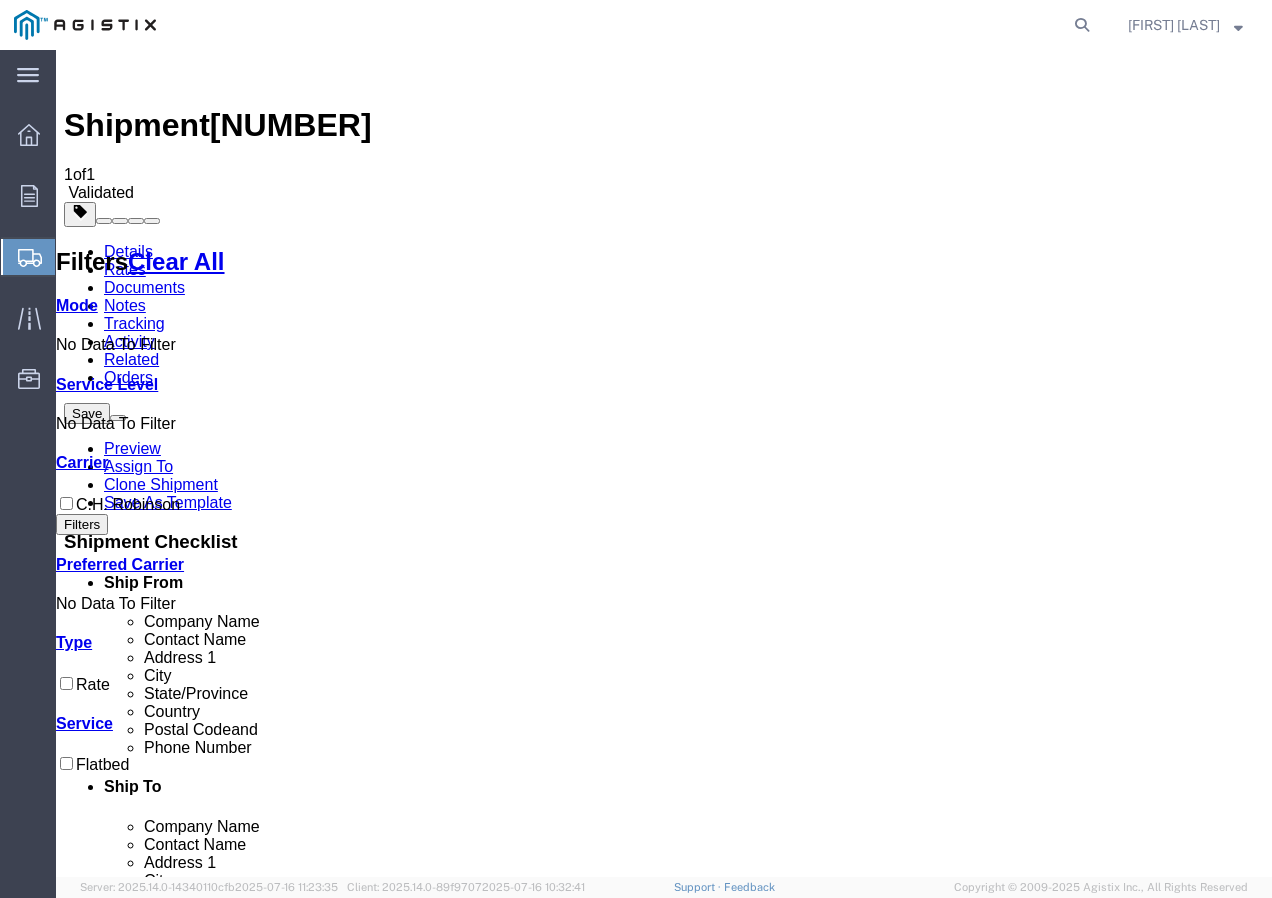 click on "Book" at bounding box center (979, 1850) 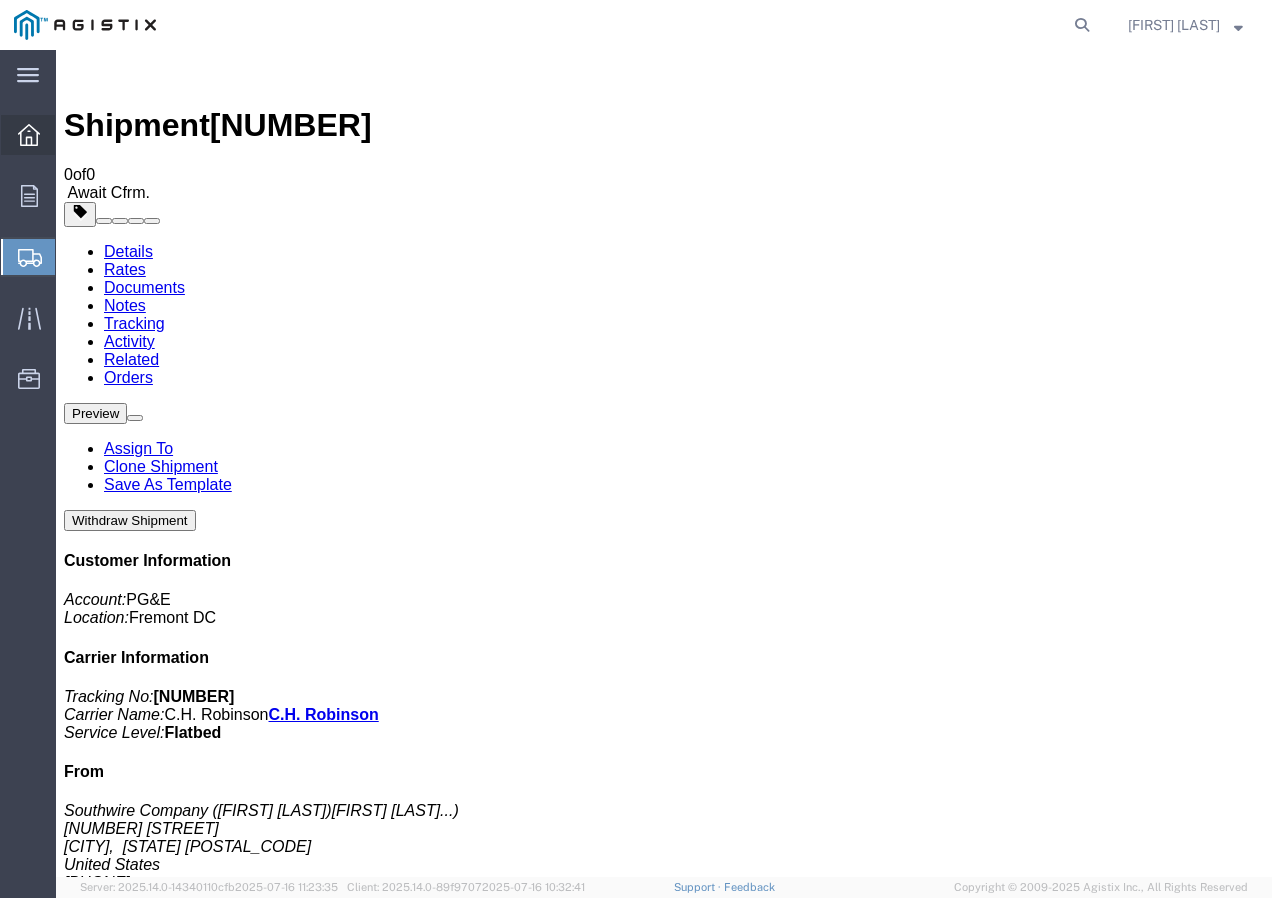 click 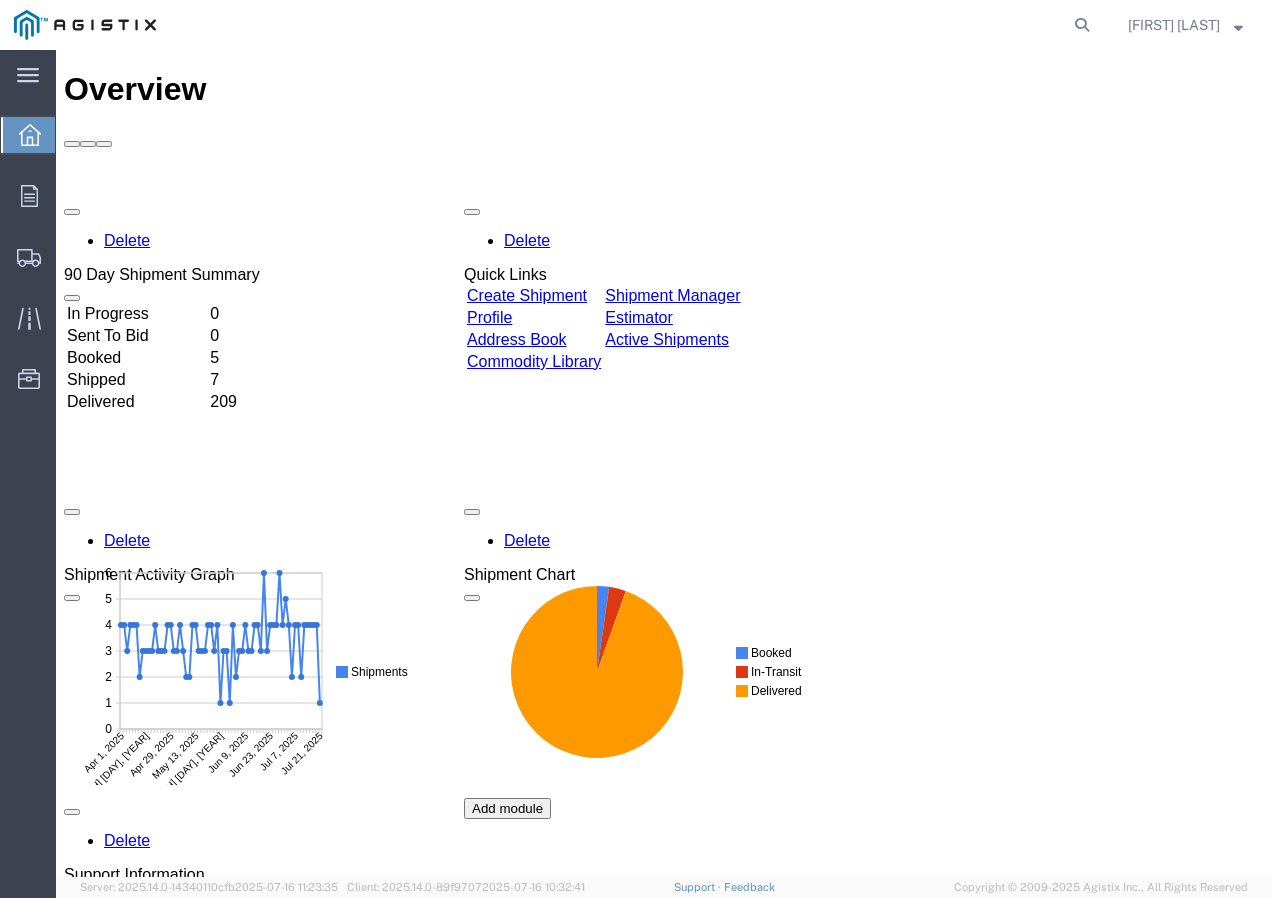 scroll, scrollTop: 0, scrollLeft: 0, axis: both 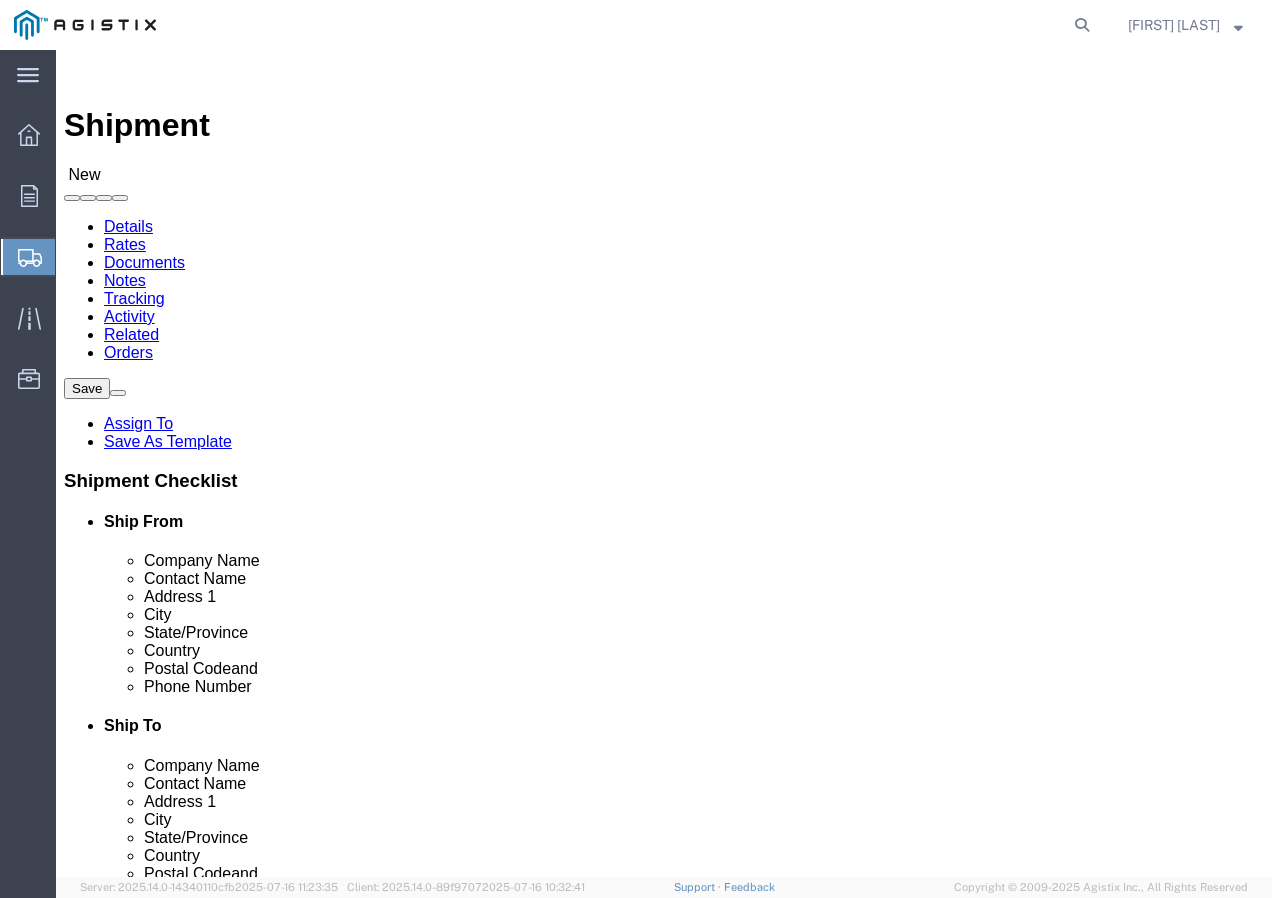 click on "Select PG&E Southwire Company" 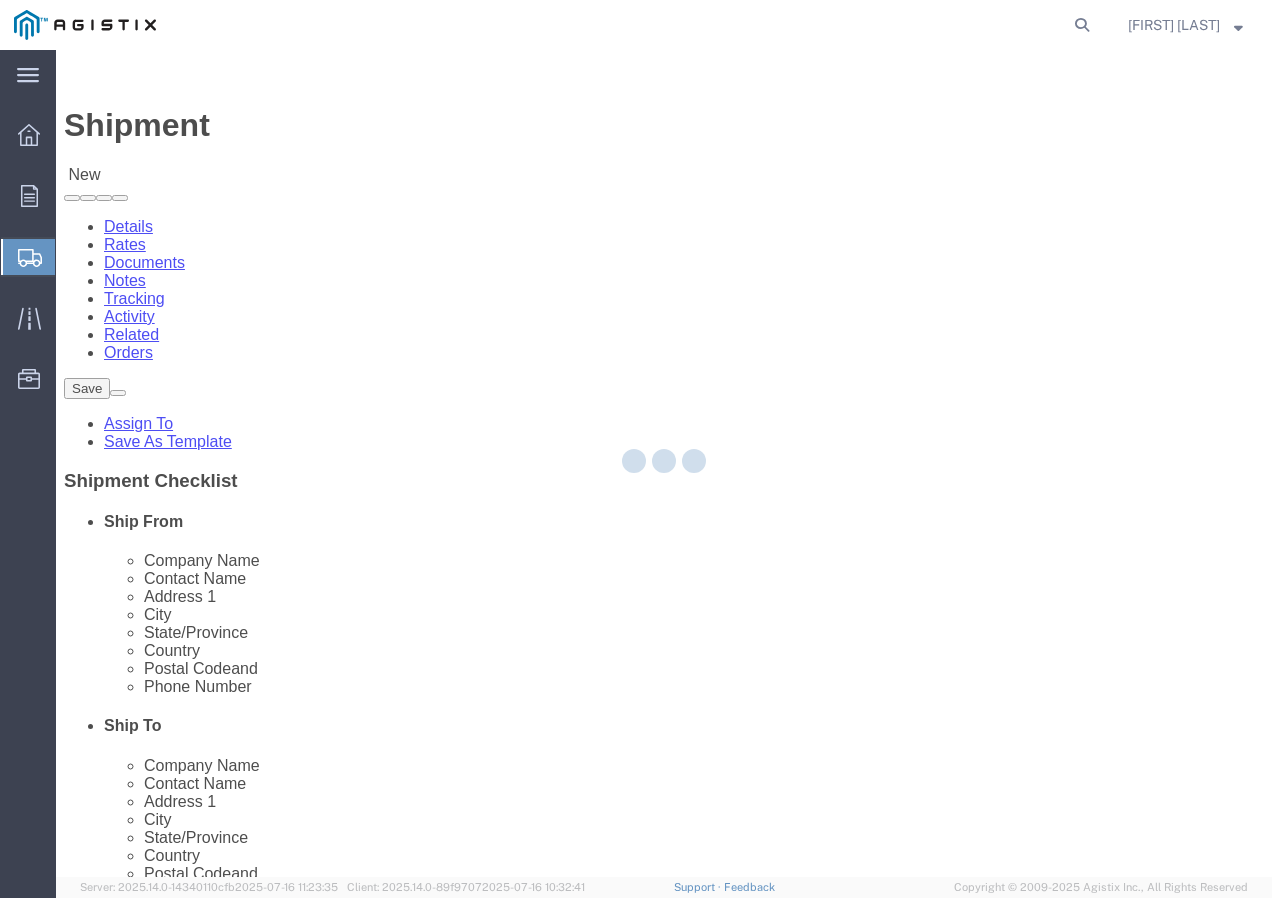 type on "92337" 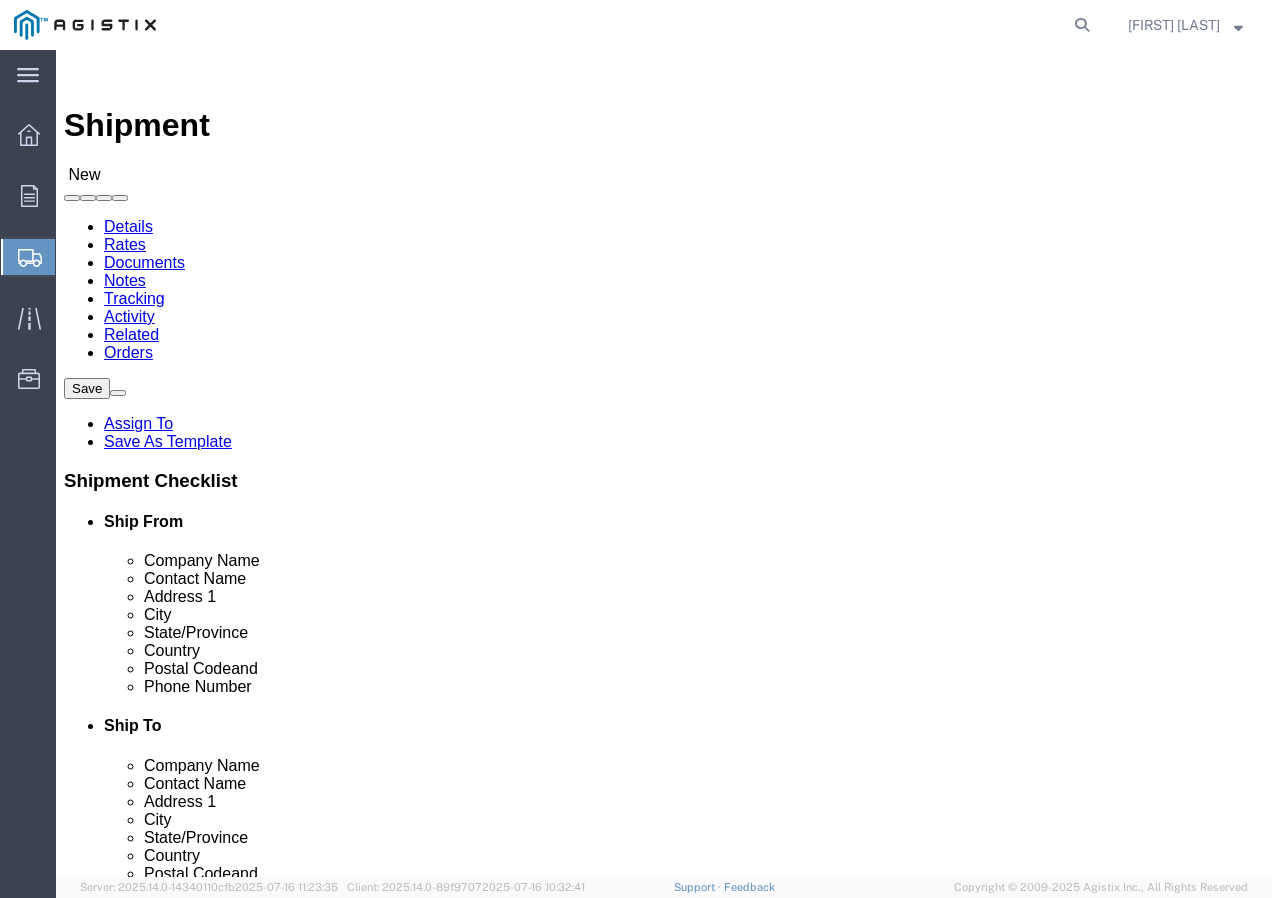 click on "Select All Others Fremont DC Fresno DC Wheatland DC" 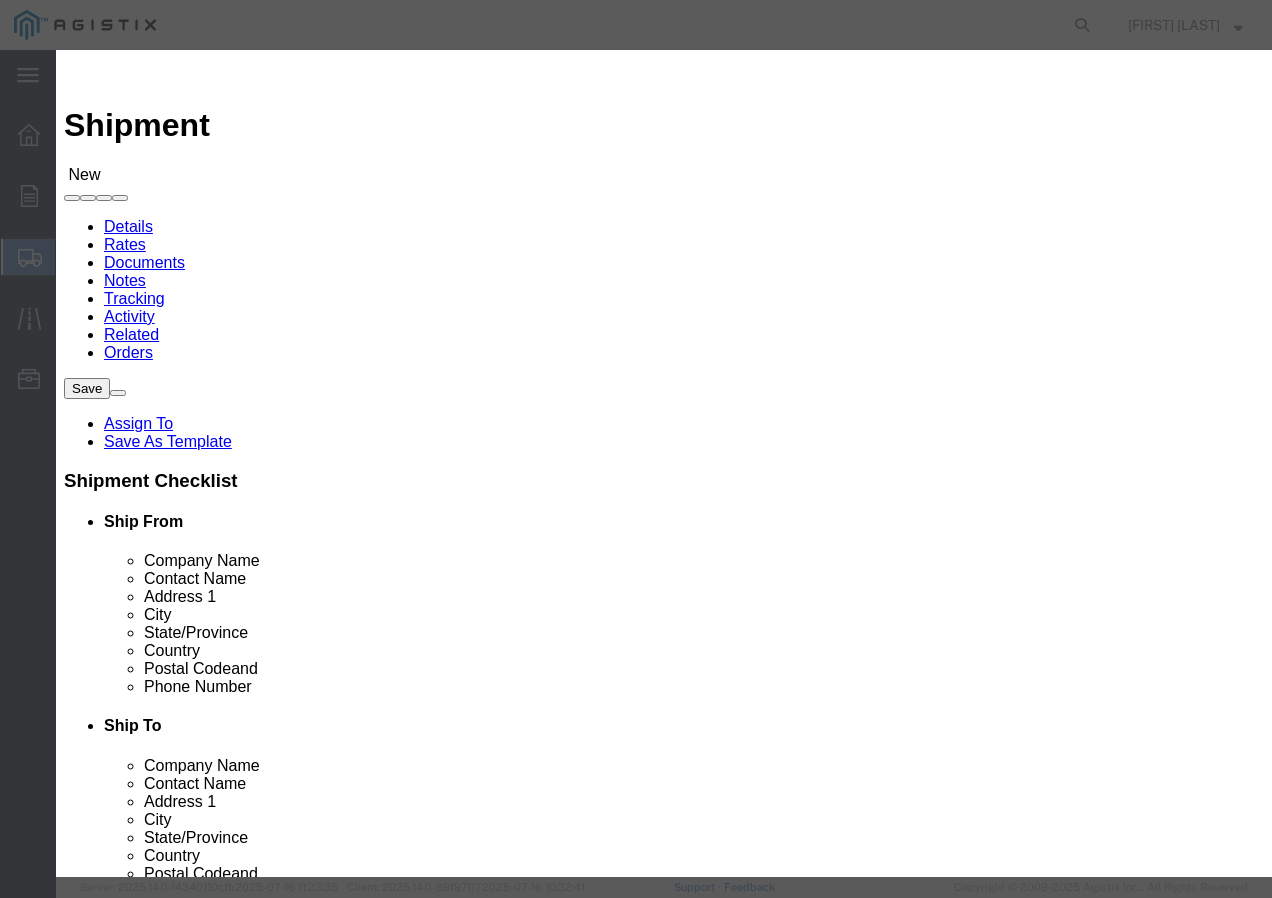 click on "Search by Address Book Name City Company Name Contact Name Country CustomerAlias DPL Days To Expire DPL Last Update DPL Status Email Address Location Type Notes Phone Number Role State Zip" 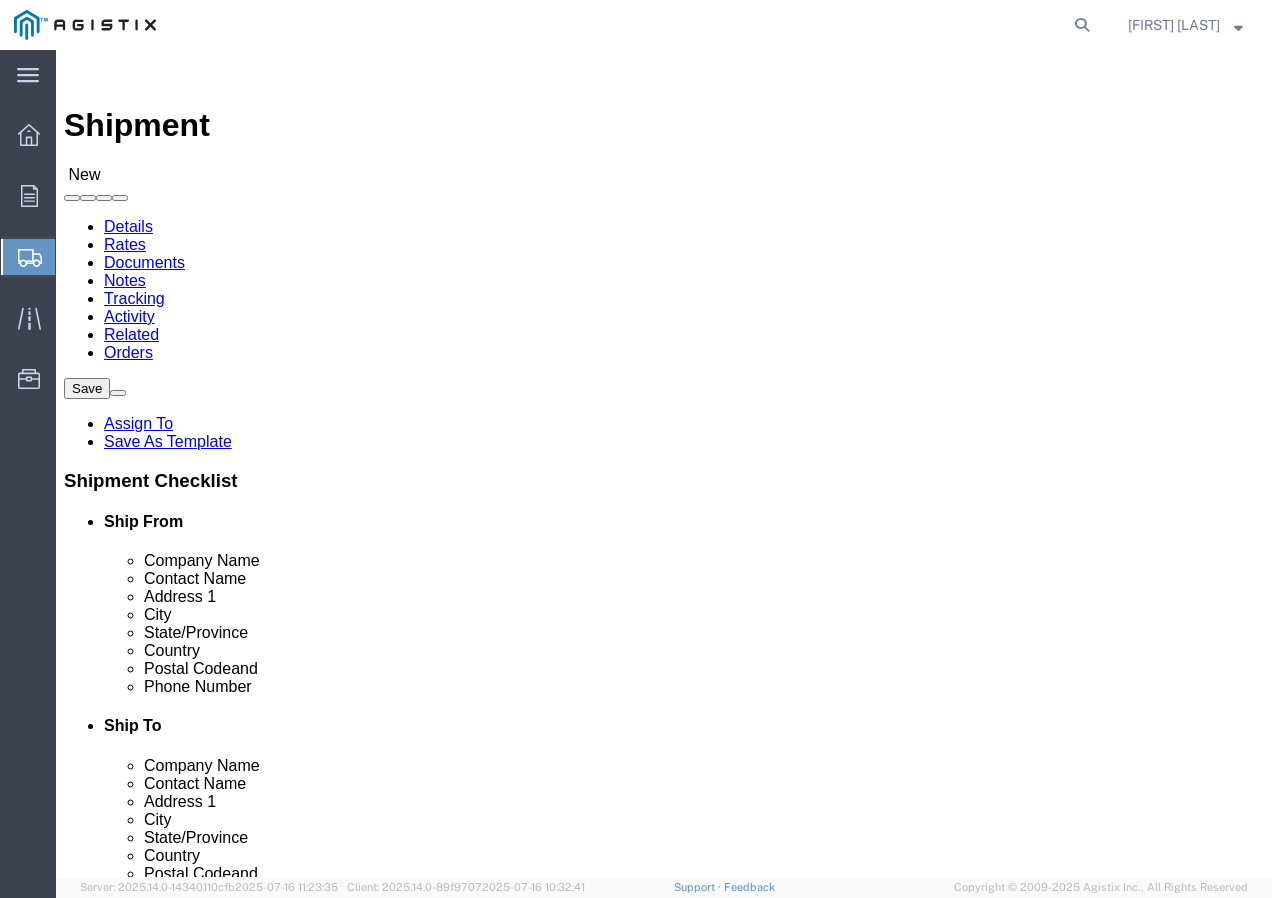 click 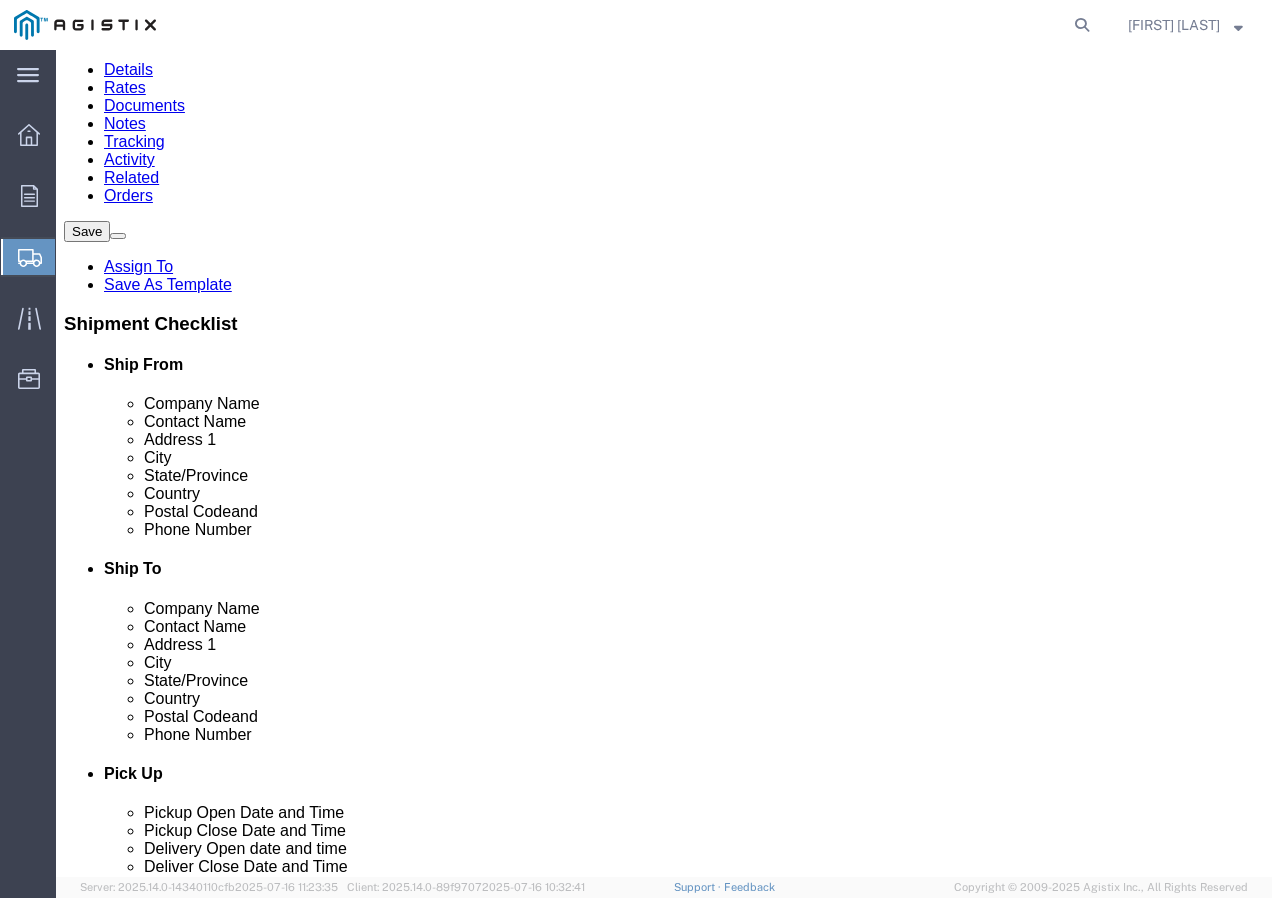scroll, scrollTop: 200, scrollLeft: 0, axis: vertical 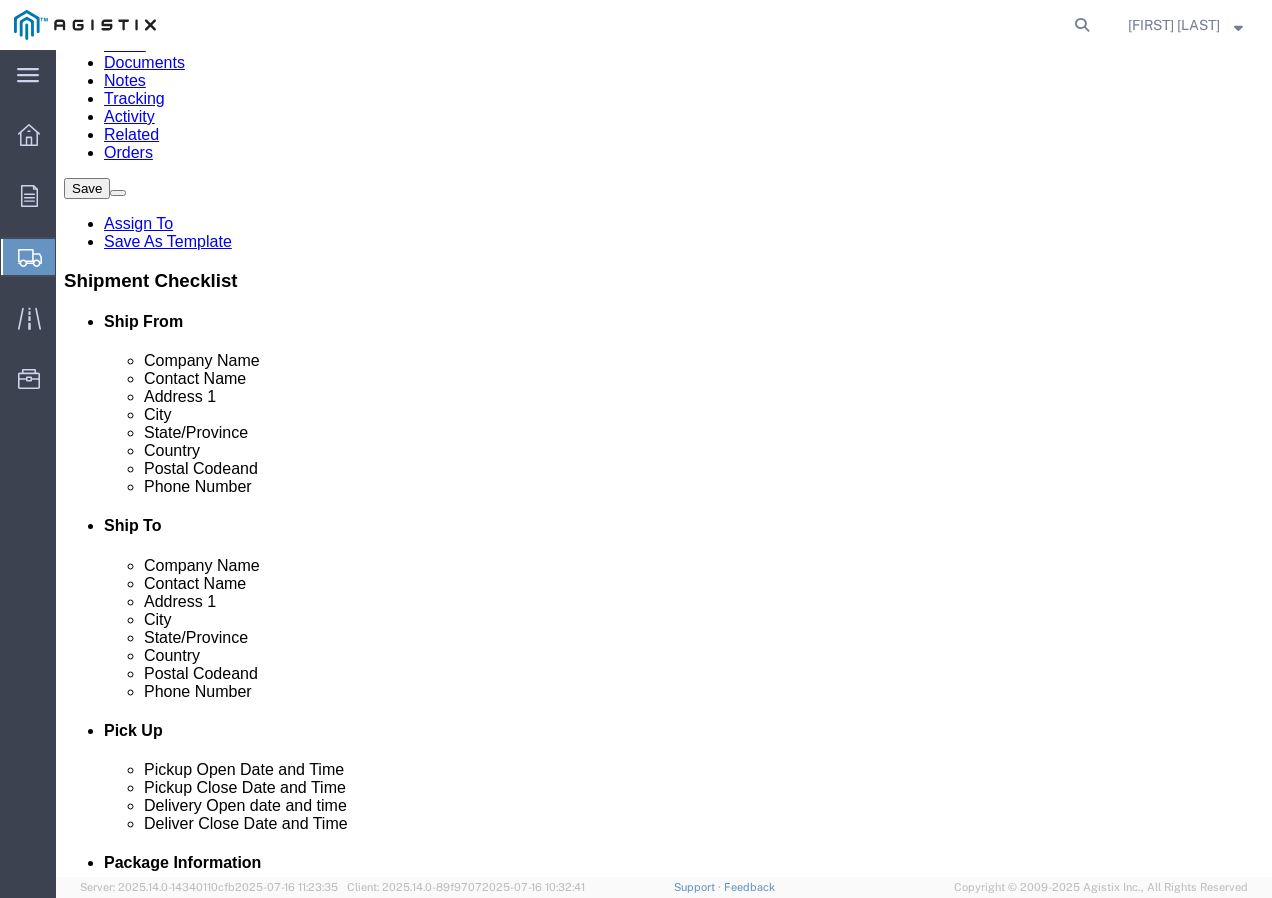 type on "Receiving Department" 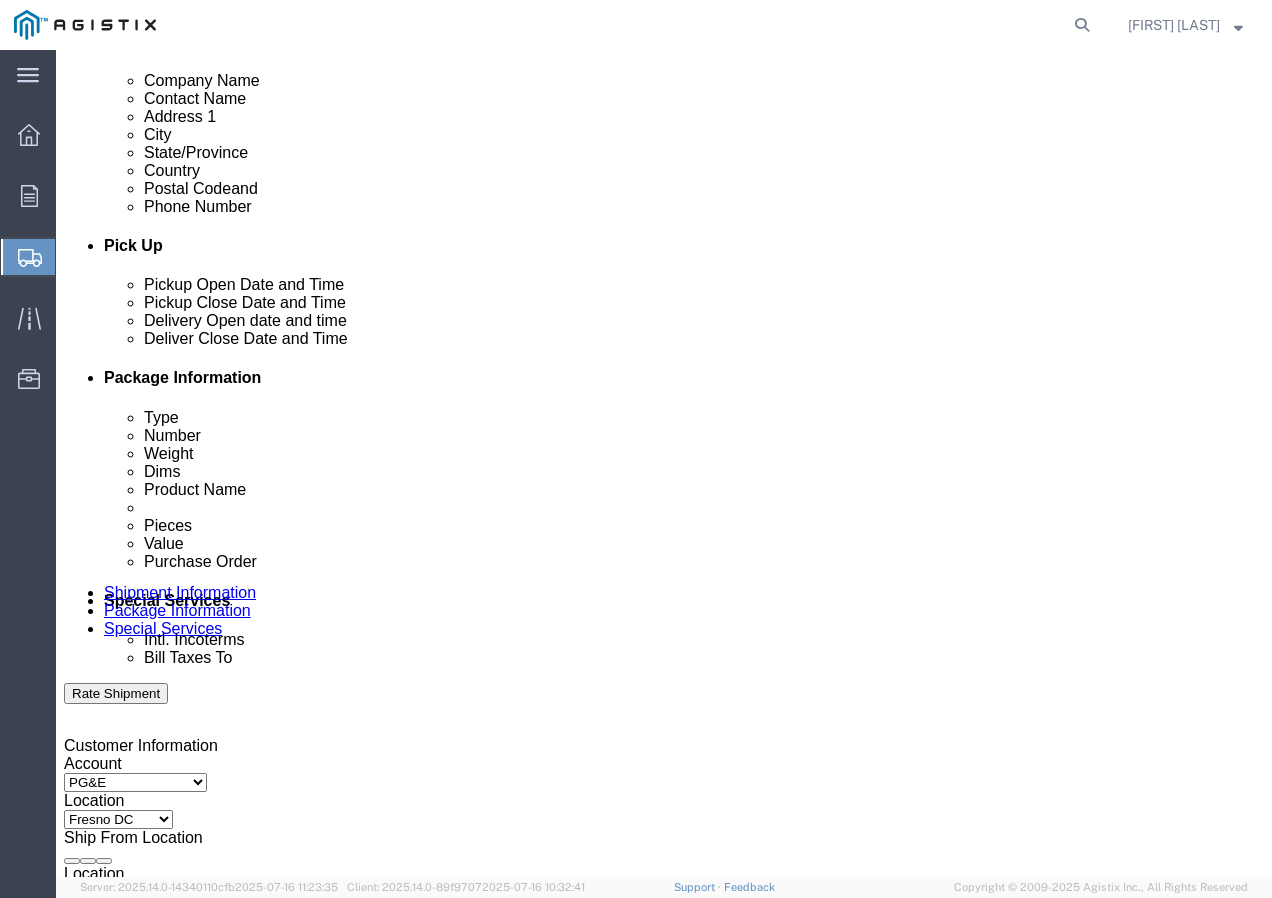 scroll, scrollTop: 700, scrollLeft: 0, axis: vertical 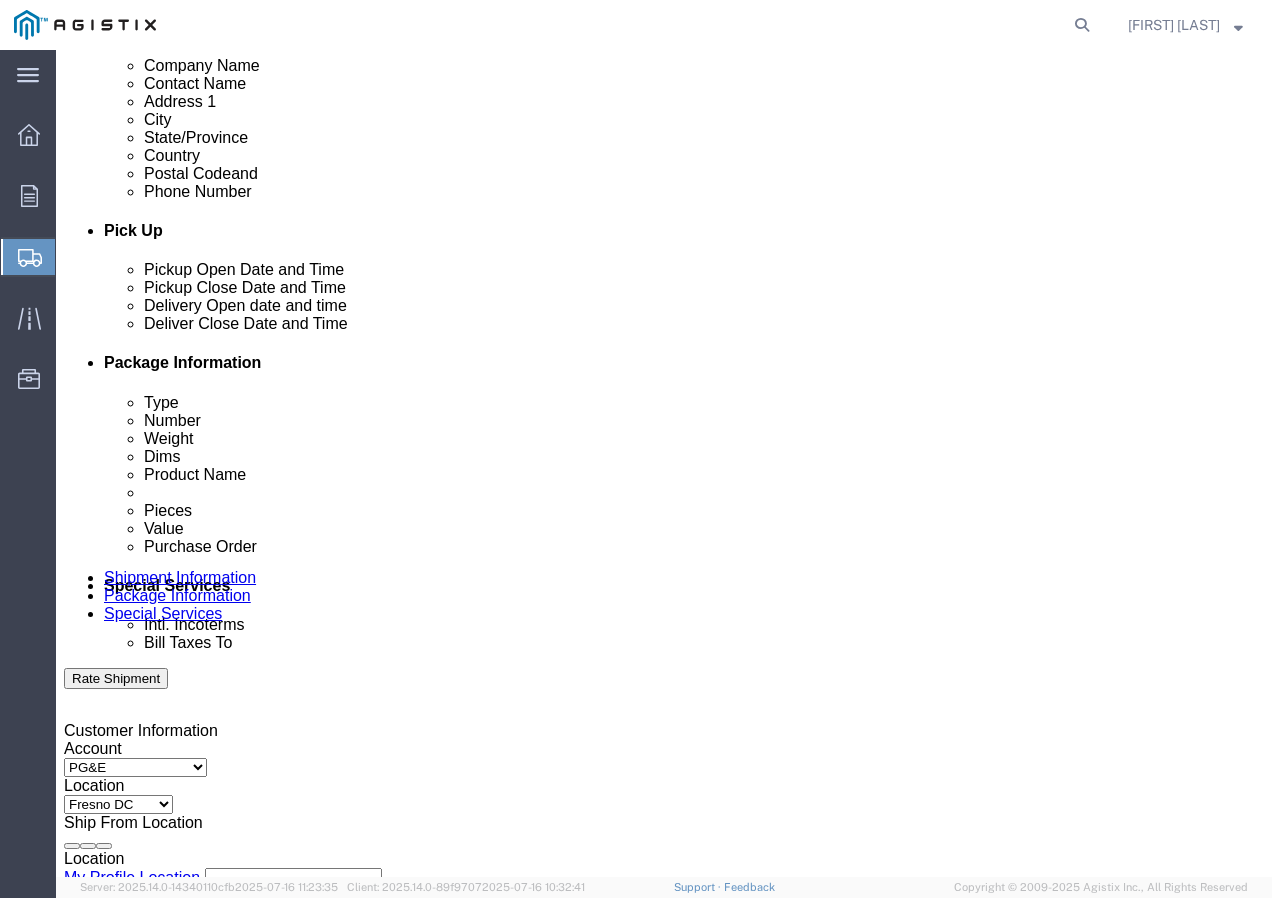 type on "8007567243" 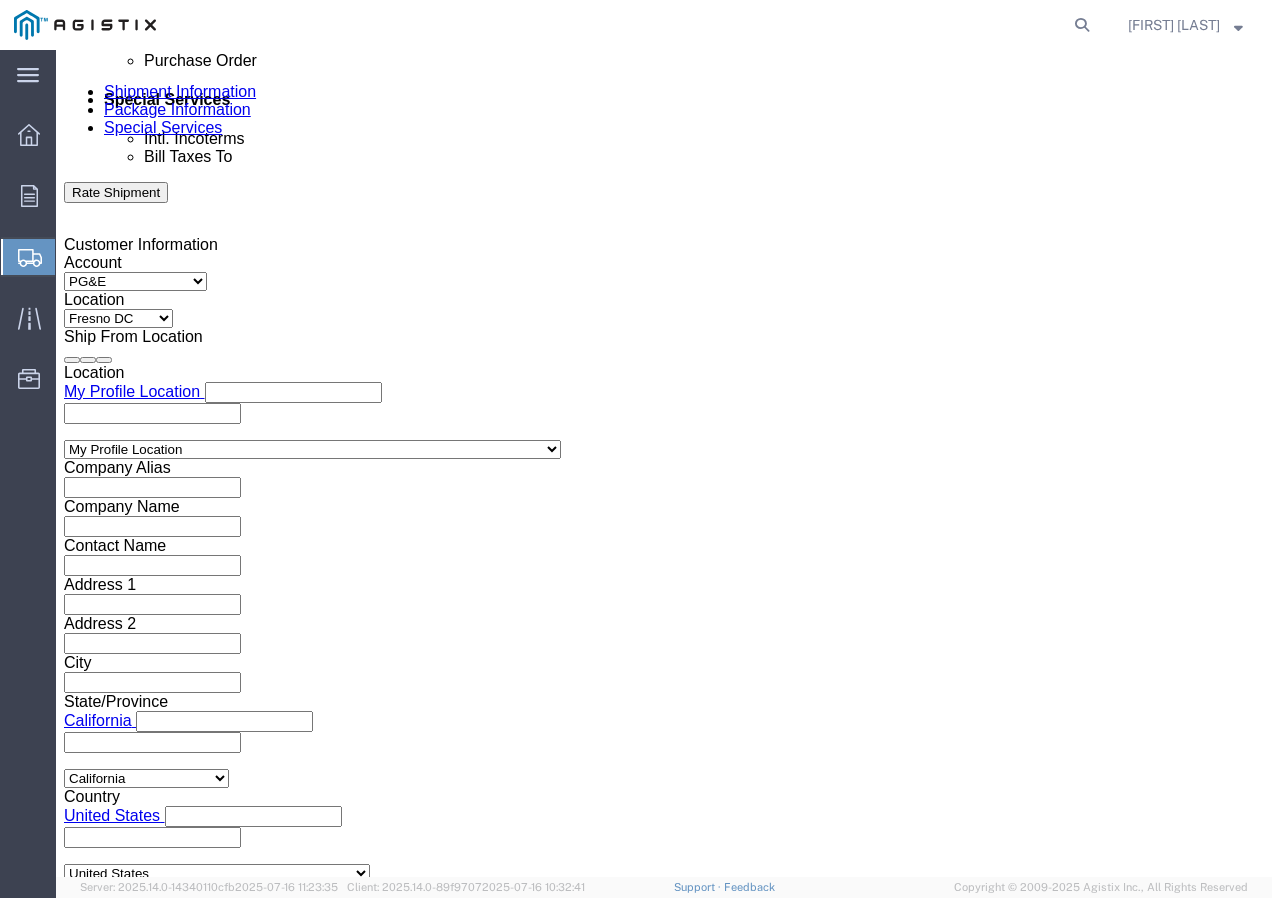 click on "4:00 PM" 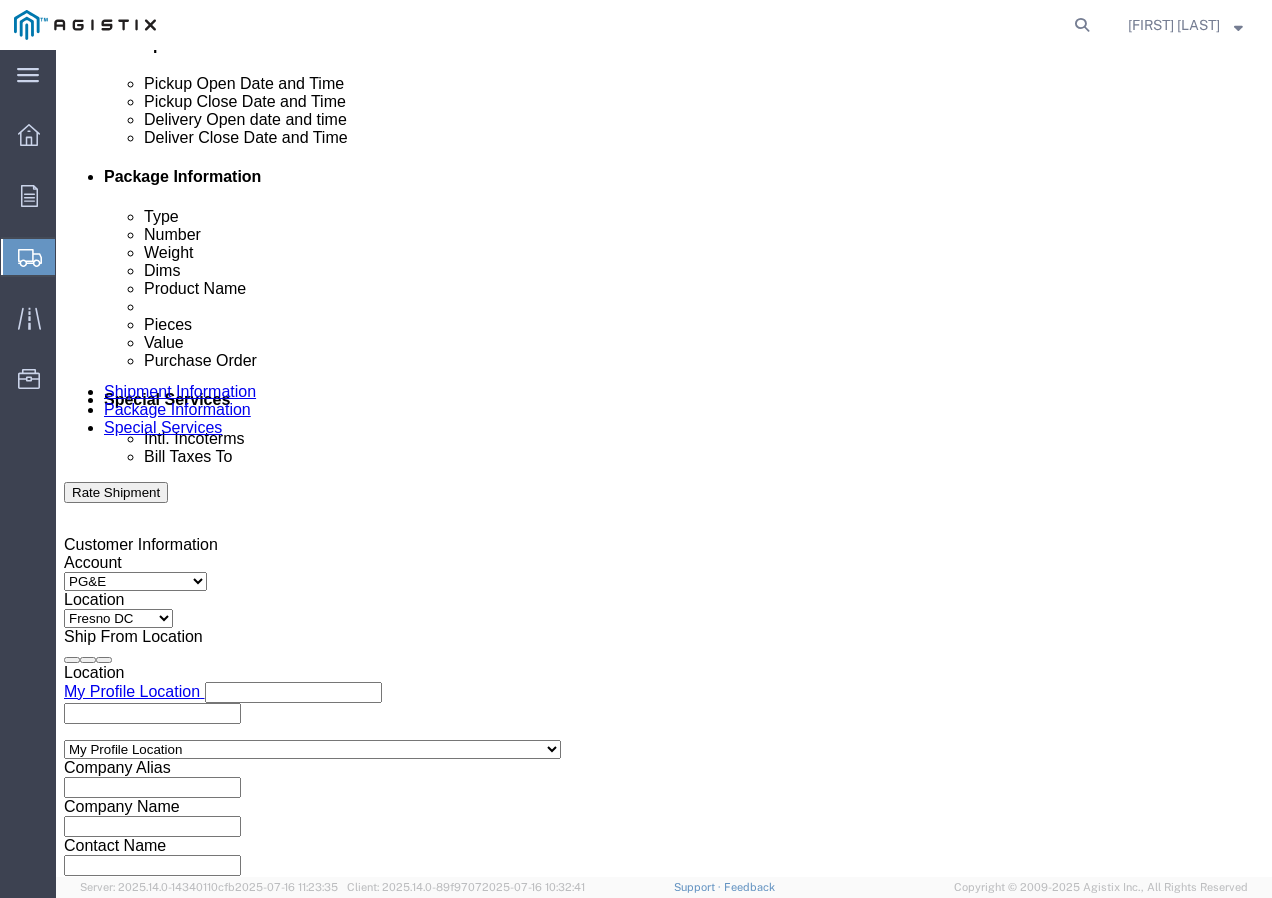 click 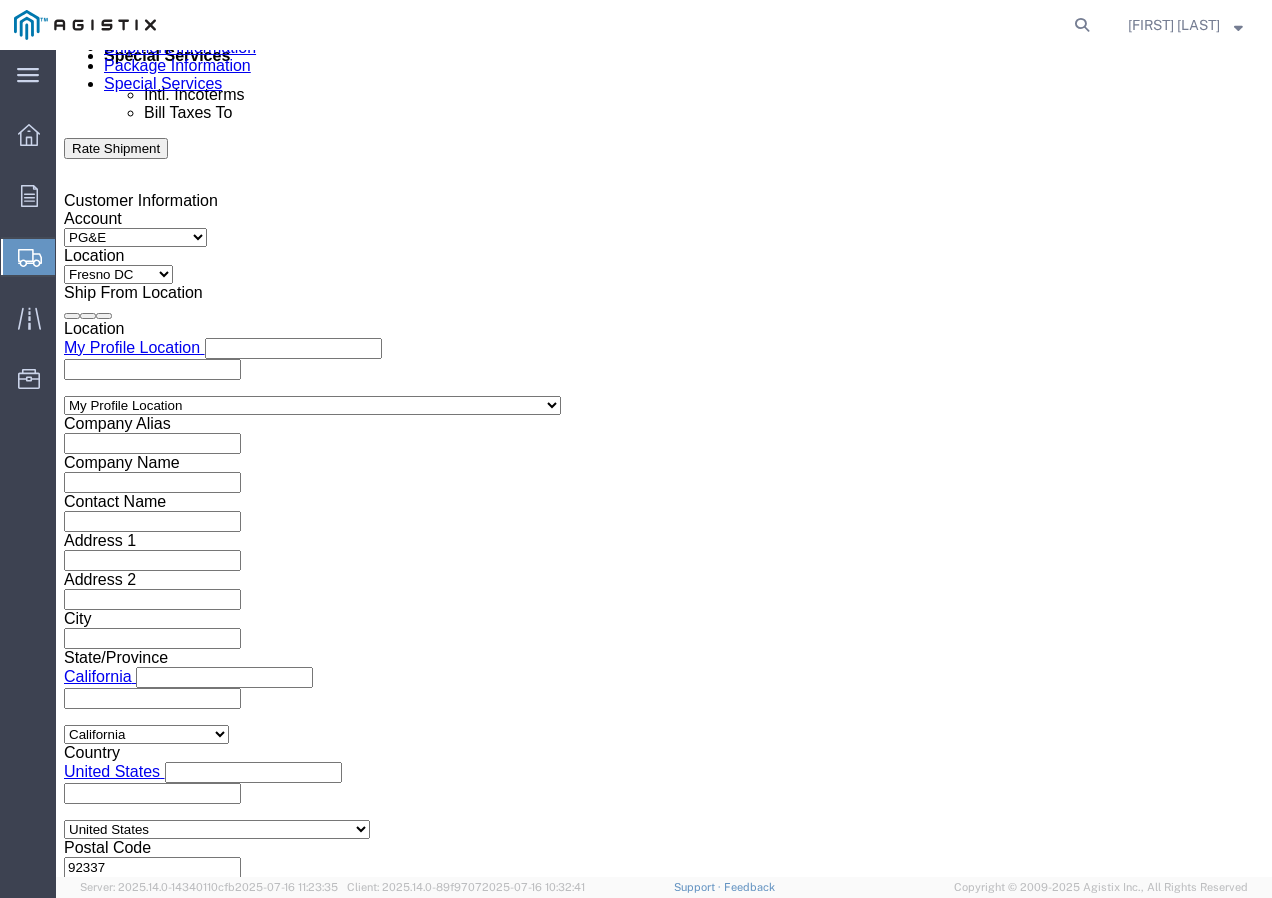click on "Apply" 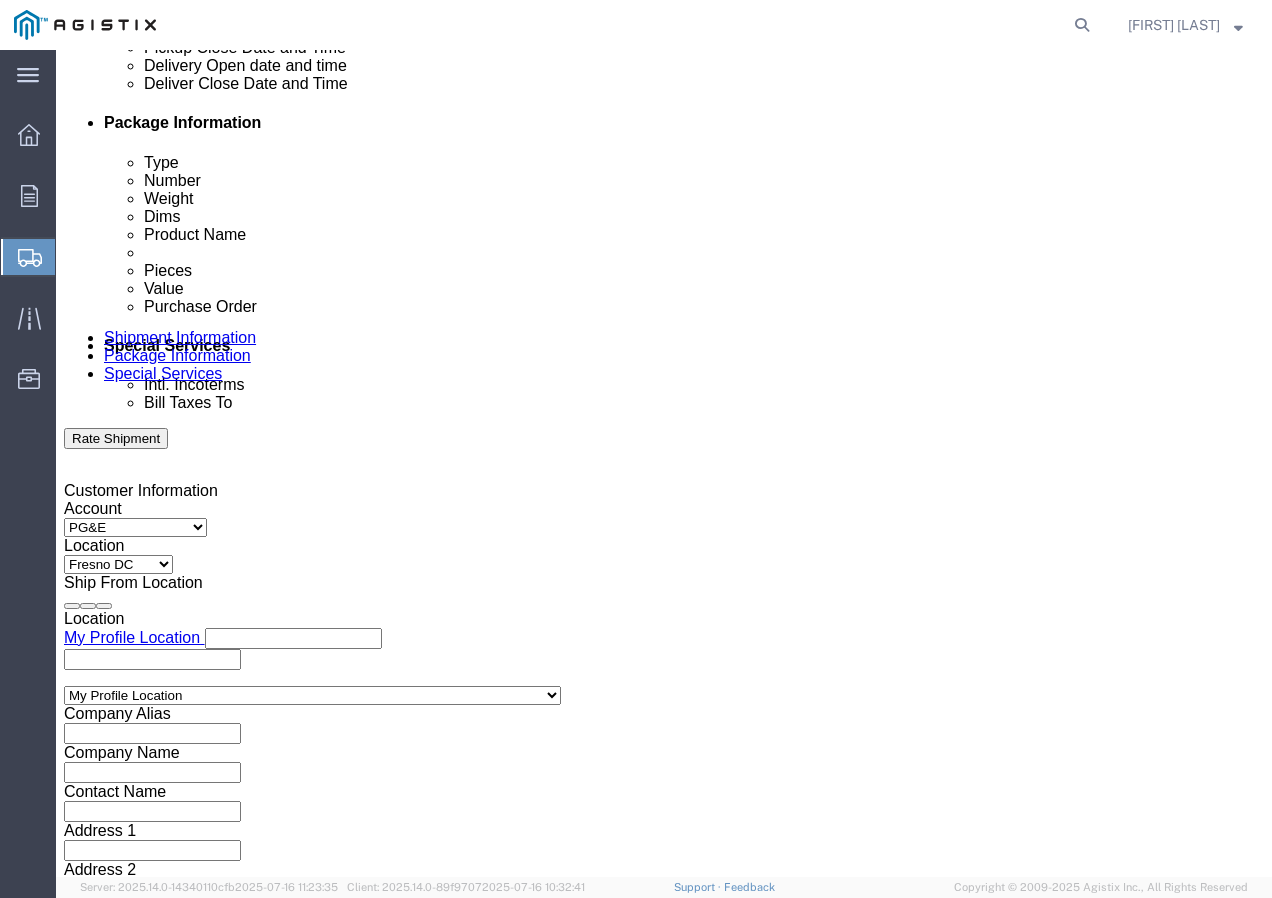 scroll, scrollTop: 930, scrollLeft: 0, axis: vertical 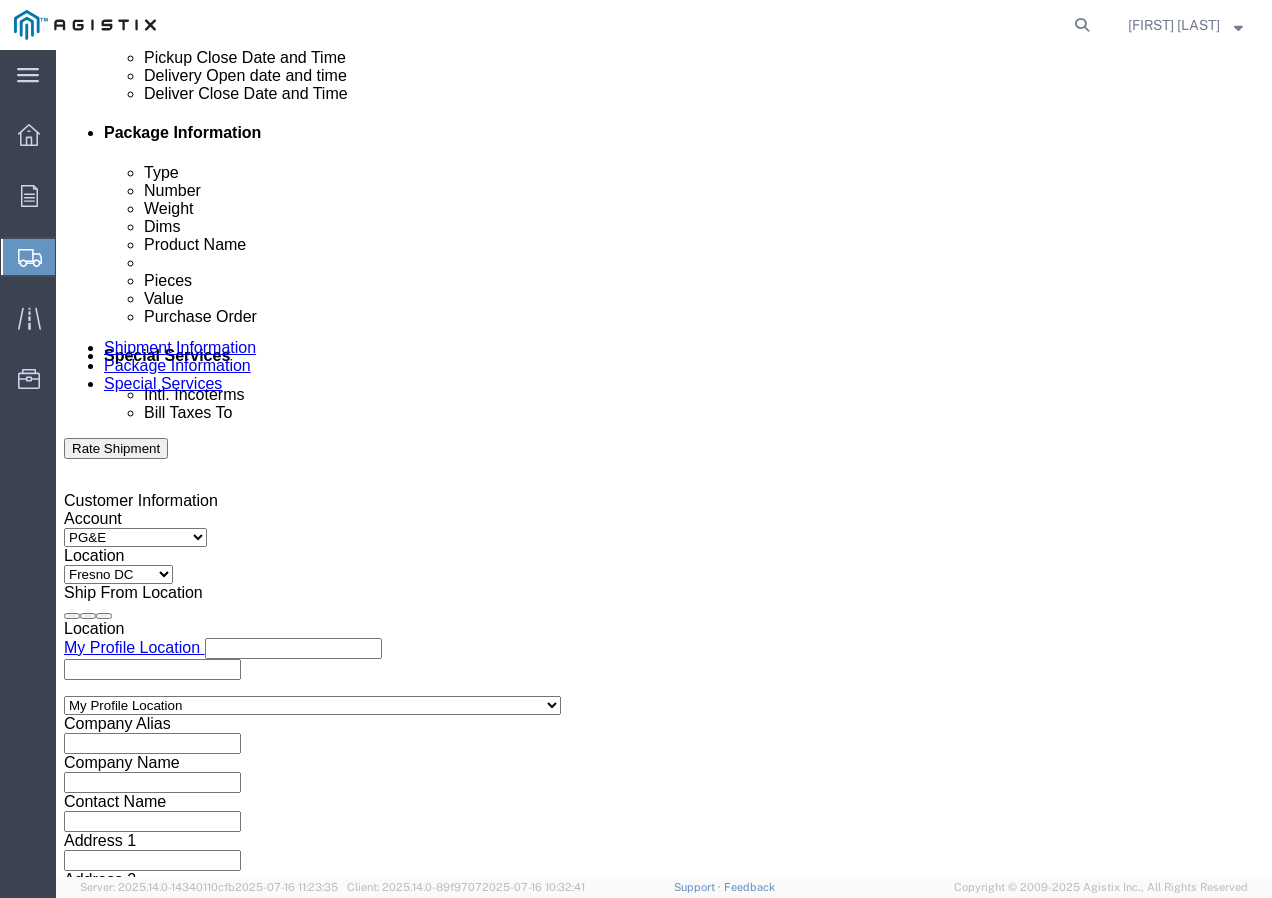 click 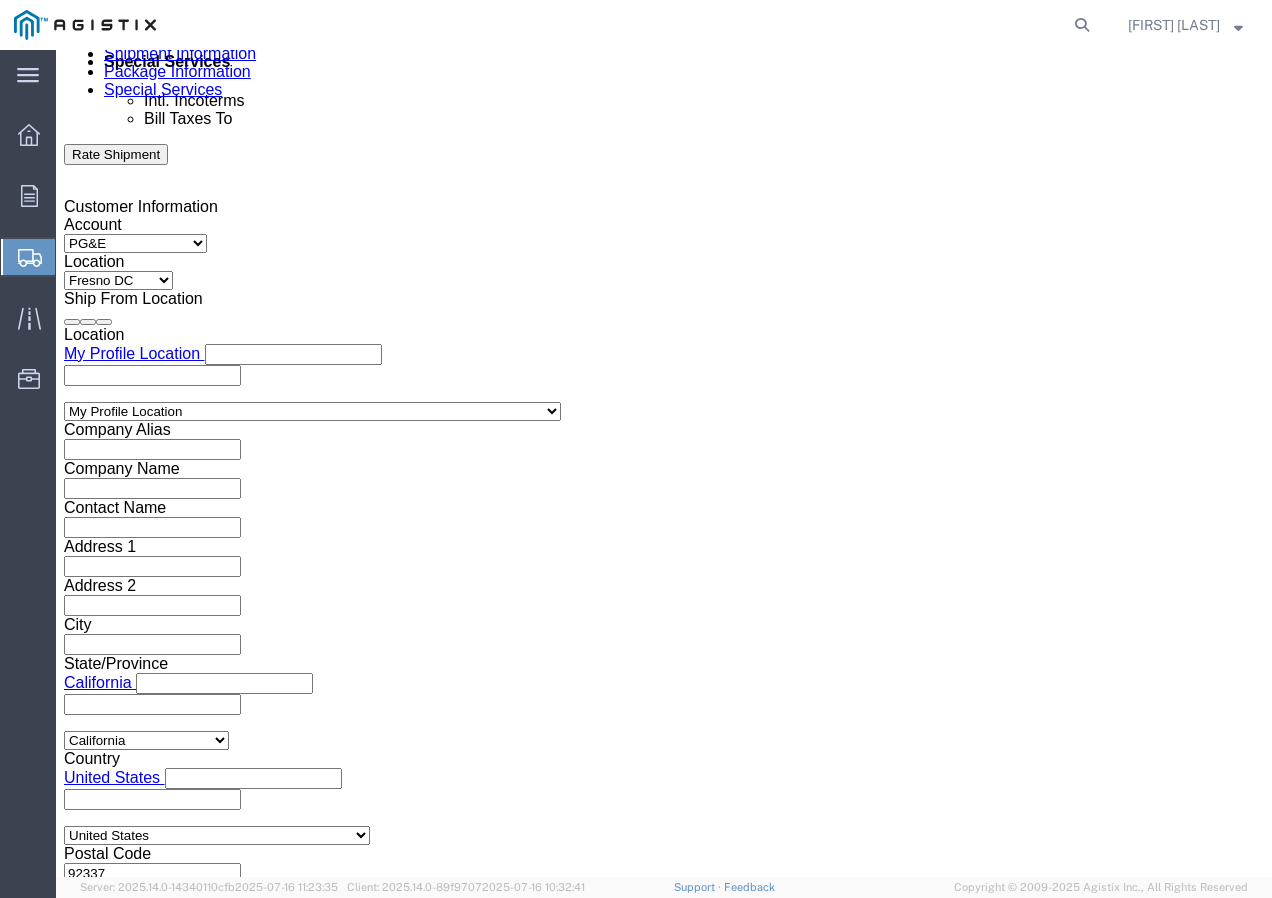 scroll, scrollTop: 1230, scrollLeft: 0, axis: vertical 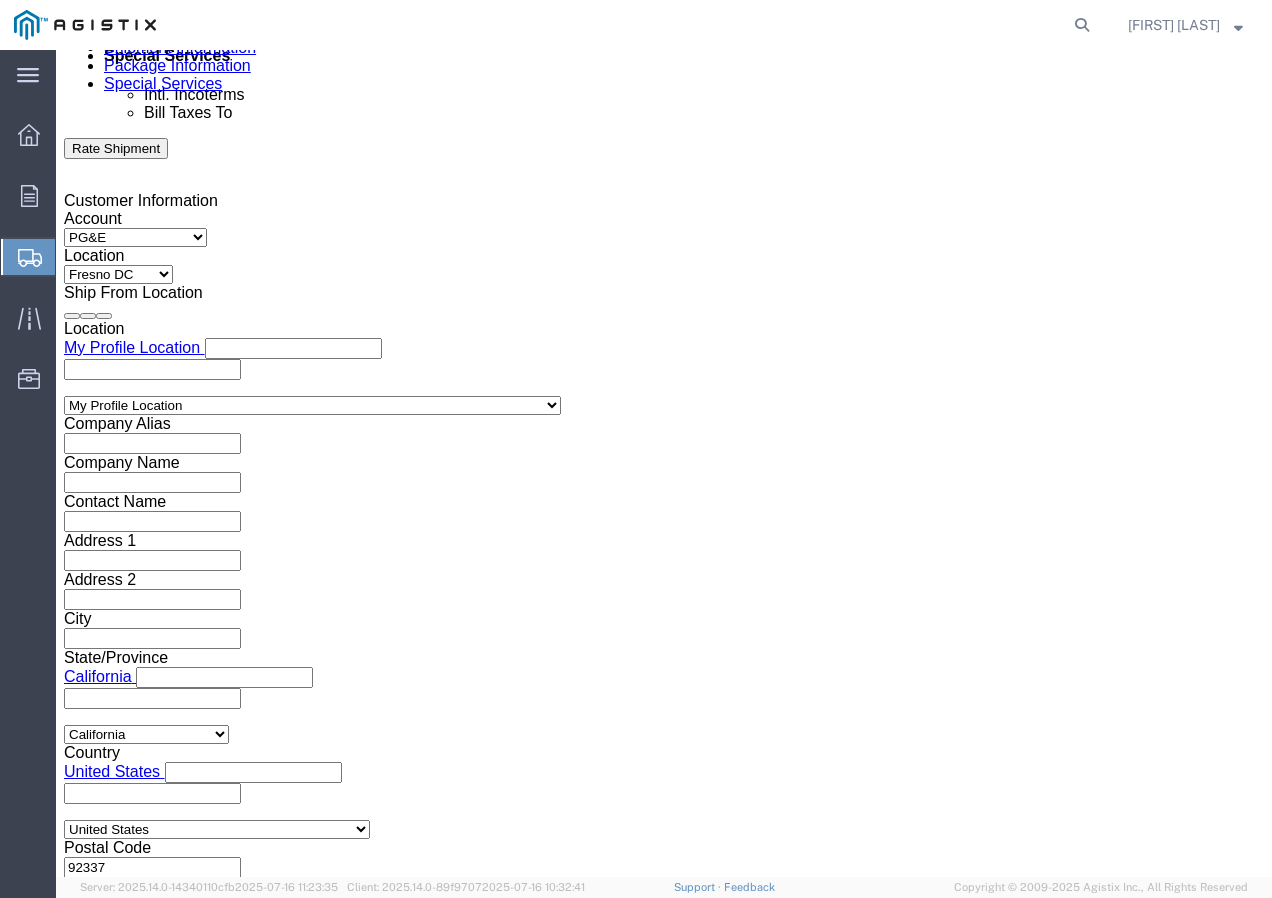 type on "7355371" 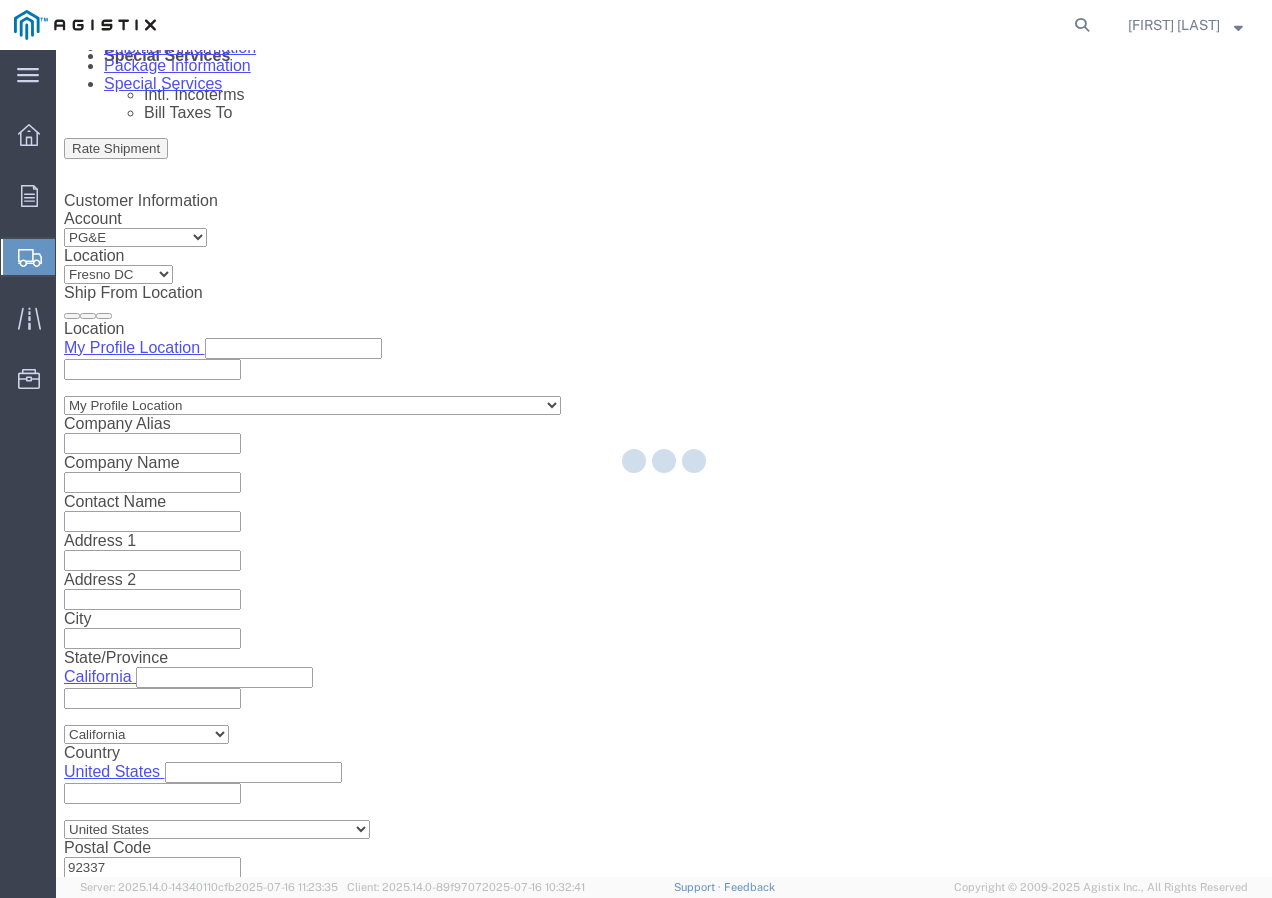 select 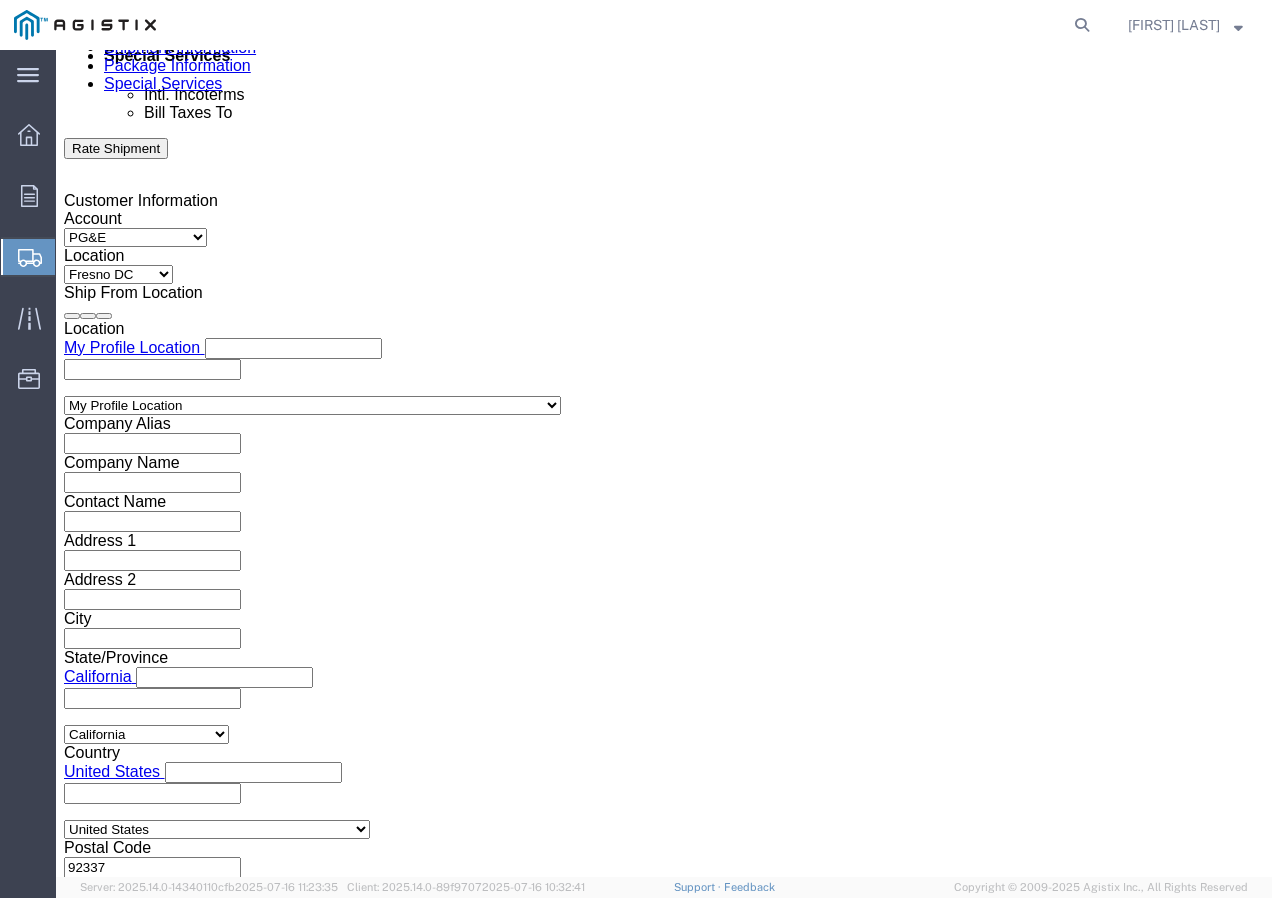 drag, startPoint x: 170, startPoint y: 680, endPoint x: 114, endPoint y: 630, distance: 75.073296 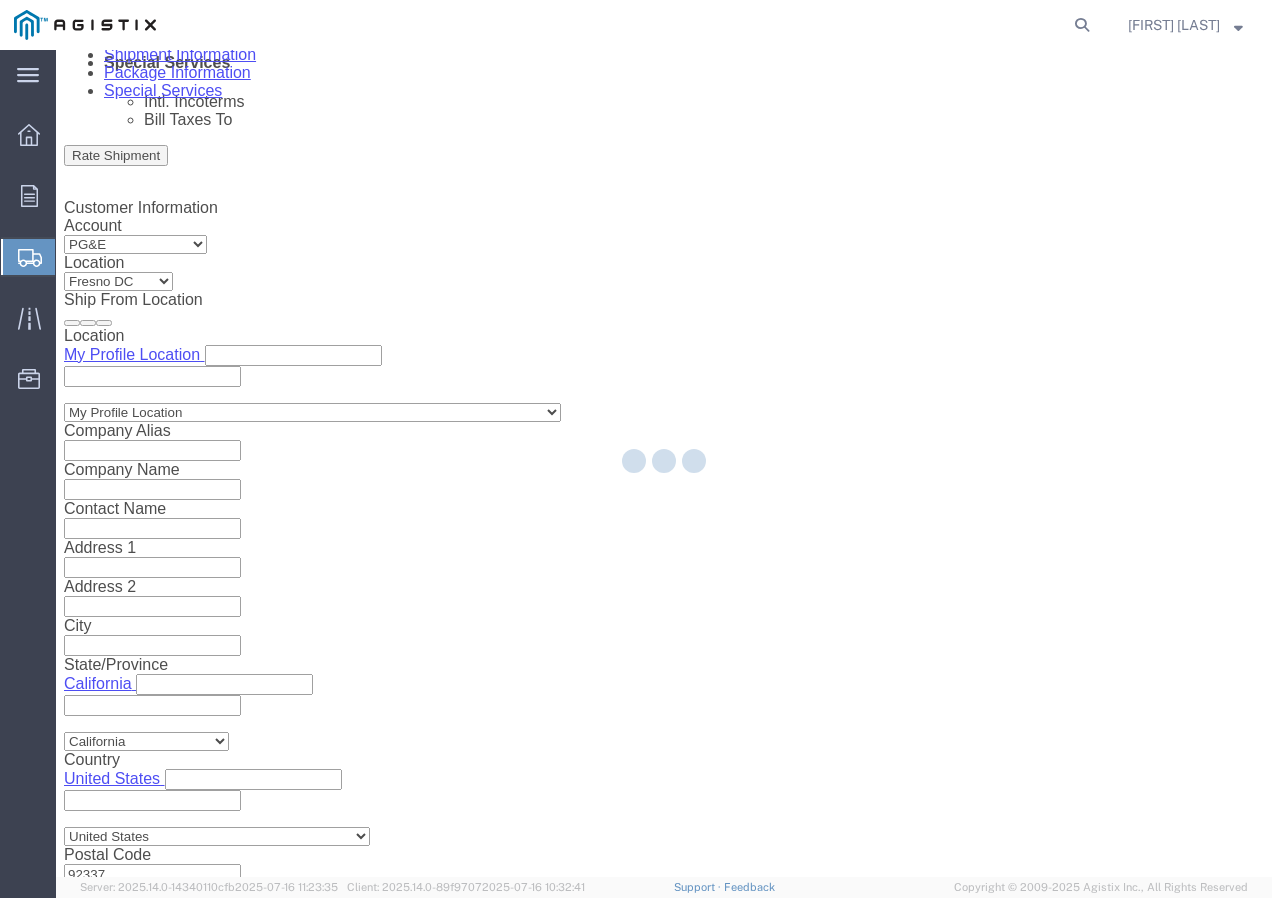 scroll, scrollTop: 0, scrollLeft: 0, axis: both 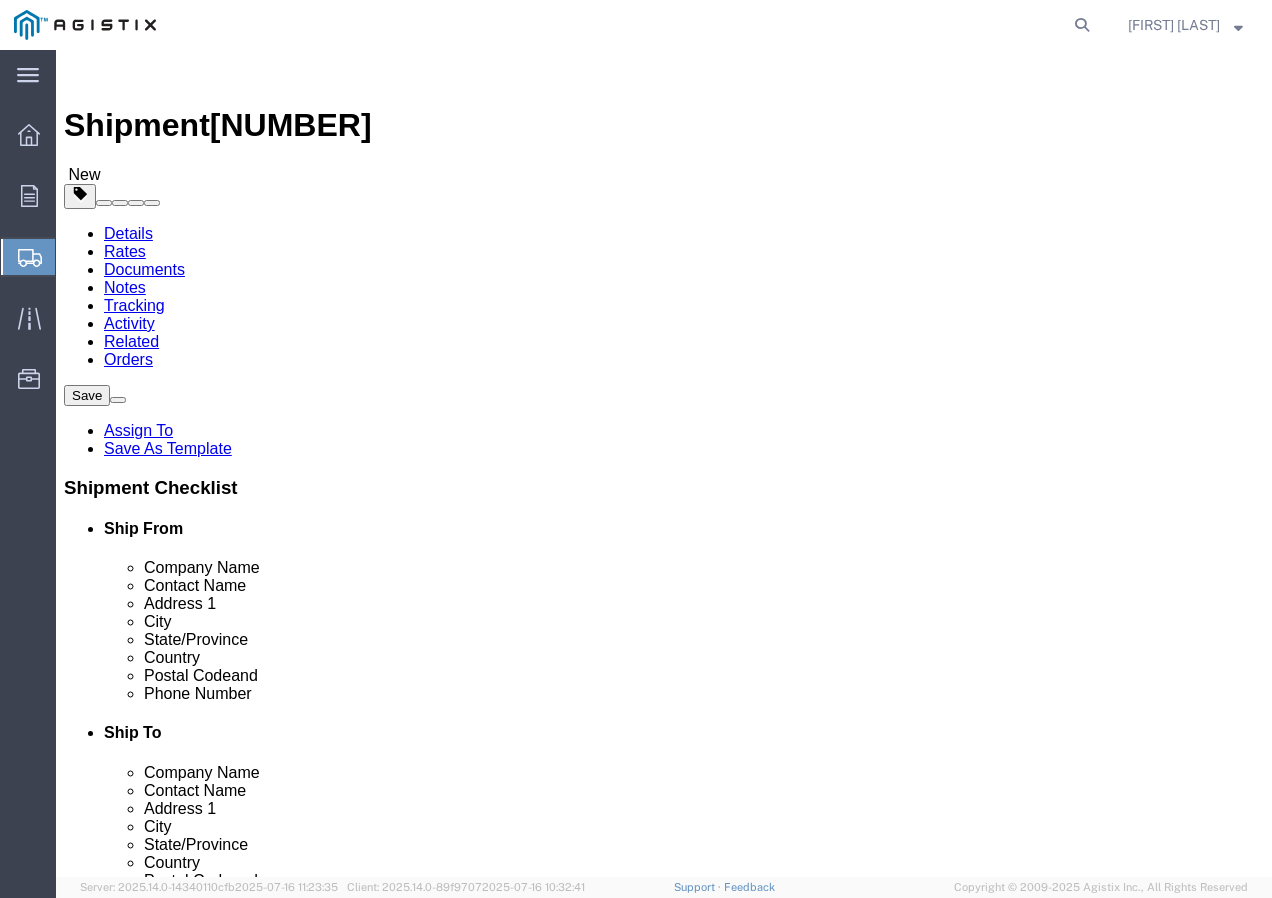 click on "Select Bulk Bundle(s) Cardboard Box(es) Carton(s) Crate(s) Drum(s) (Fiberboard) Drum(s) (Metal) Drum(s) (Plastic) Envelope Naked Cargo (UnPackaged) Pallet(s) Oversized (Not Stackable) Pallet(s) Oversized (Stackable) Pallet(s) Standard (Not Stackable) Pallet(s) Standard (Stackable) Roll(s) Your Packaging" 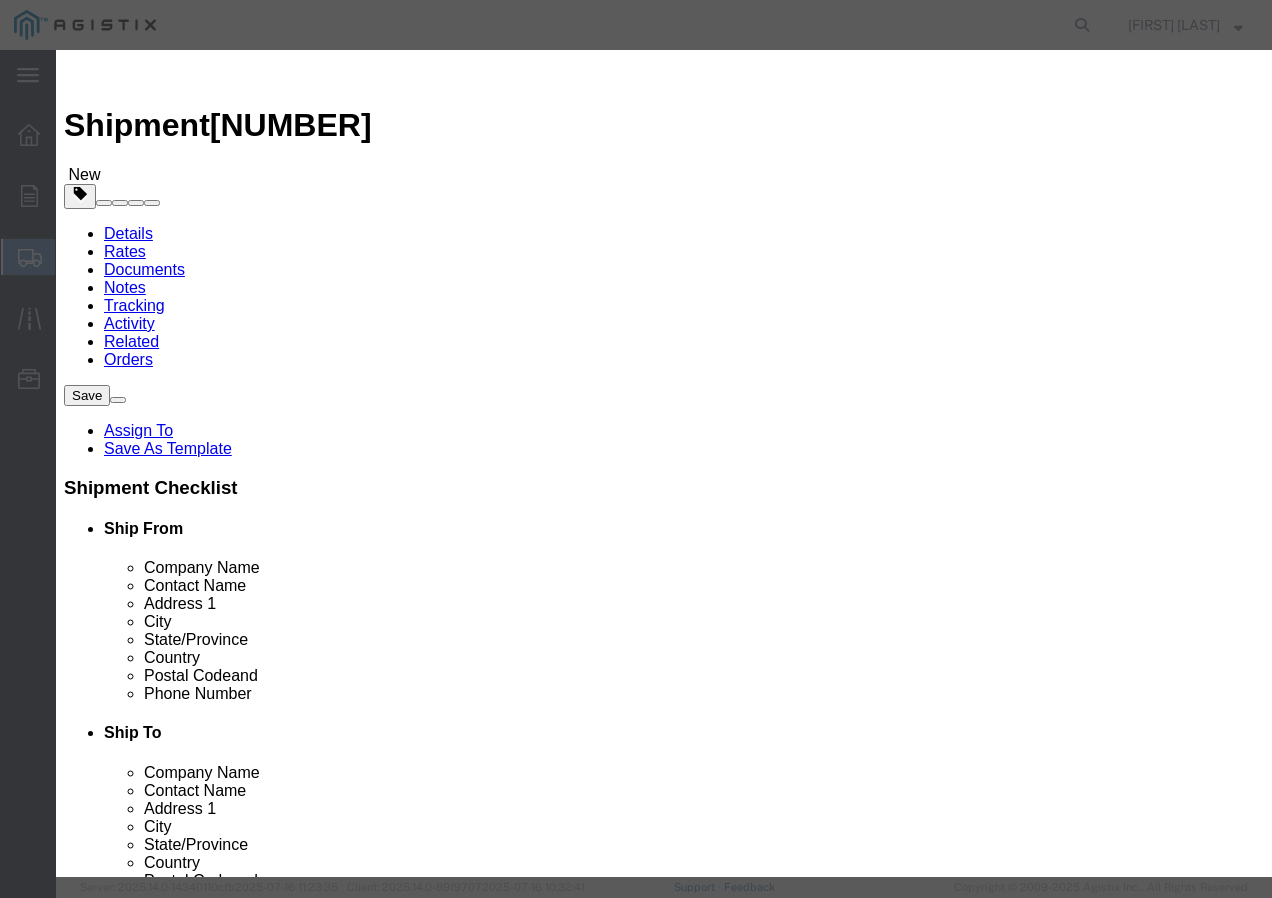 click 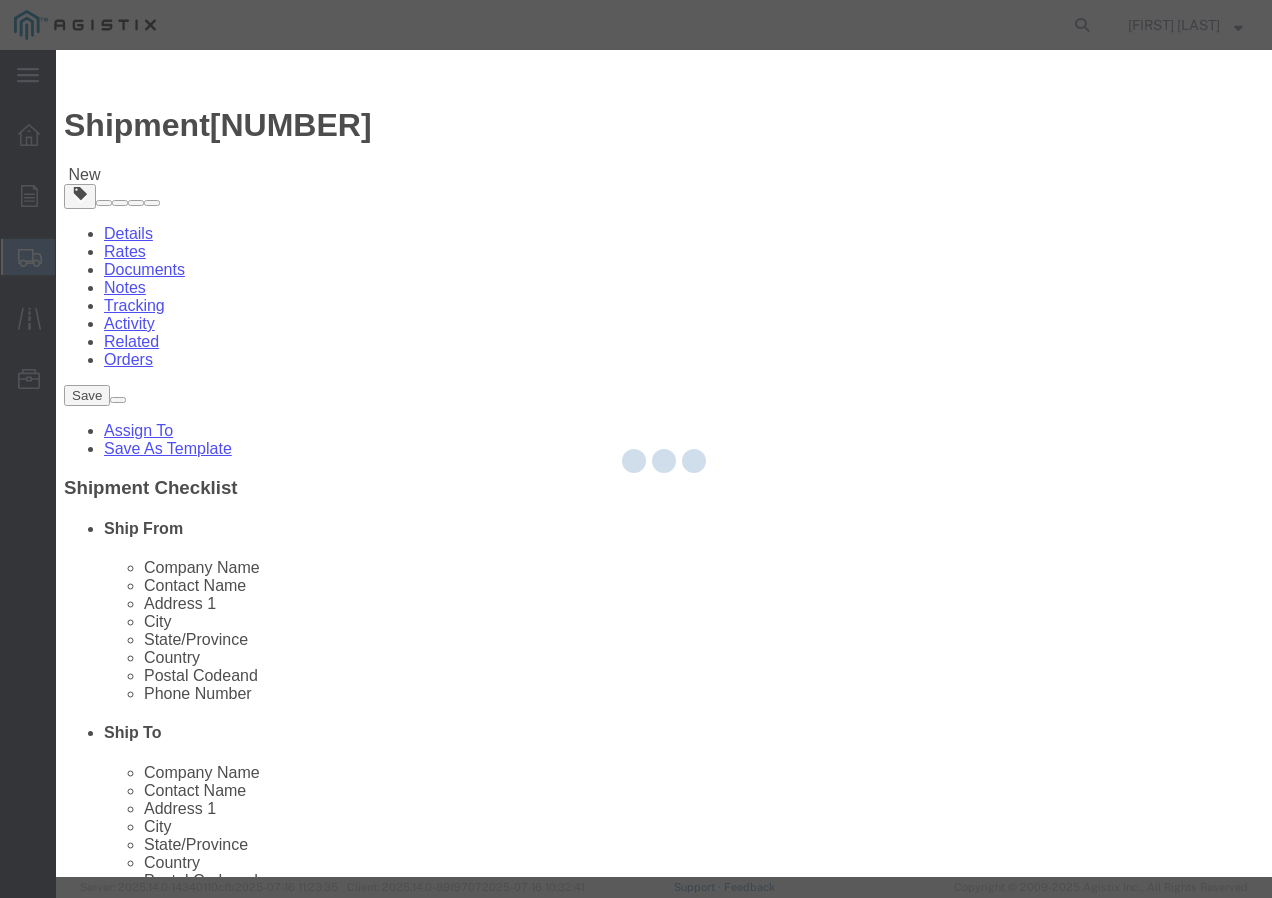 type 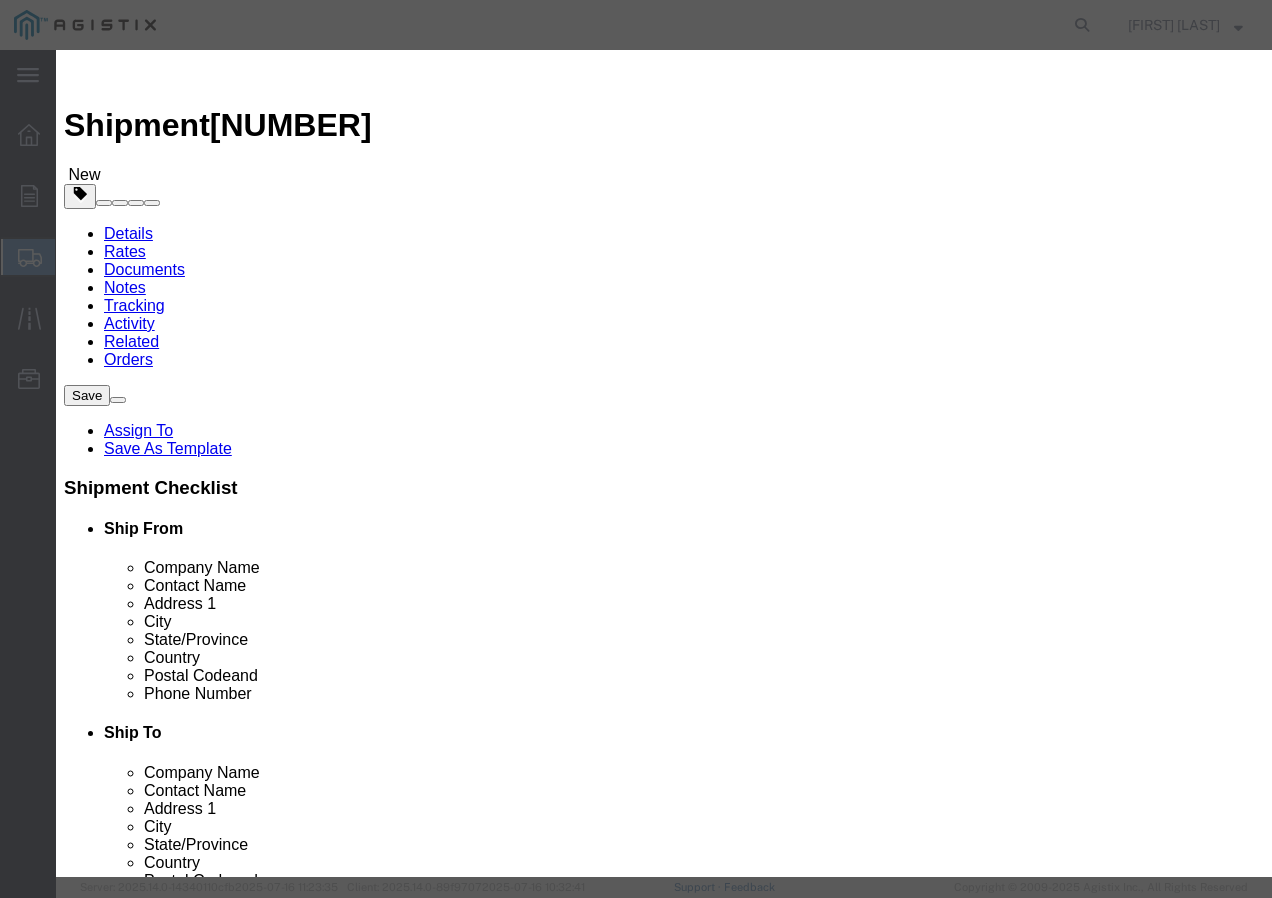 click 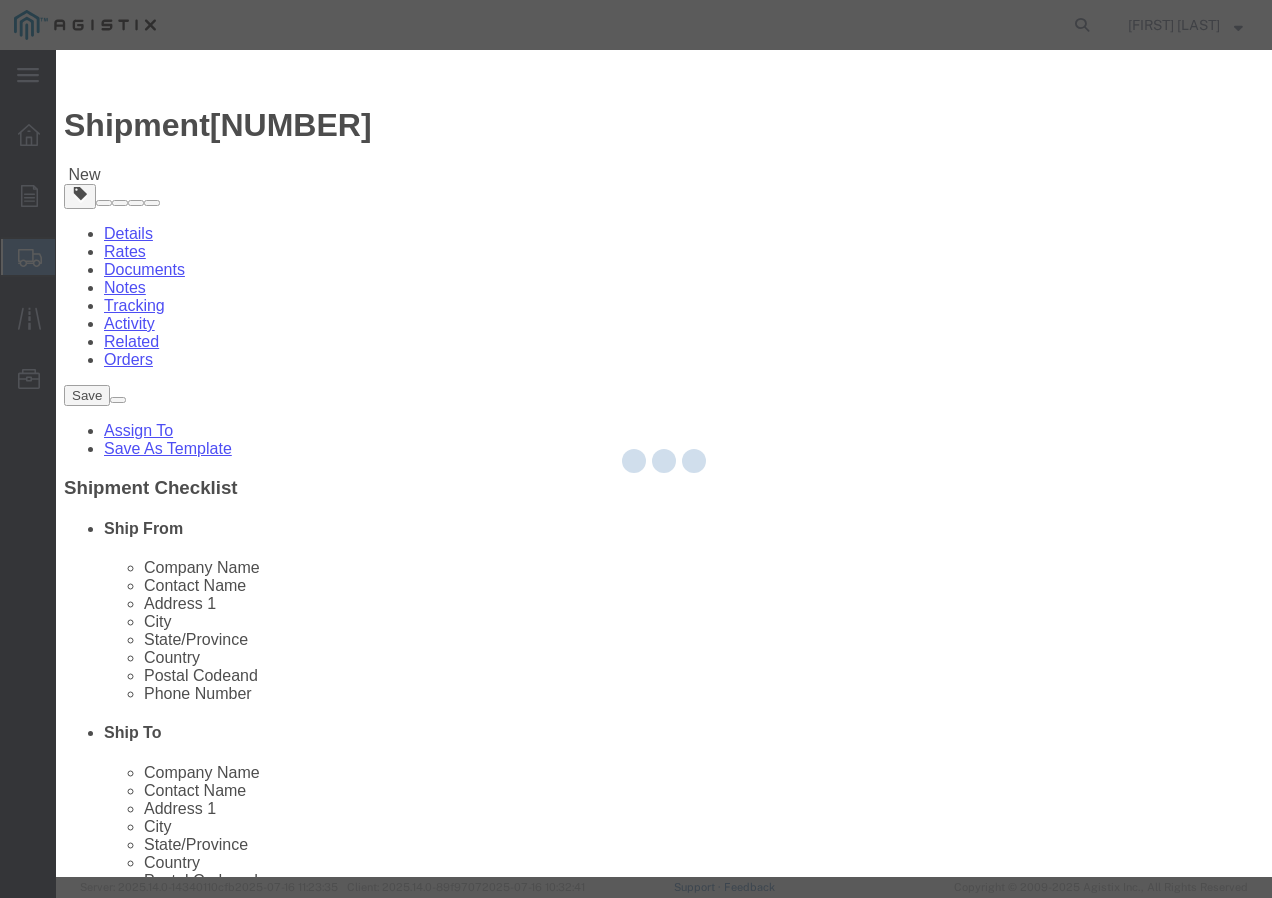 type 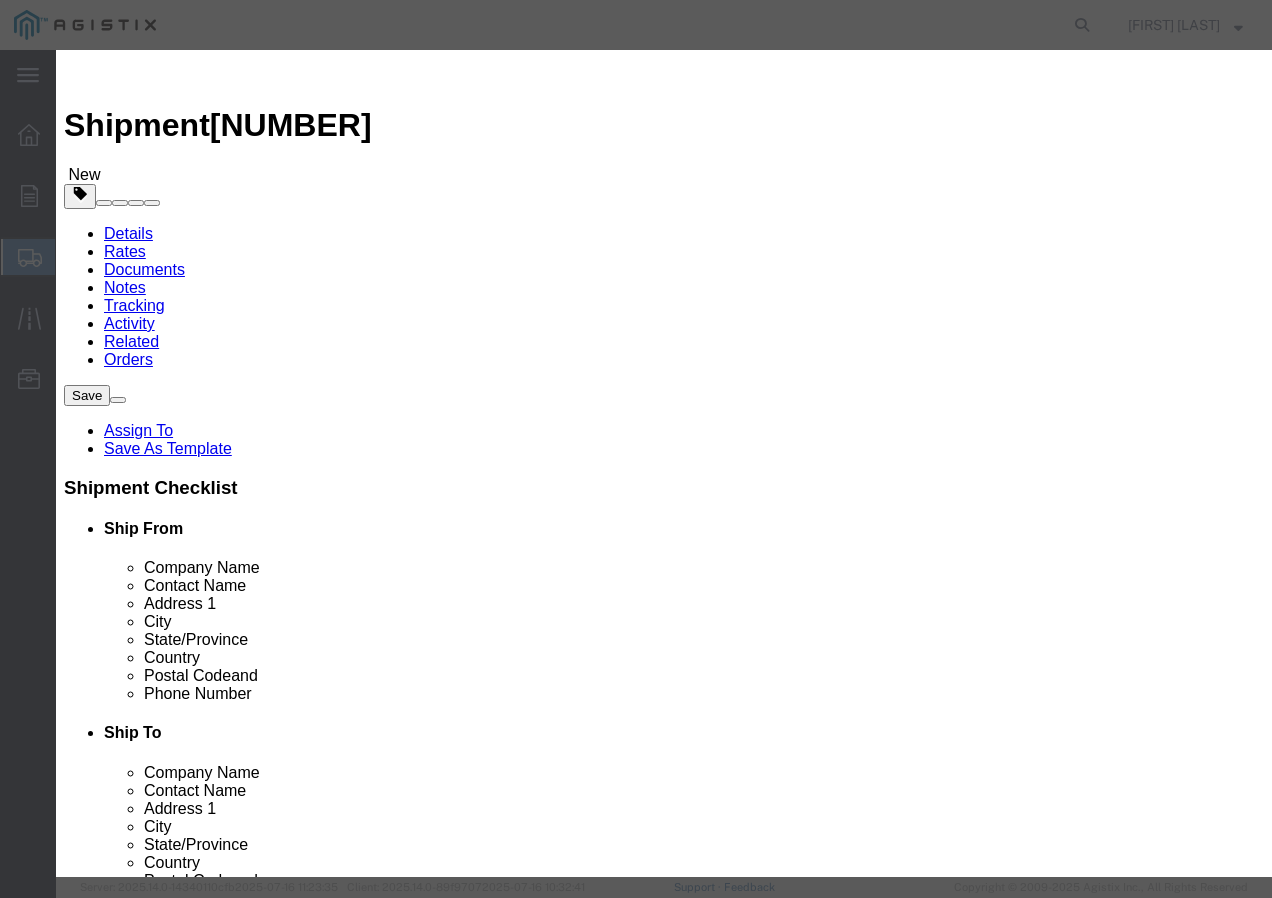 click 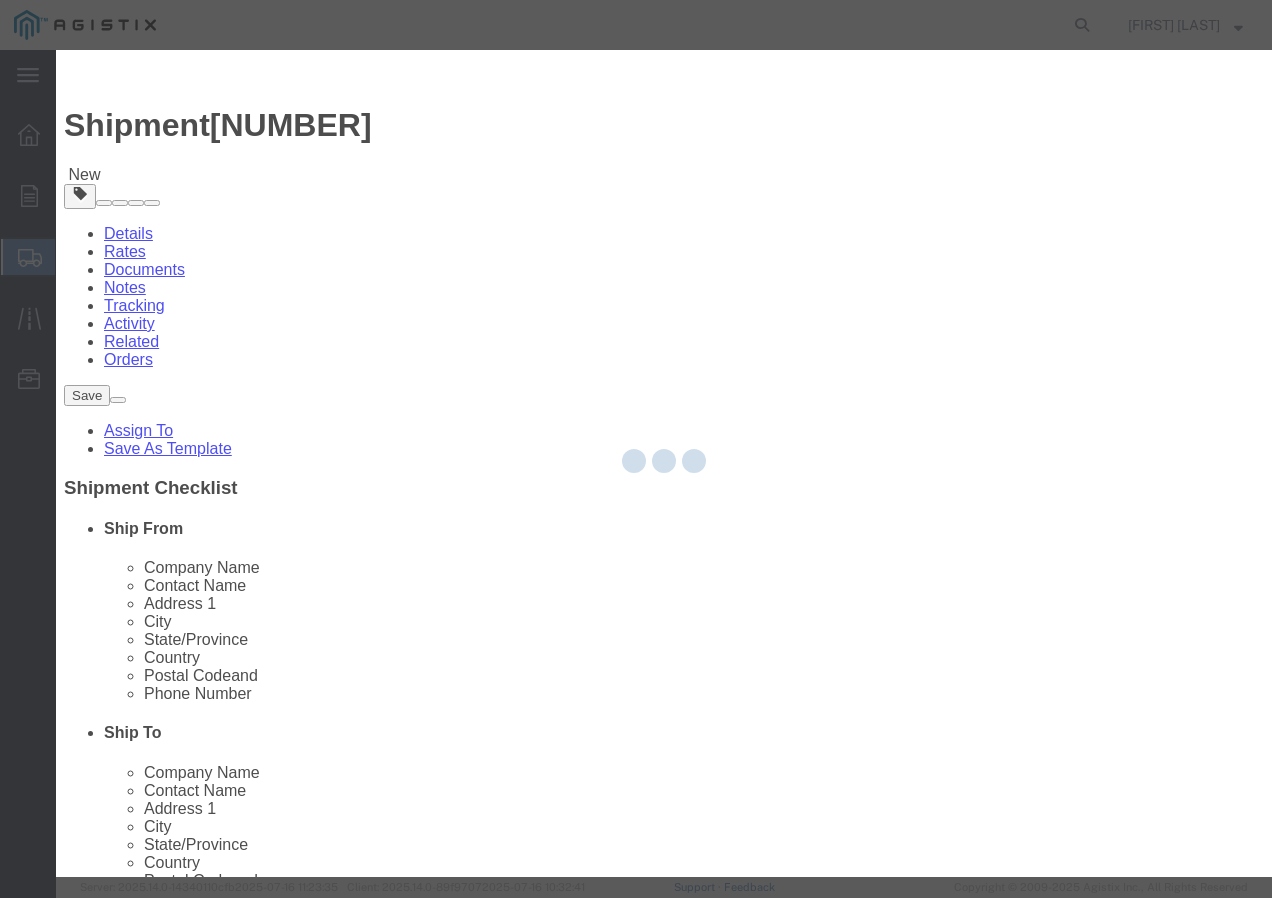 type 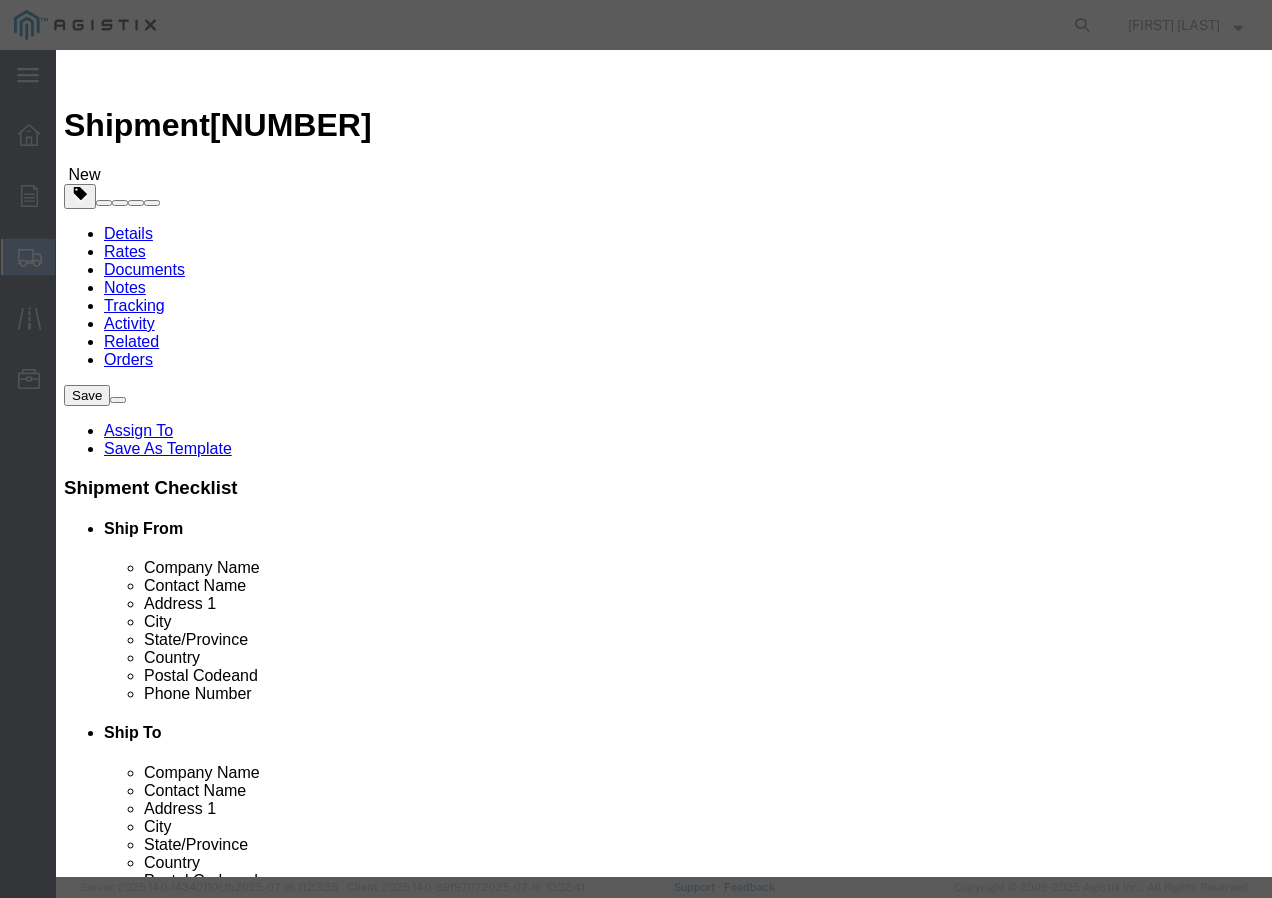 click 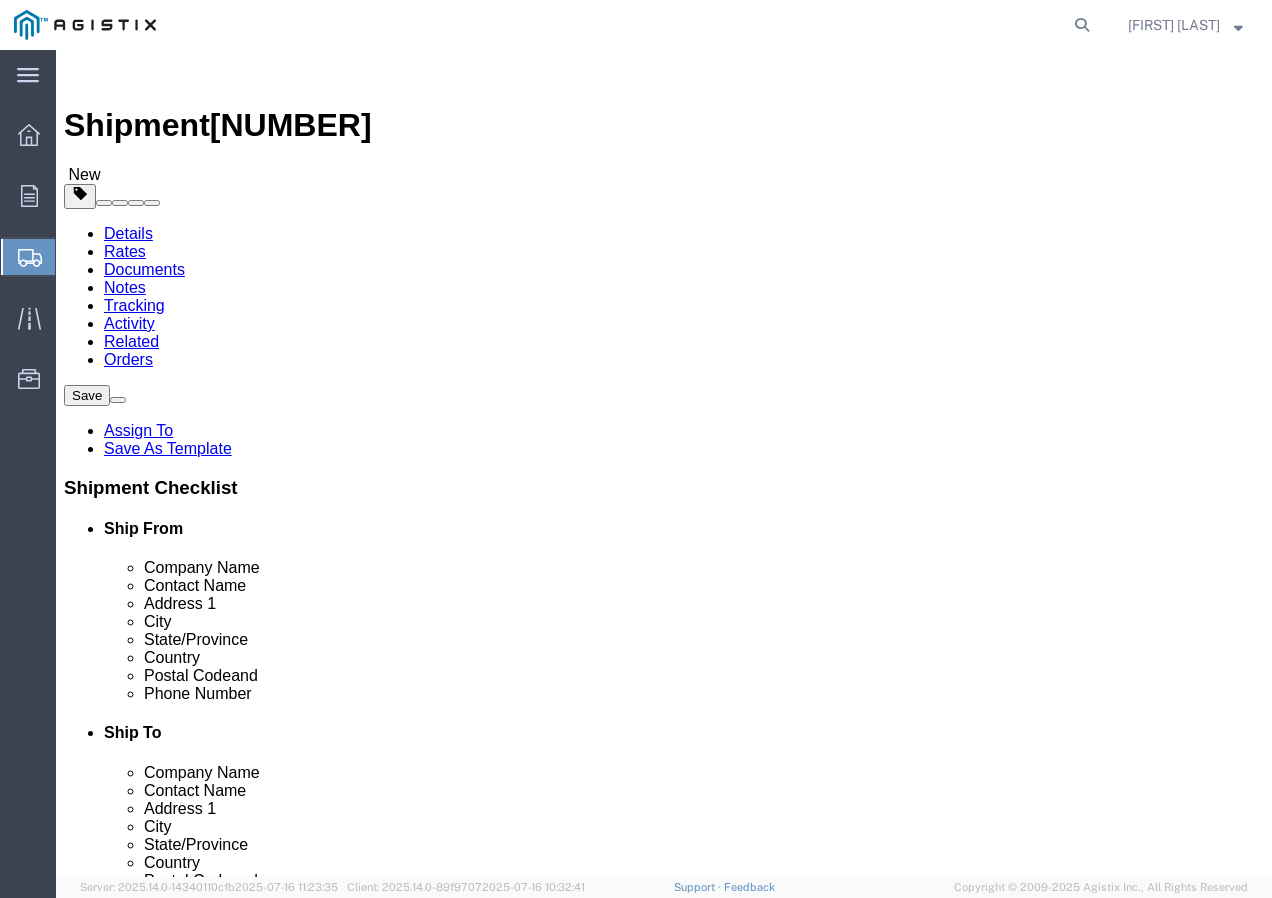click on "1" 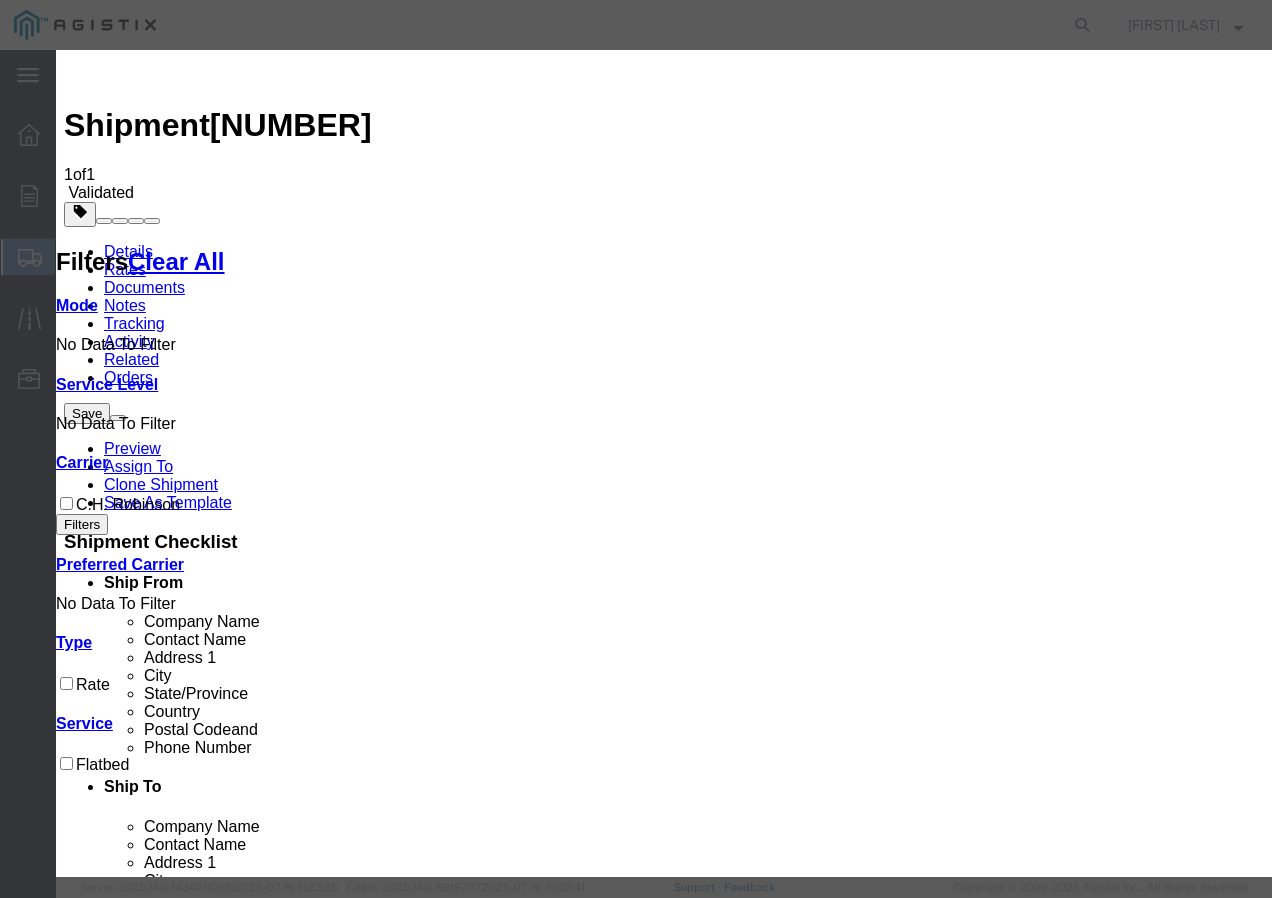 click at bounding box center (72, 3680) 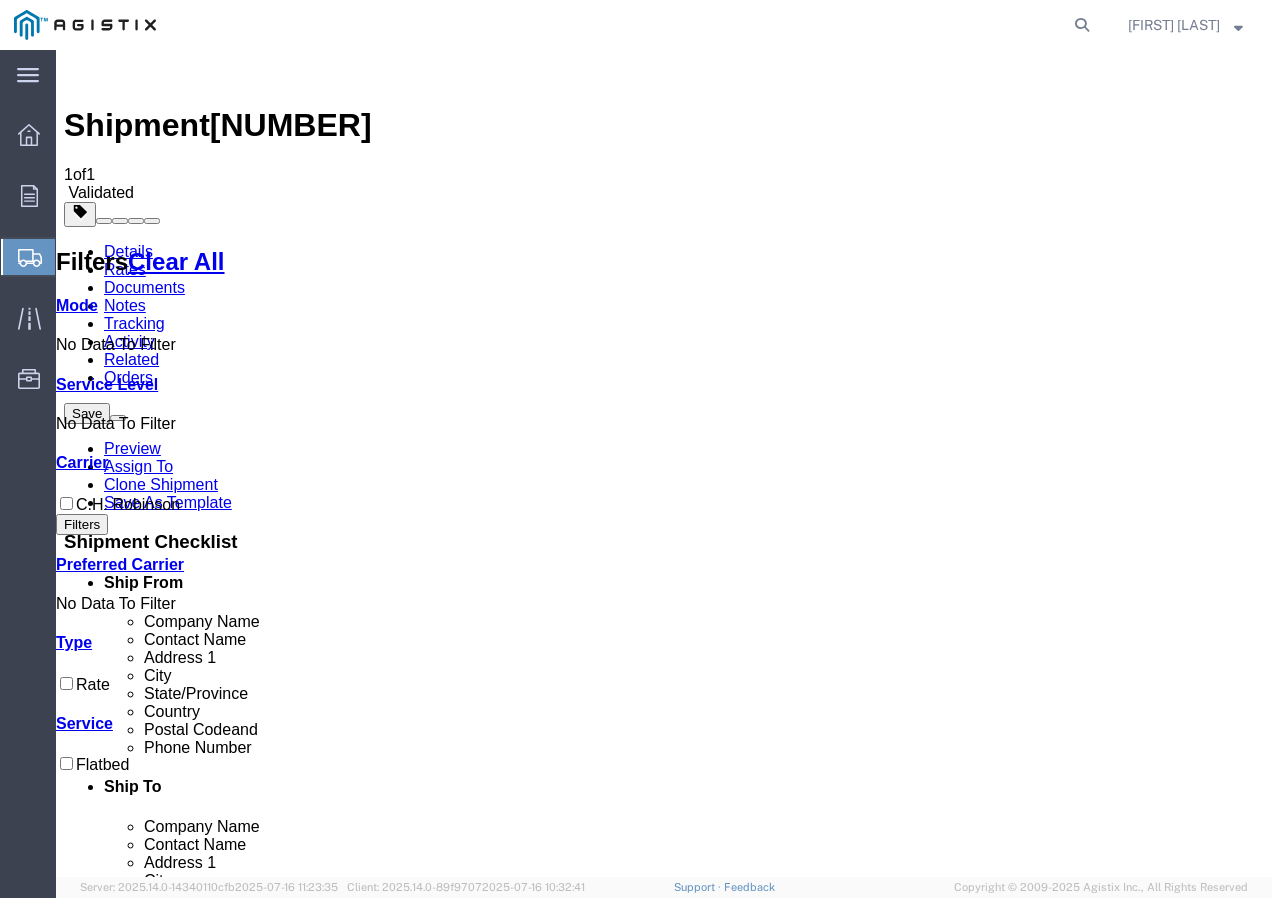 click on "Book" at bounding box center [979, 1850] 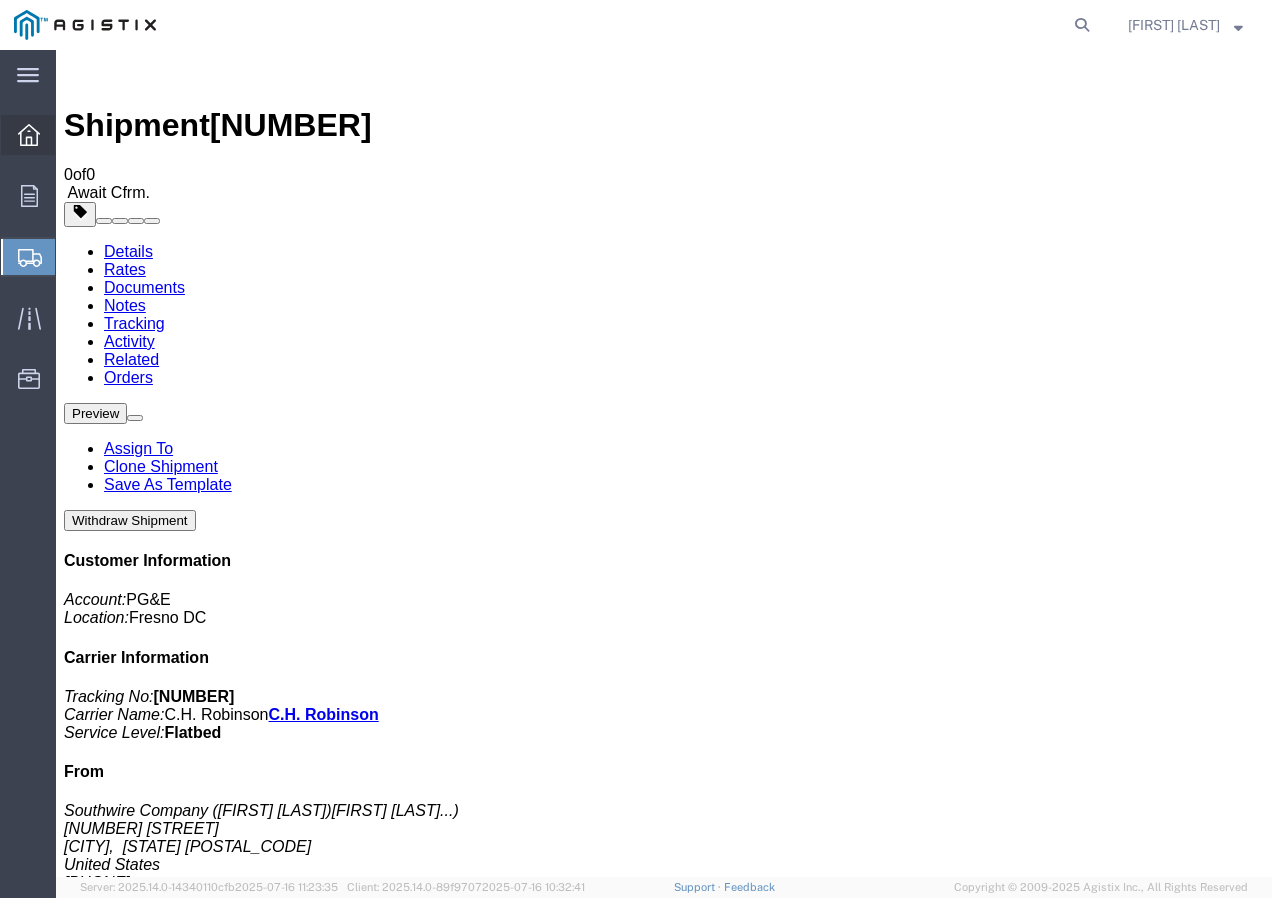 click 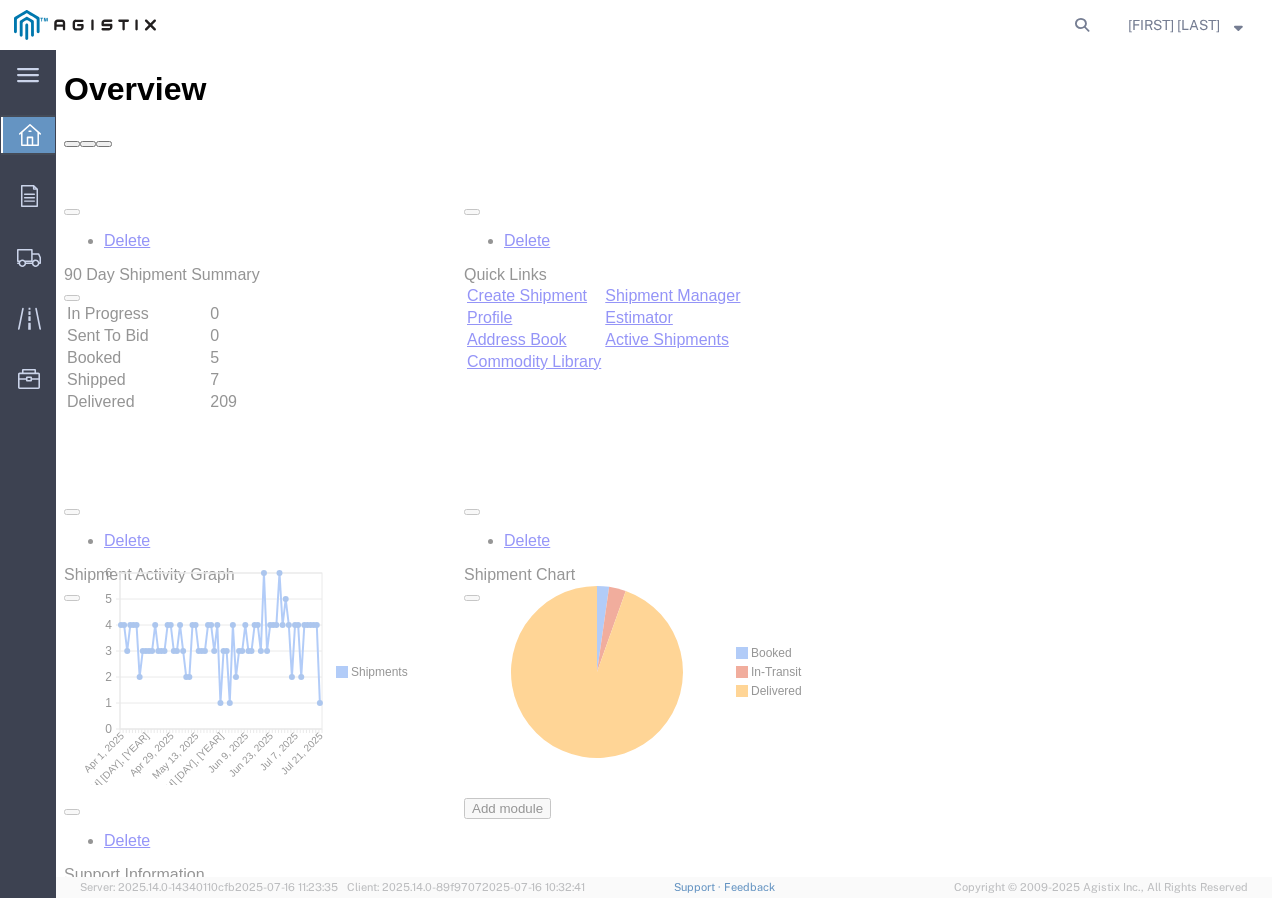 scroll, scrollTop: 0, scrollLeft: 0, axis: both 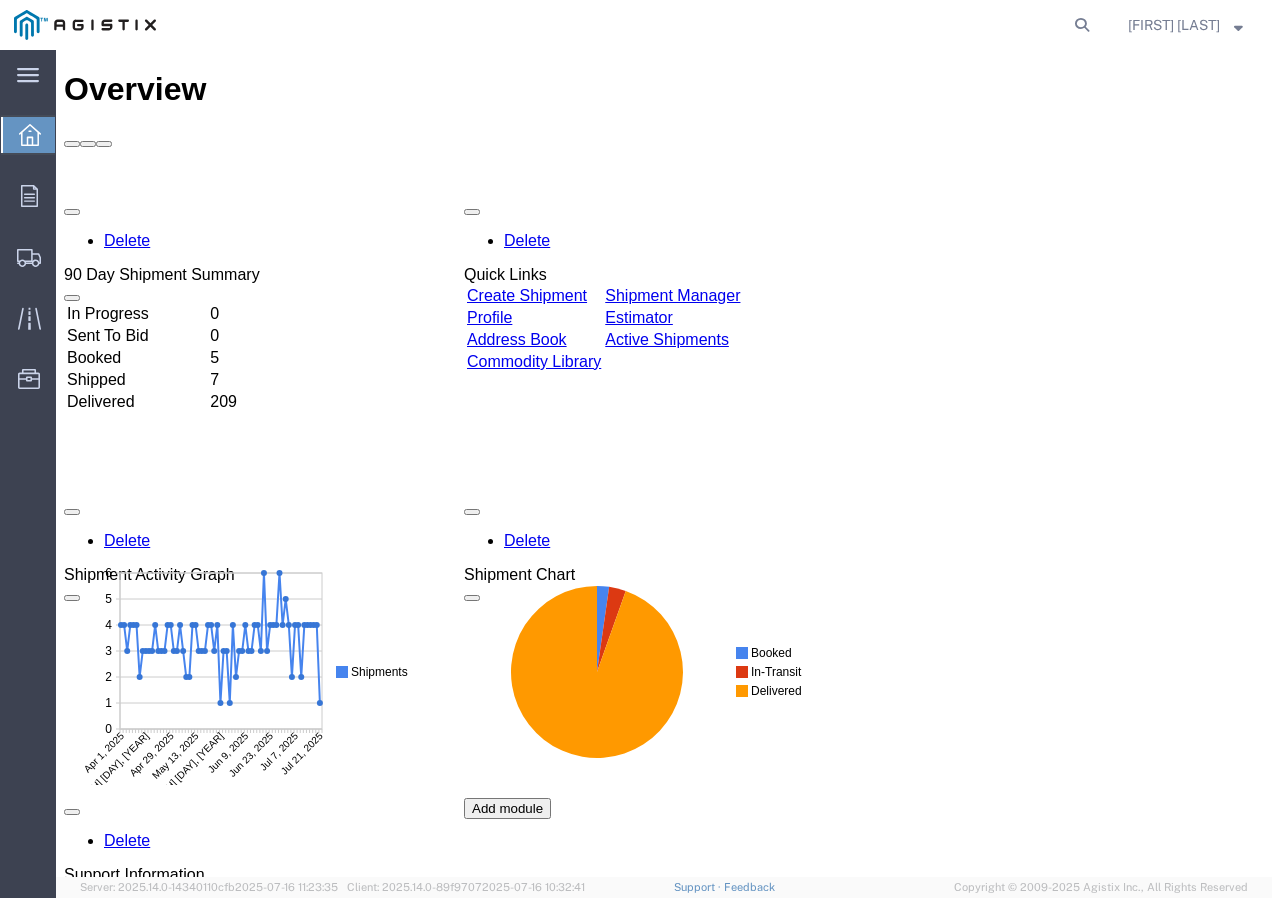 click on "Create Shipment" at bounding box center [527, 295] 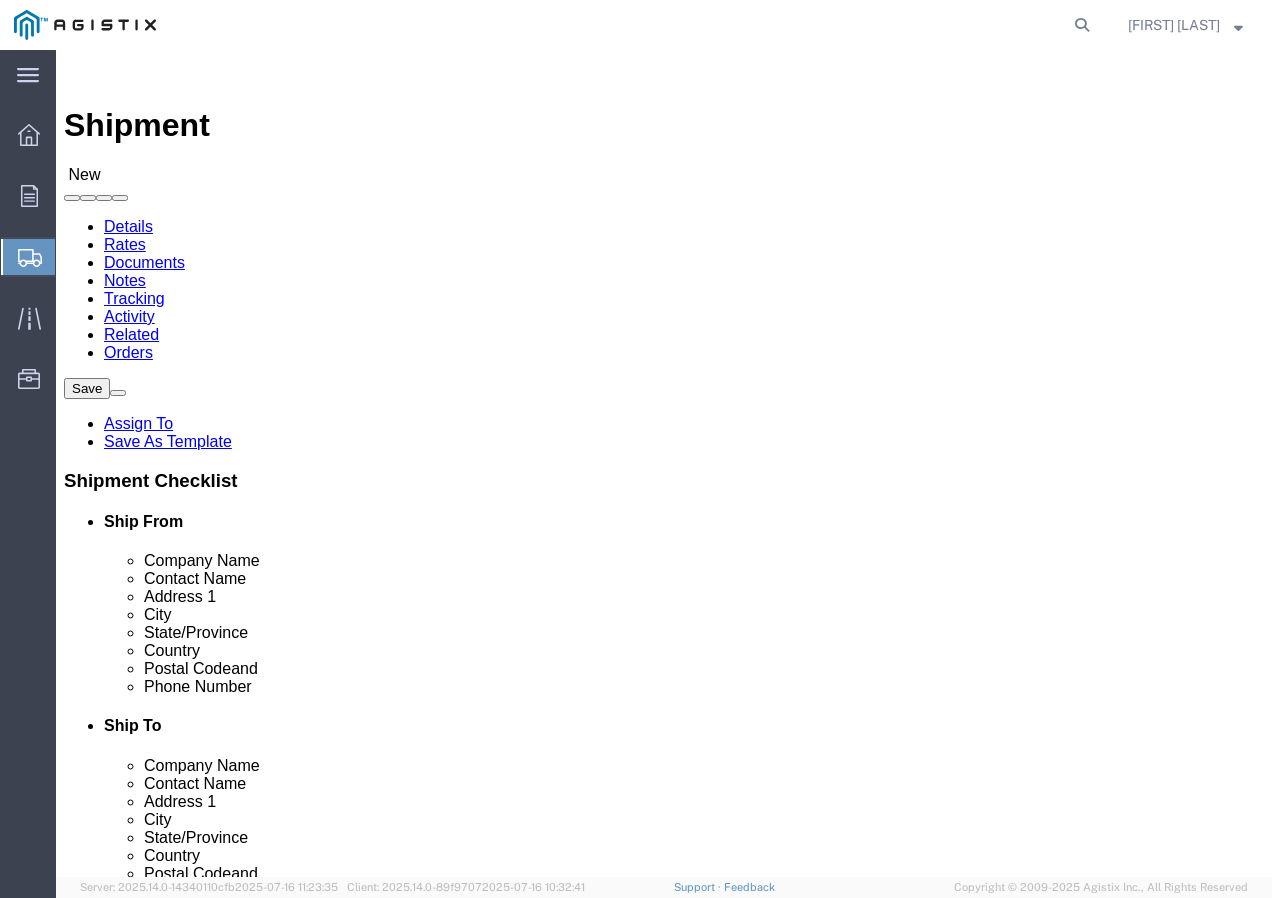 click on "Select PG&E Southwire Company" 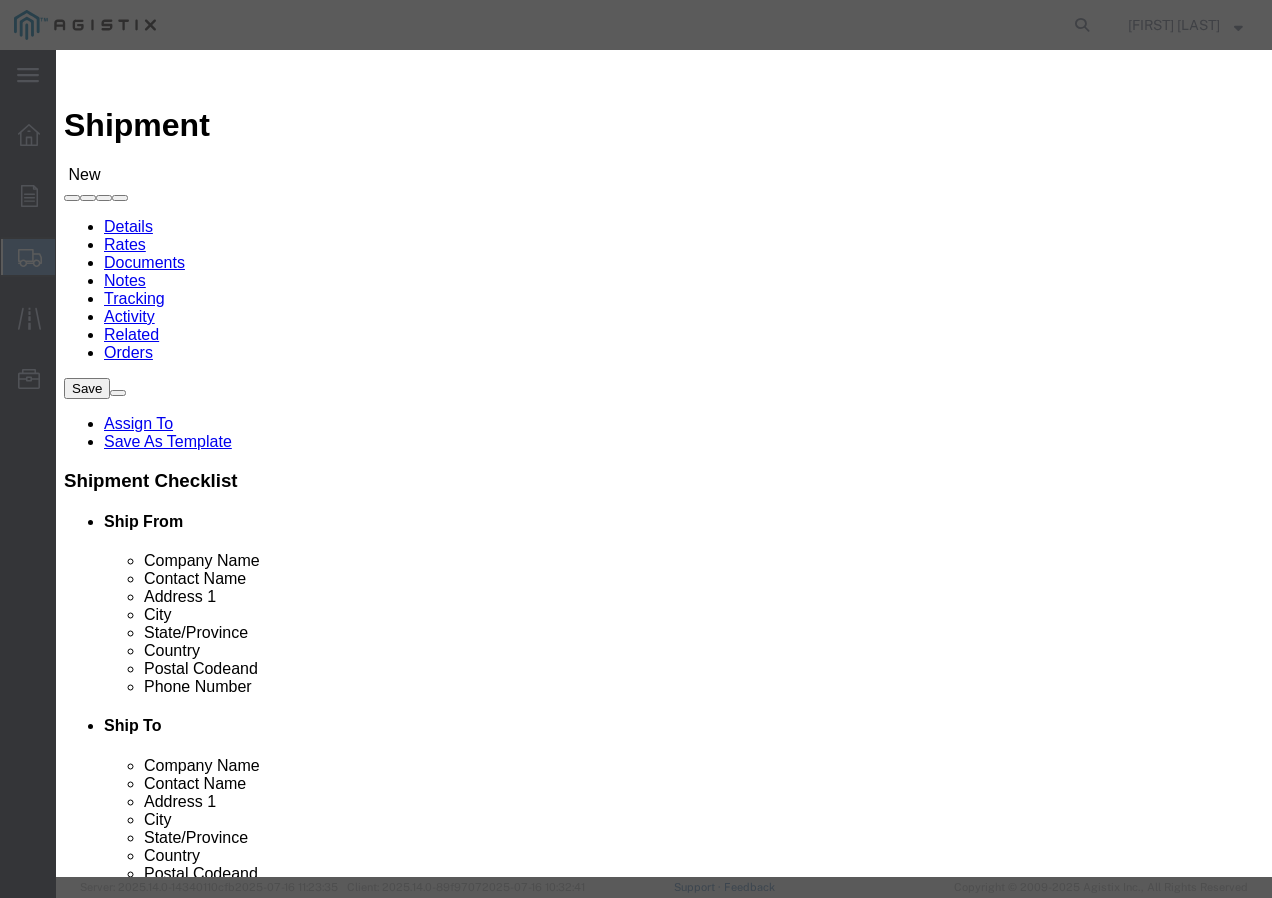 click on "Search by Address Book Name City Company Name Contact Name Country CustomerAlias DPL Days To Expire DPL Last Update DPL Status Email Address Location Type Notes Phone Number Role State Zip" 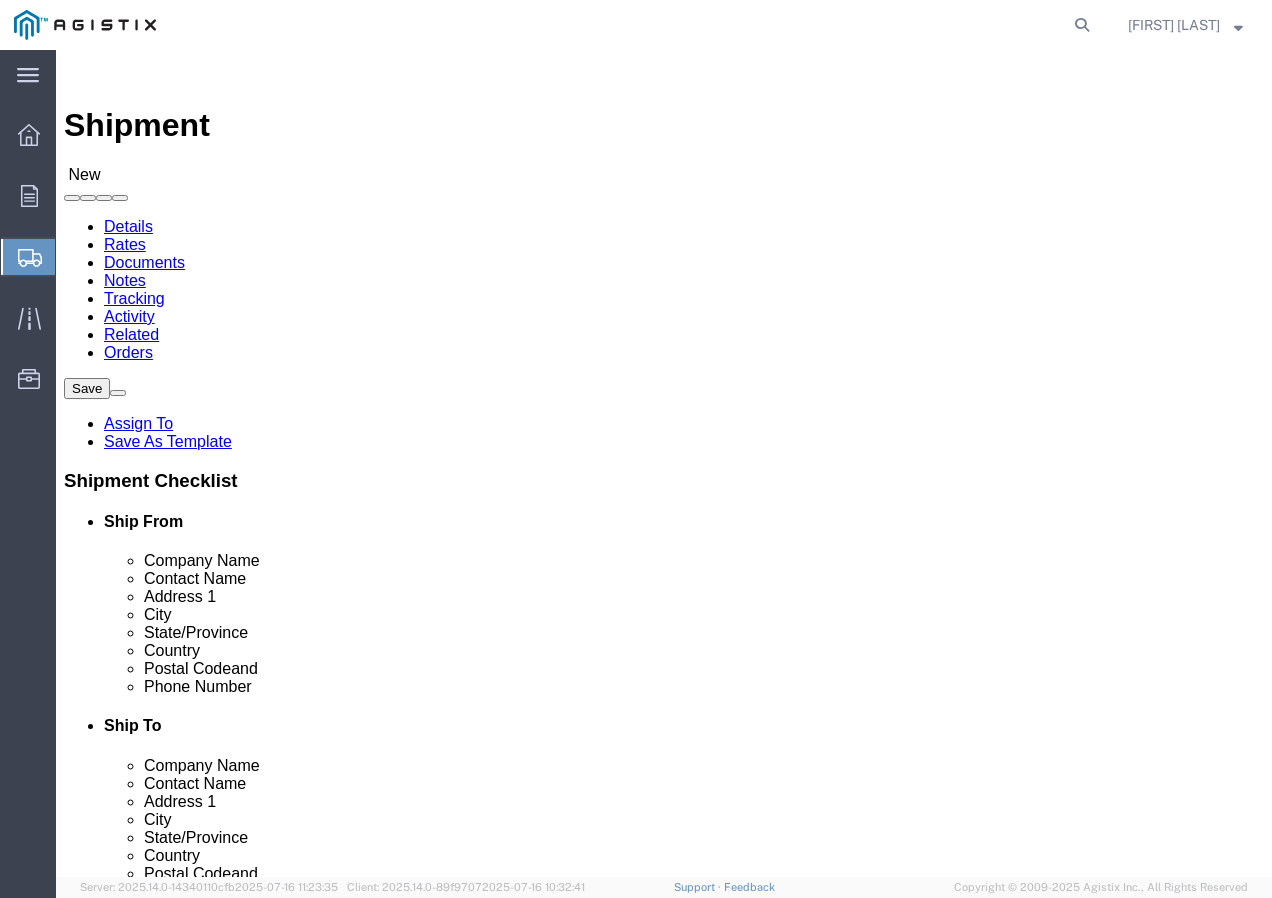 click 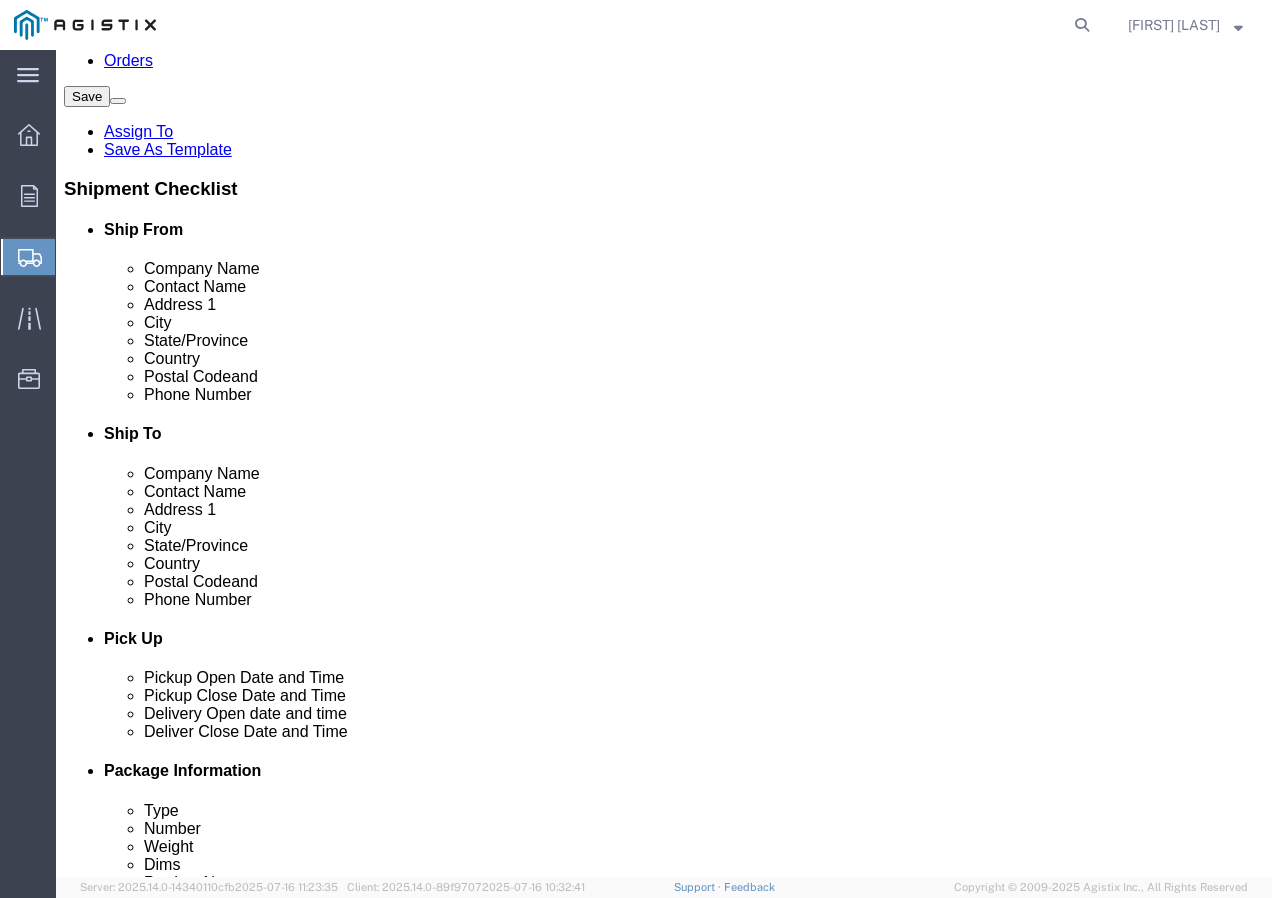 scroll, scrollTop: 300, scrollLeft: 0, axis: vertical 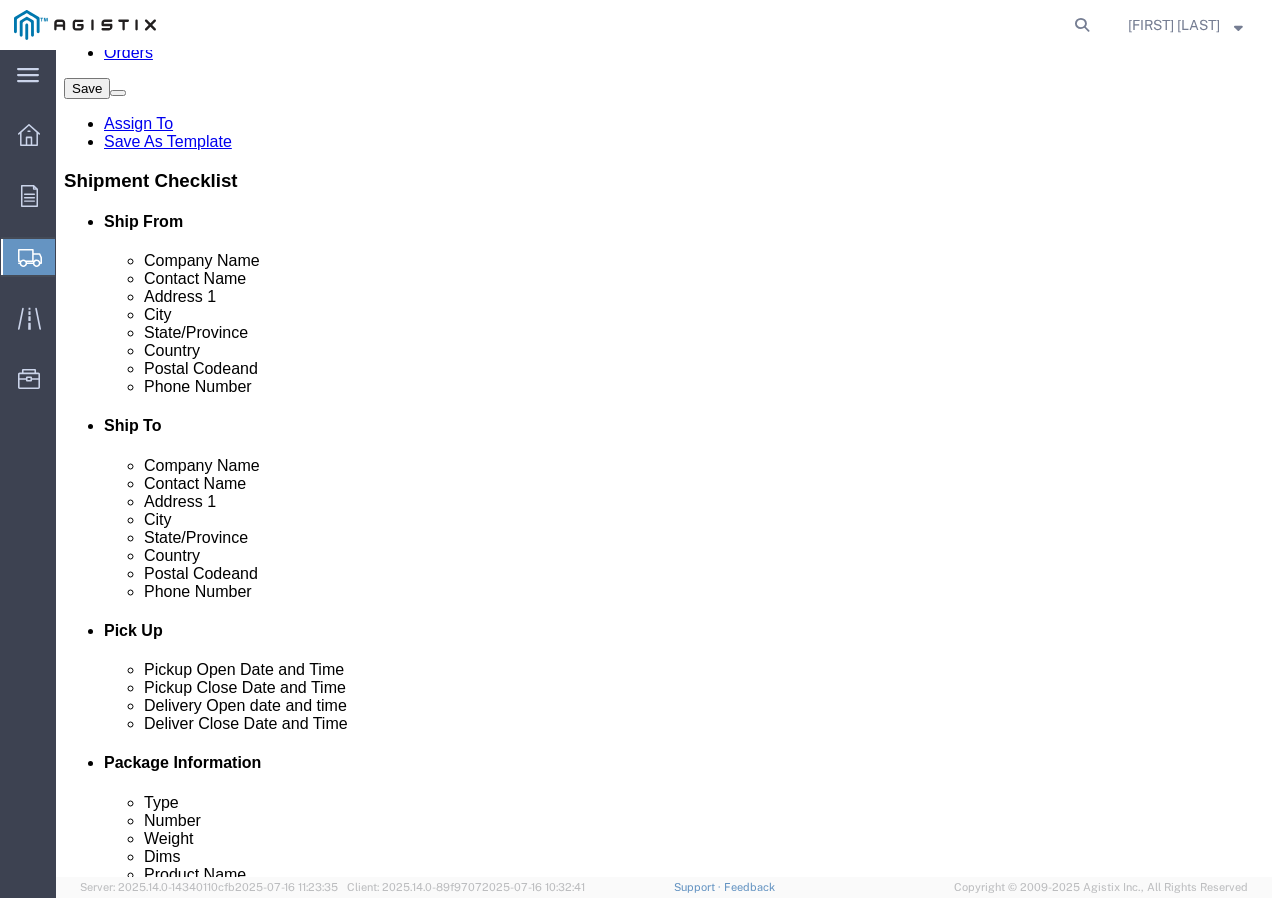 click 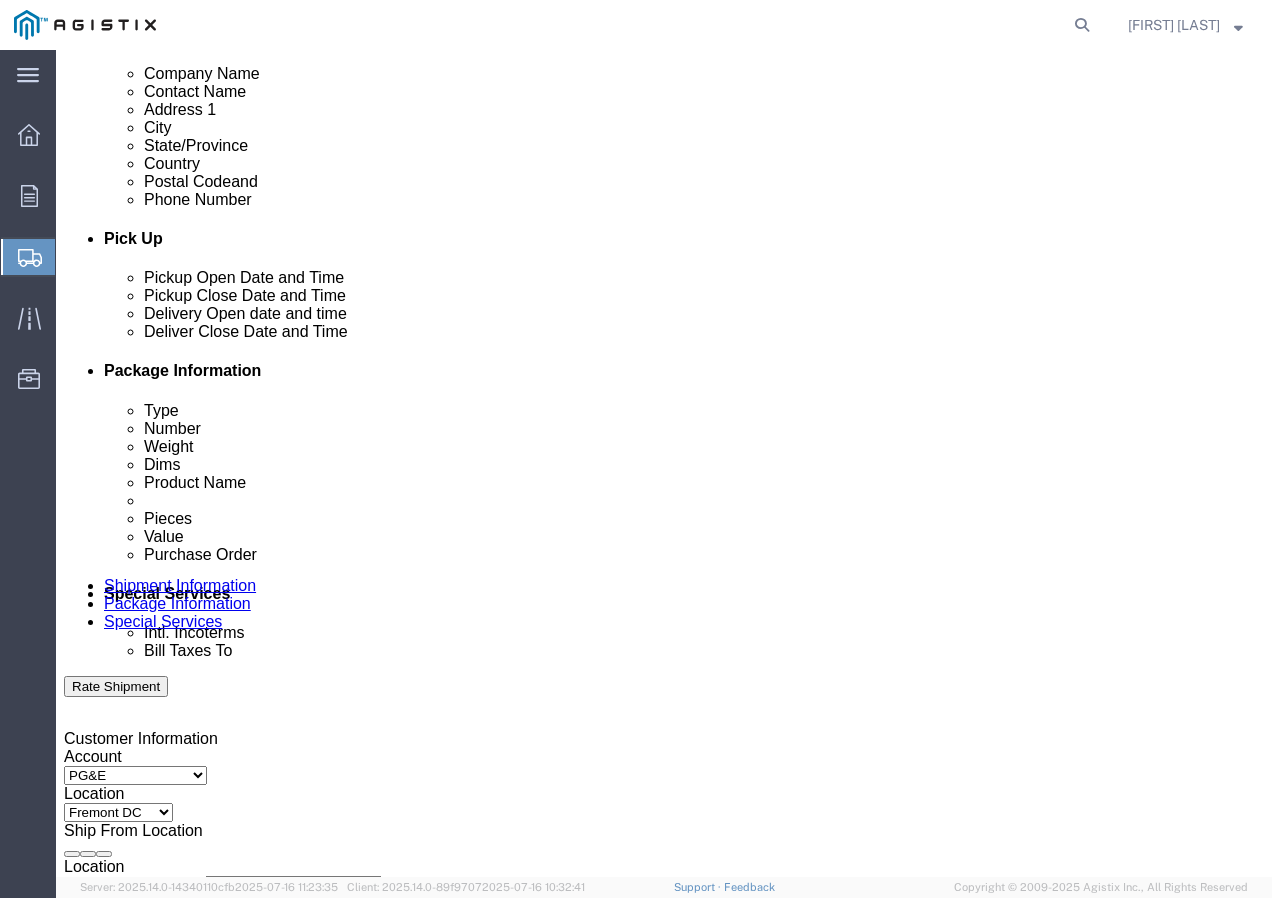 scroll, scrollTop: 800, scrollLeft: 0, axis: vertical 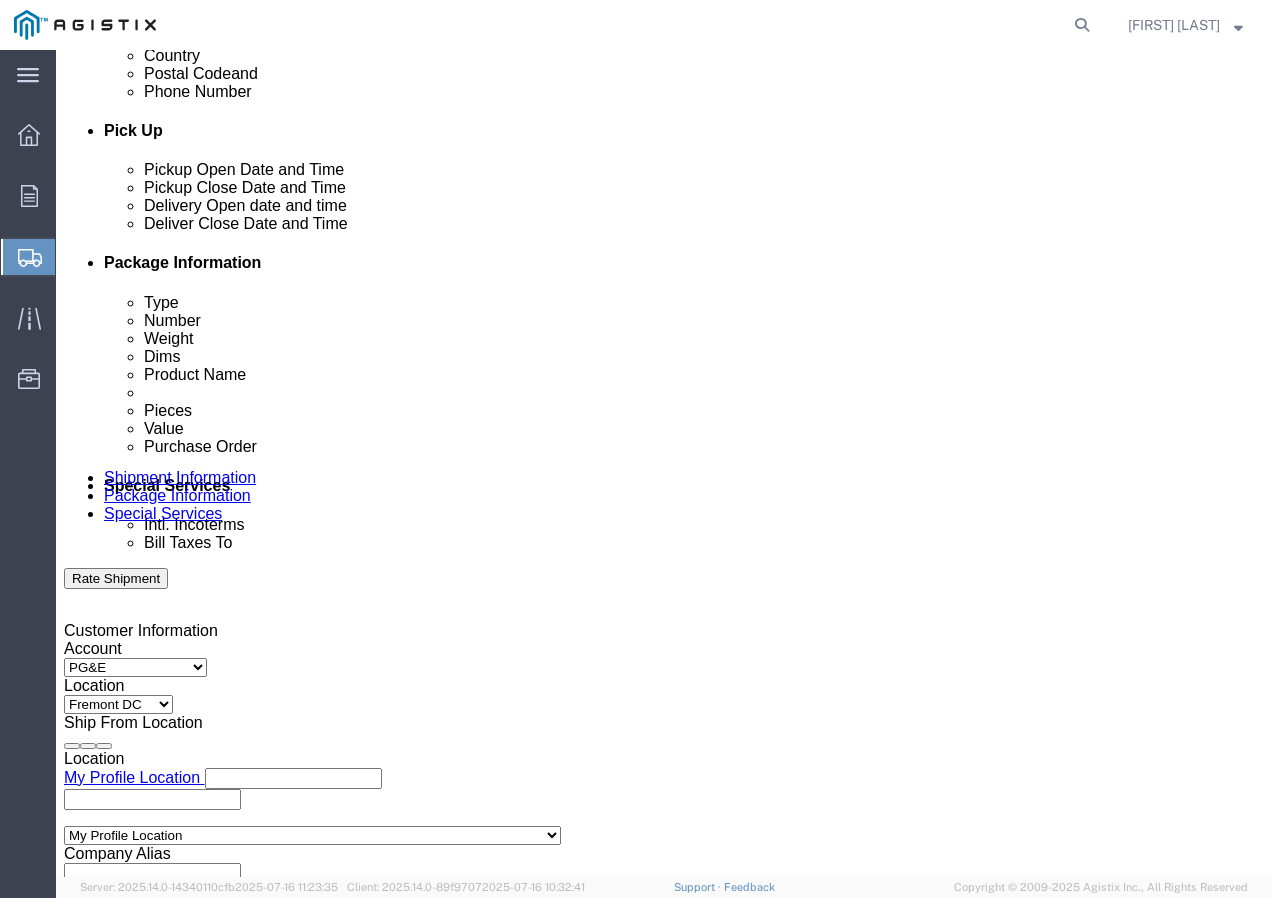 drag, startPoint x: 253, startPoint y: 417, endPoint x: 237, endPoint y: 434, distance: 23.345236 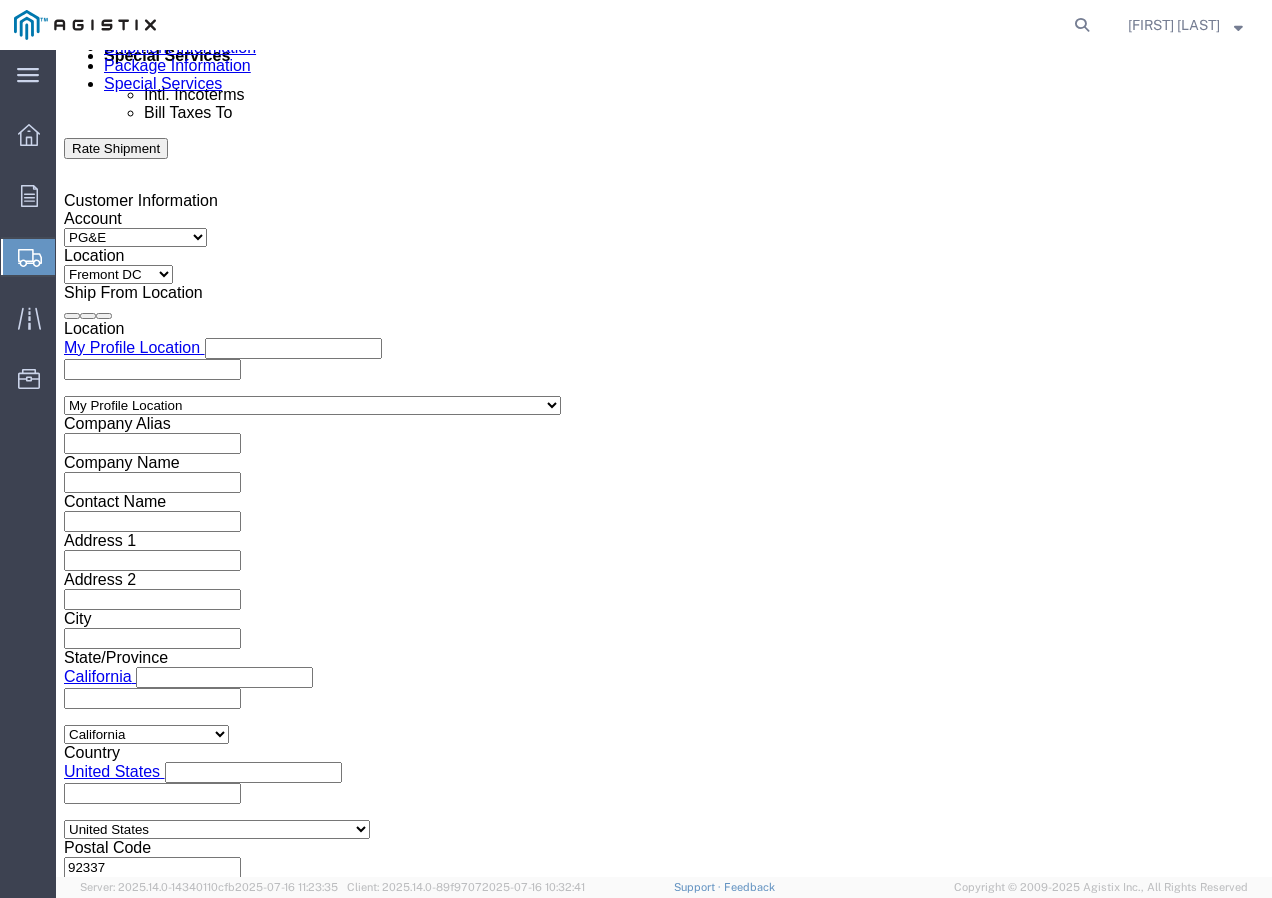 click on "Apply" 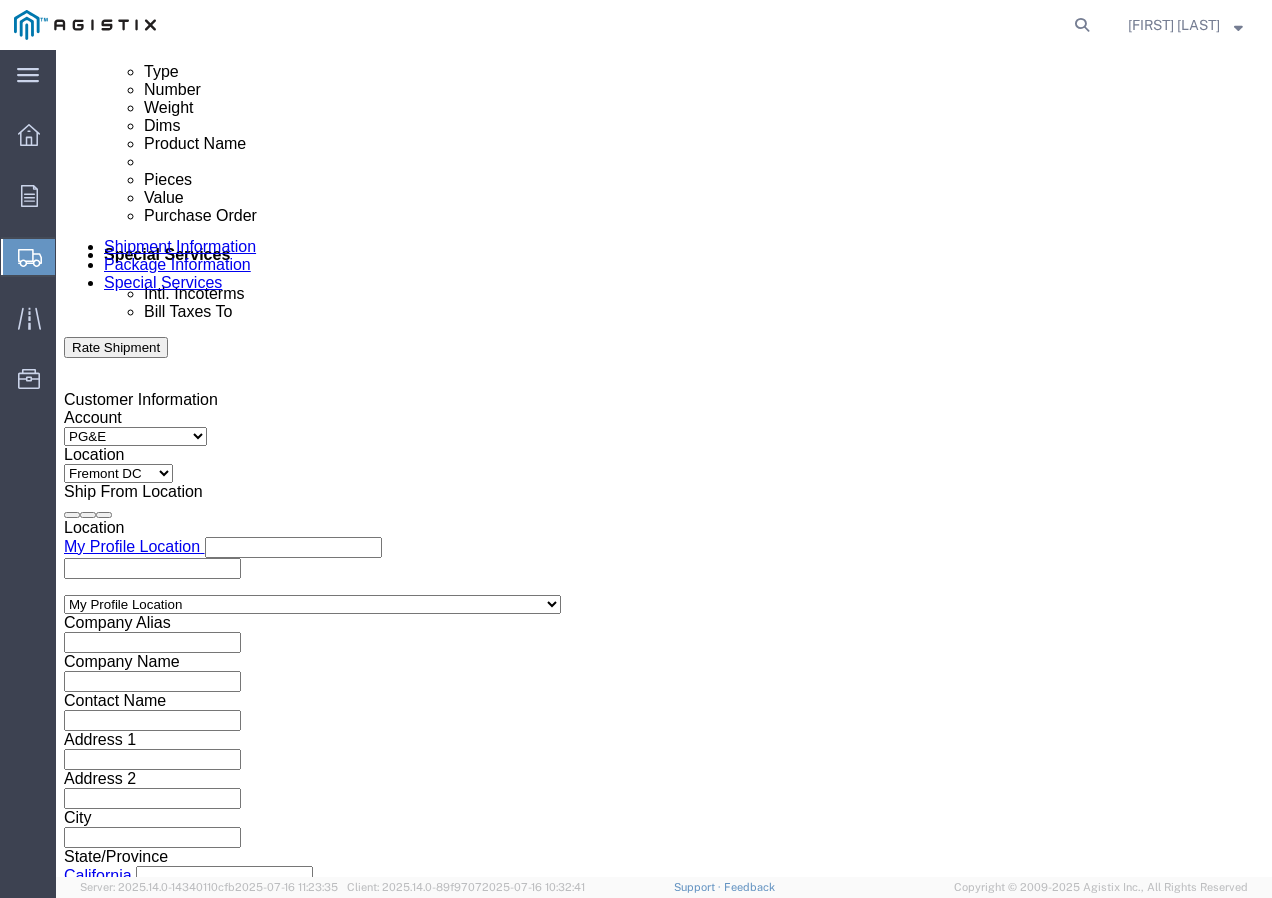 scroll, scrollTop: 1030, scrollLeft: 0, axis: vertical 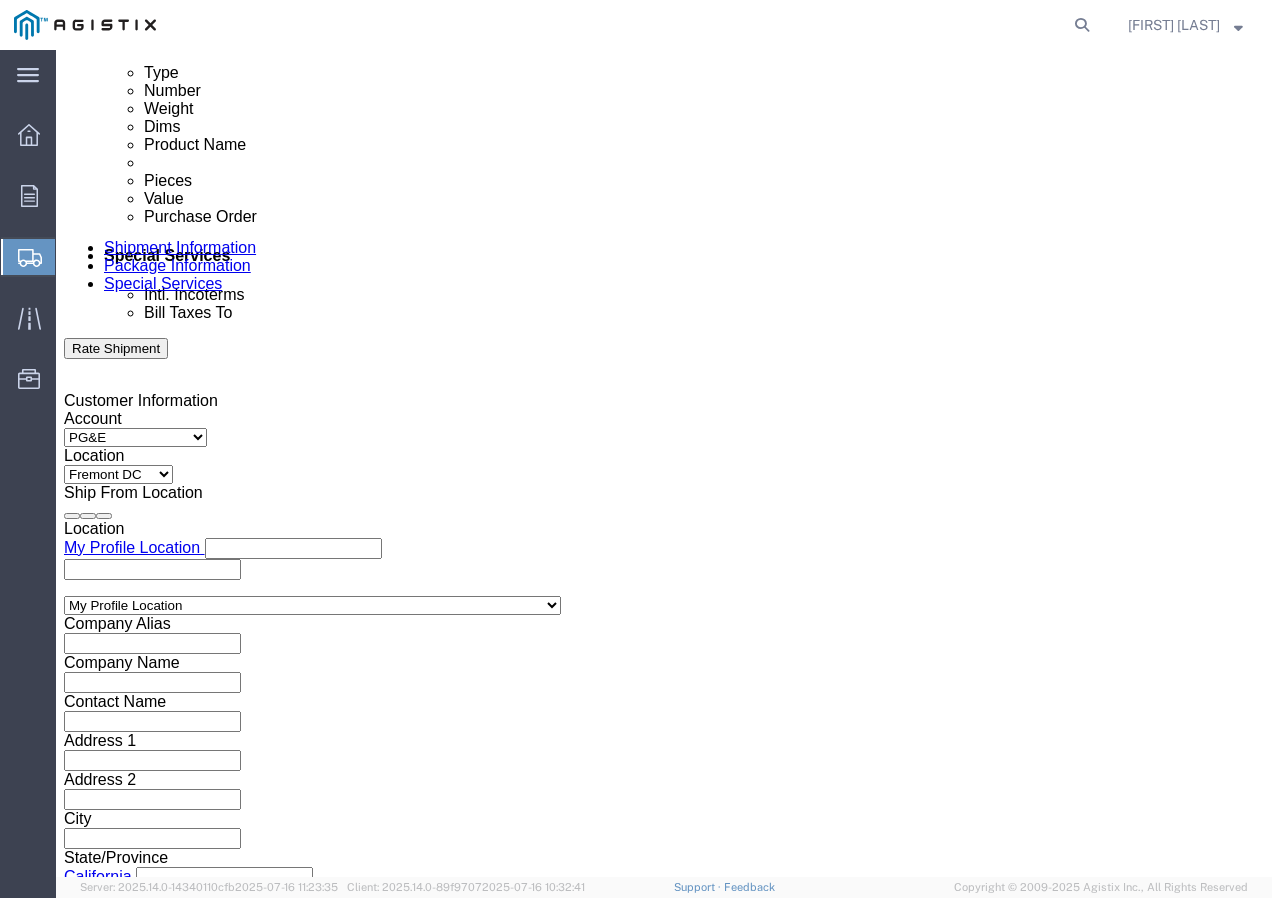 click 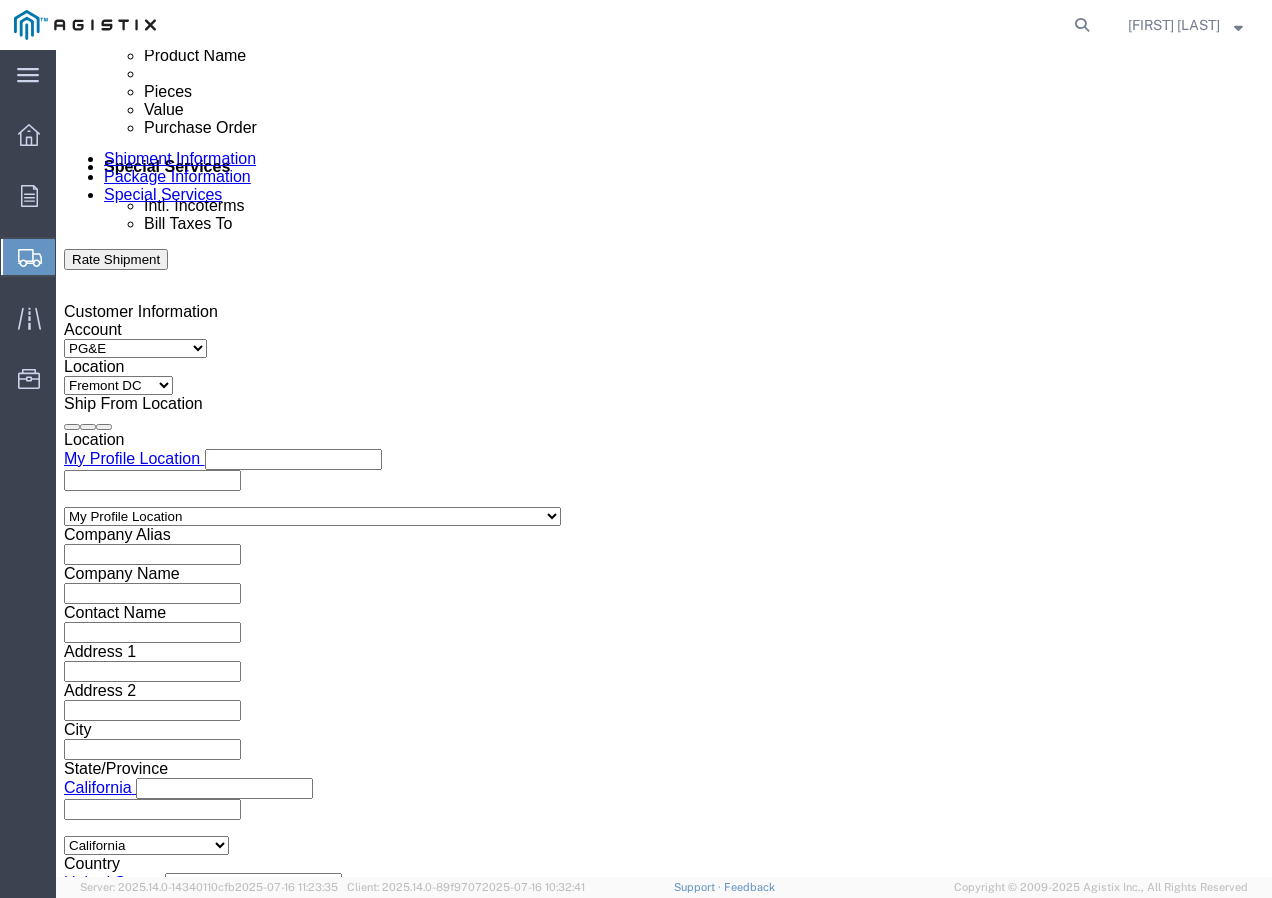 scroll, scrollTop: 1230, scrollLeft: 0, axis: vertical 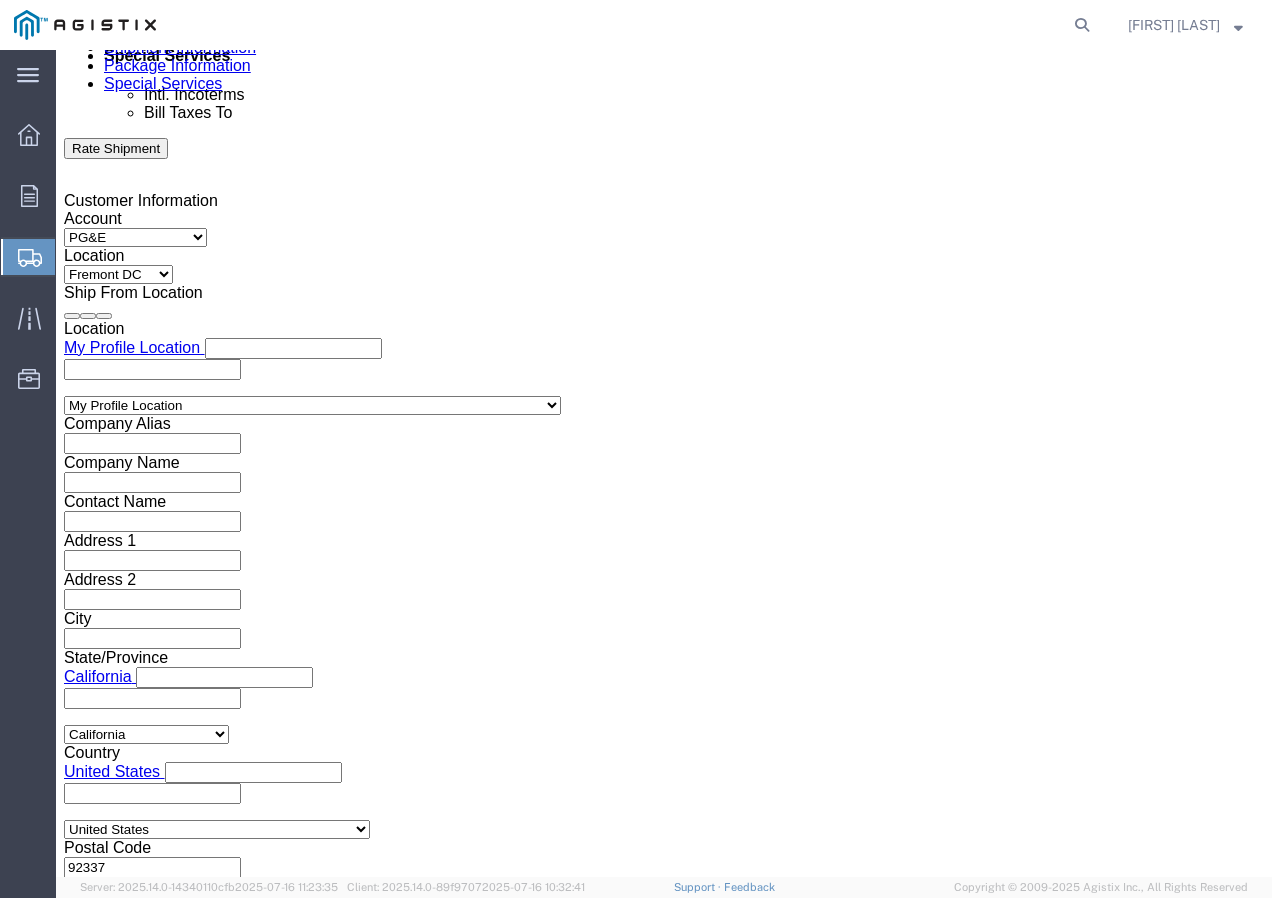 click on "Select Air Less than Truckload Multi-Leg Ocean Freight Rail Small Parcel Truckload" 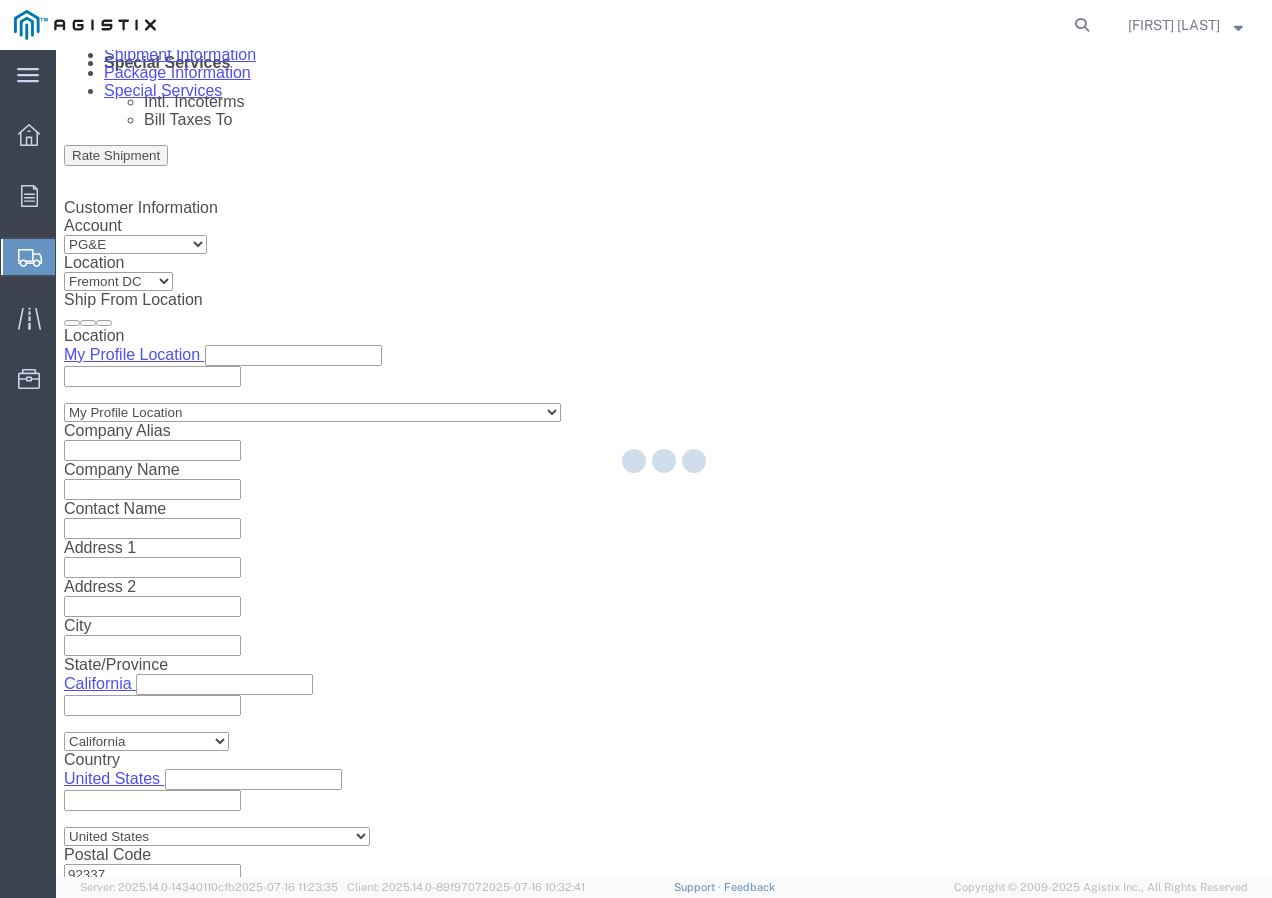 scroll, scrollTop: 0, scrollLeft: 0, axis: both 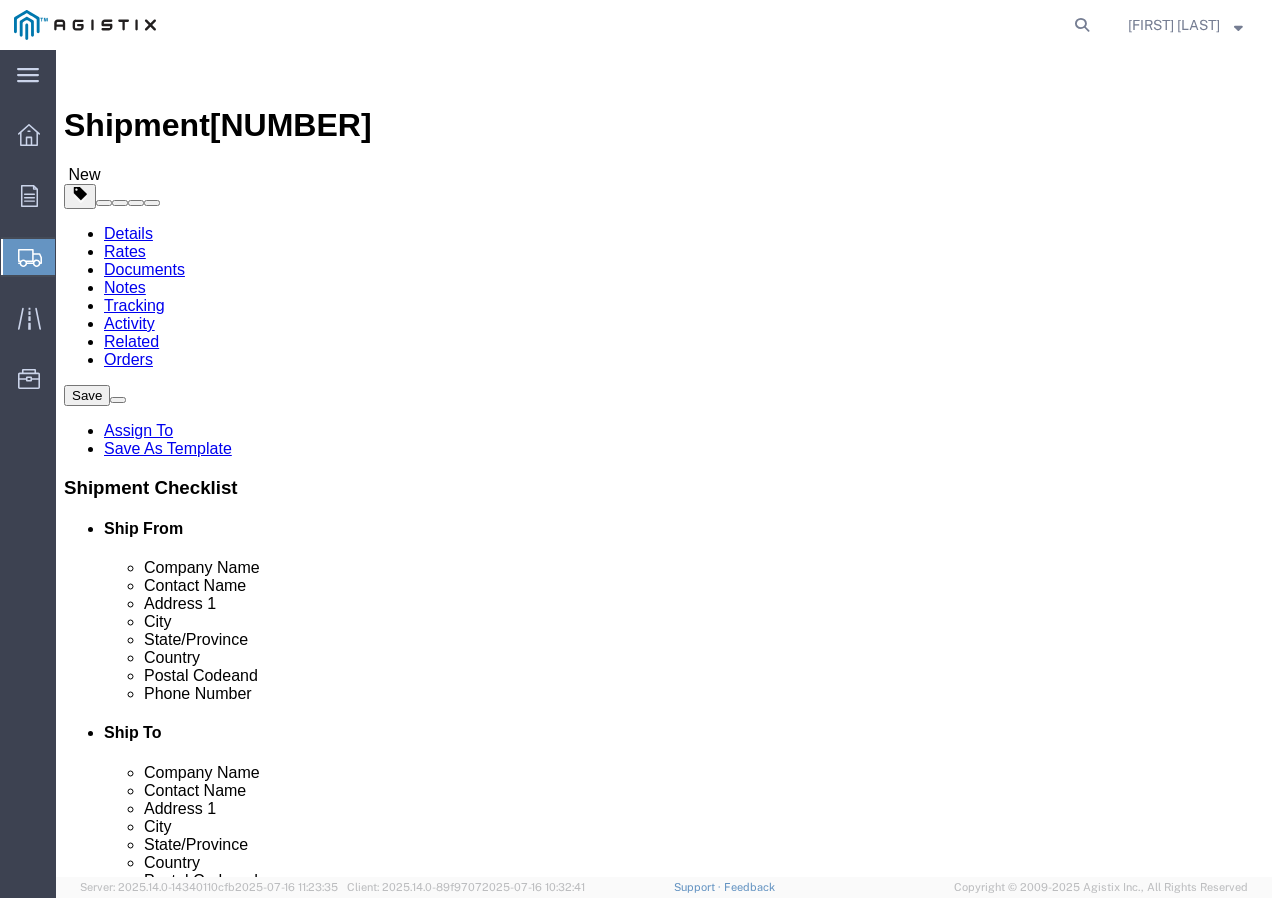 click on "Select Bulk Bundle(s) Cardboard Box(es) Carton(s) Crate(s) Drum(s) (Fiberboard) Drum(s) (Metal) Drum(s) (Plastic) Envelope Naked Cargo (UnPackaged) Pallet(s) Oversized (Not Stackable) Pallet(s) Oversized (Stackable) Pallet(s) Standard (Not Stackable) Pallet(s) Standard (Stackable) Roll(s) Your Packaging" 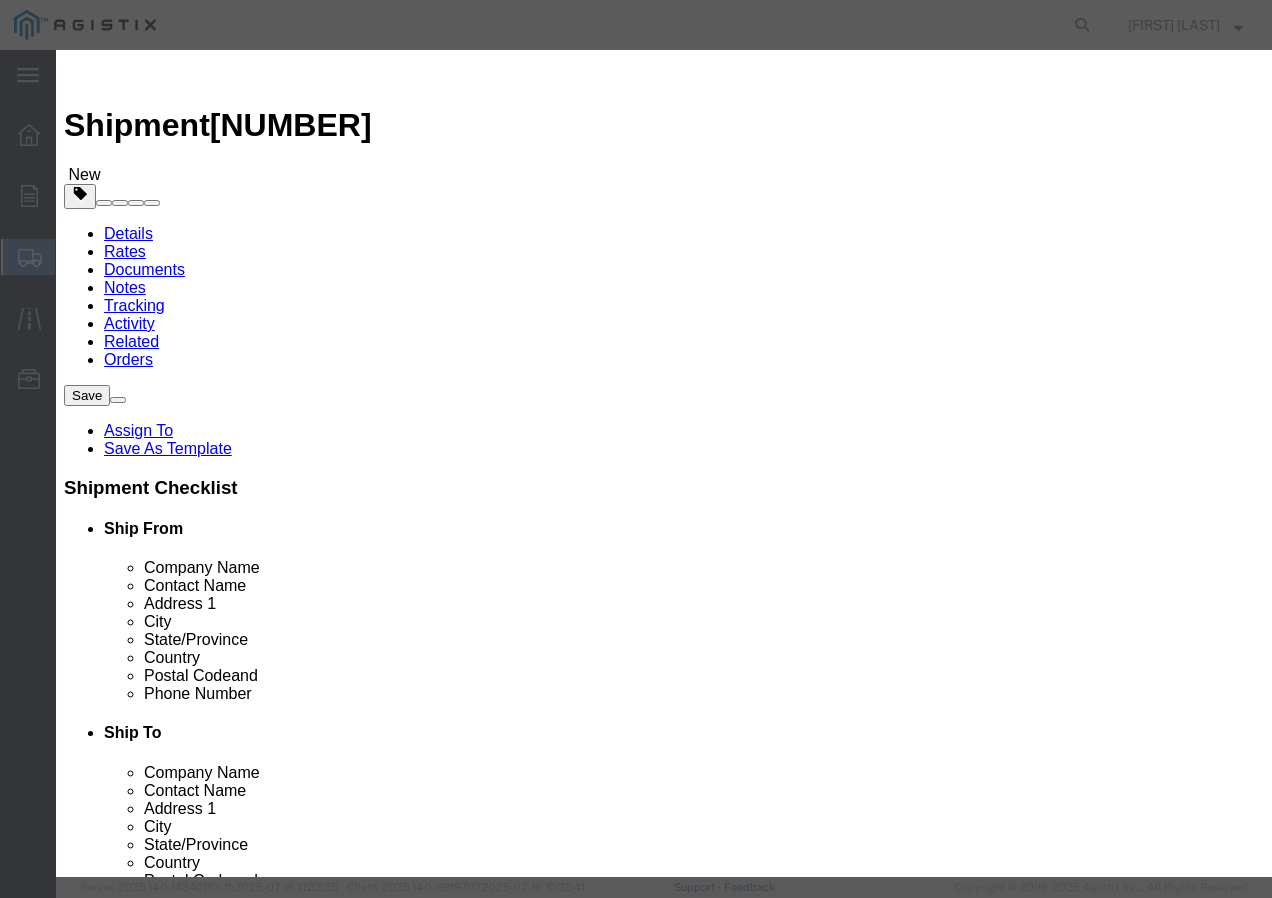 click 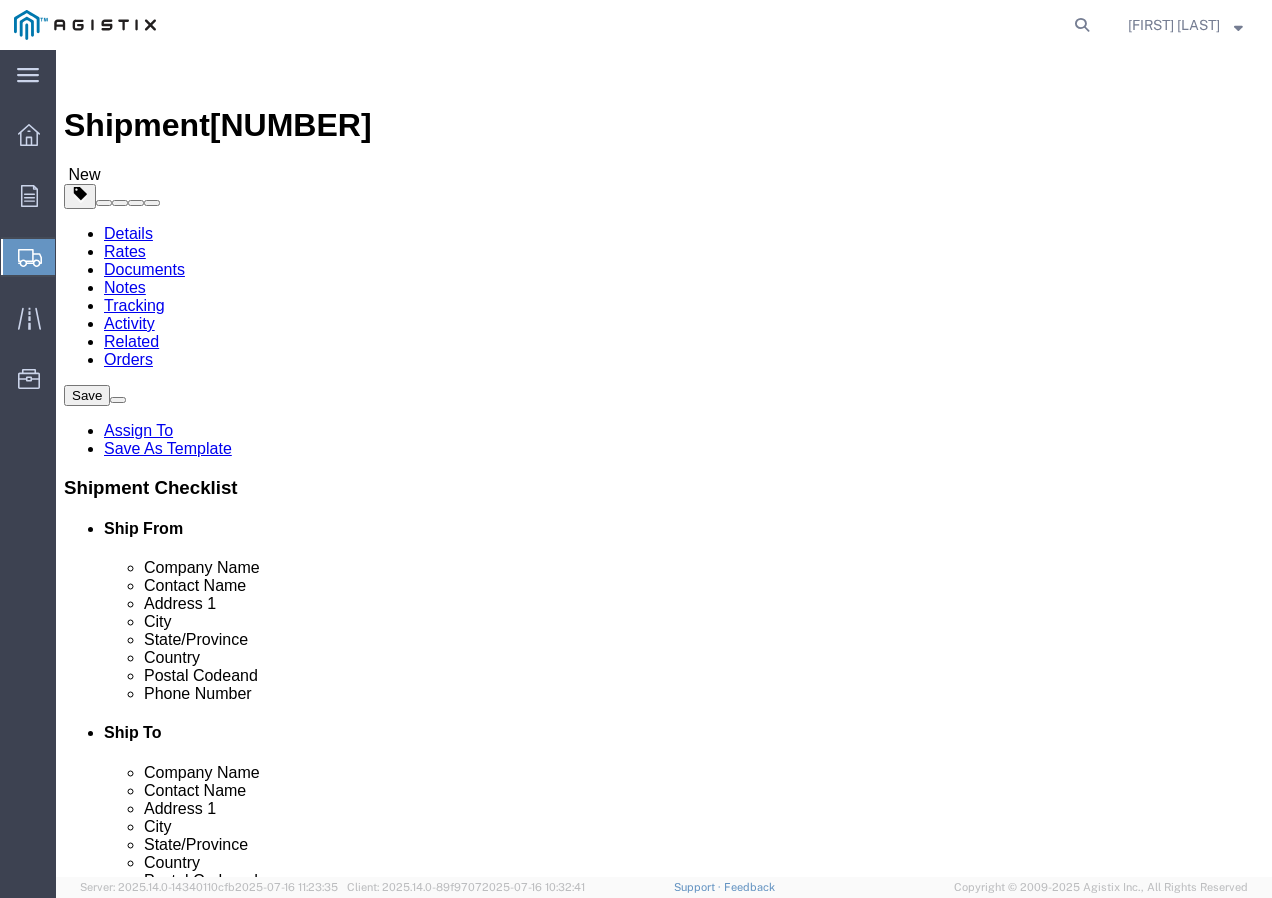 click on "1" 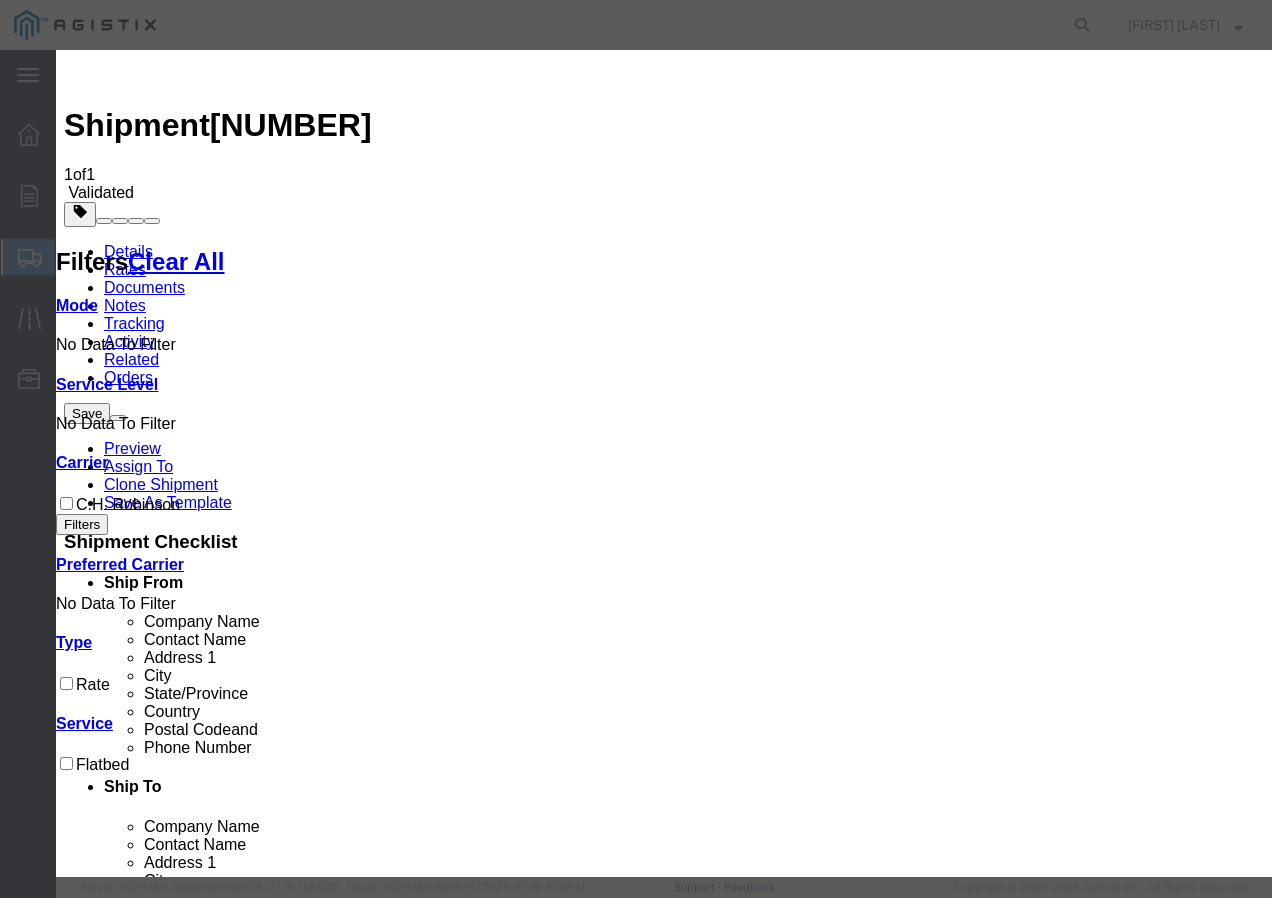 click at bounding box center (72, 3740) 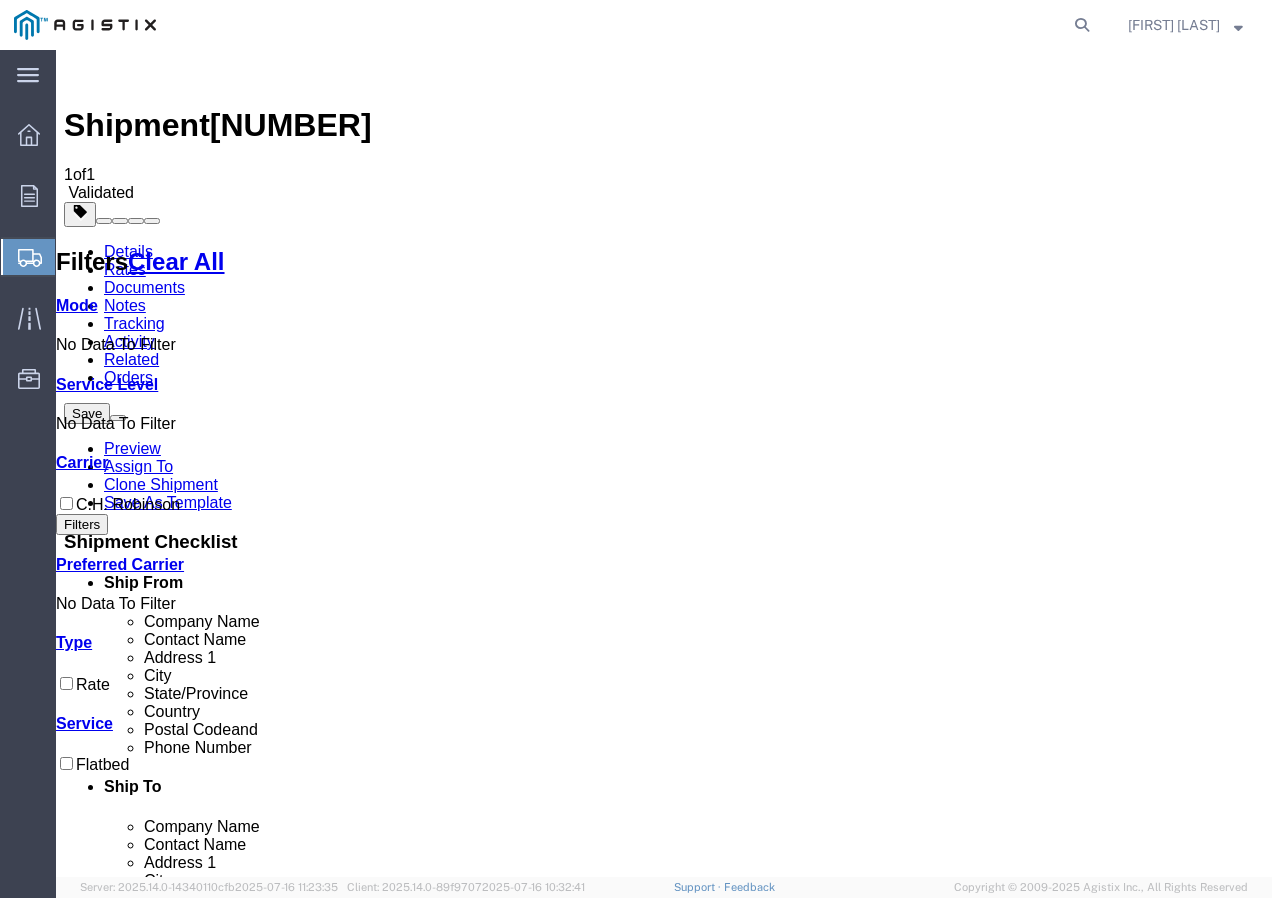 click on "Book" at bounding box center (979, 1850) 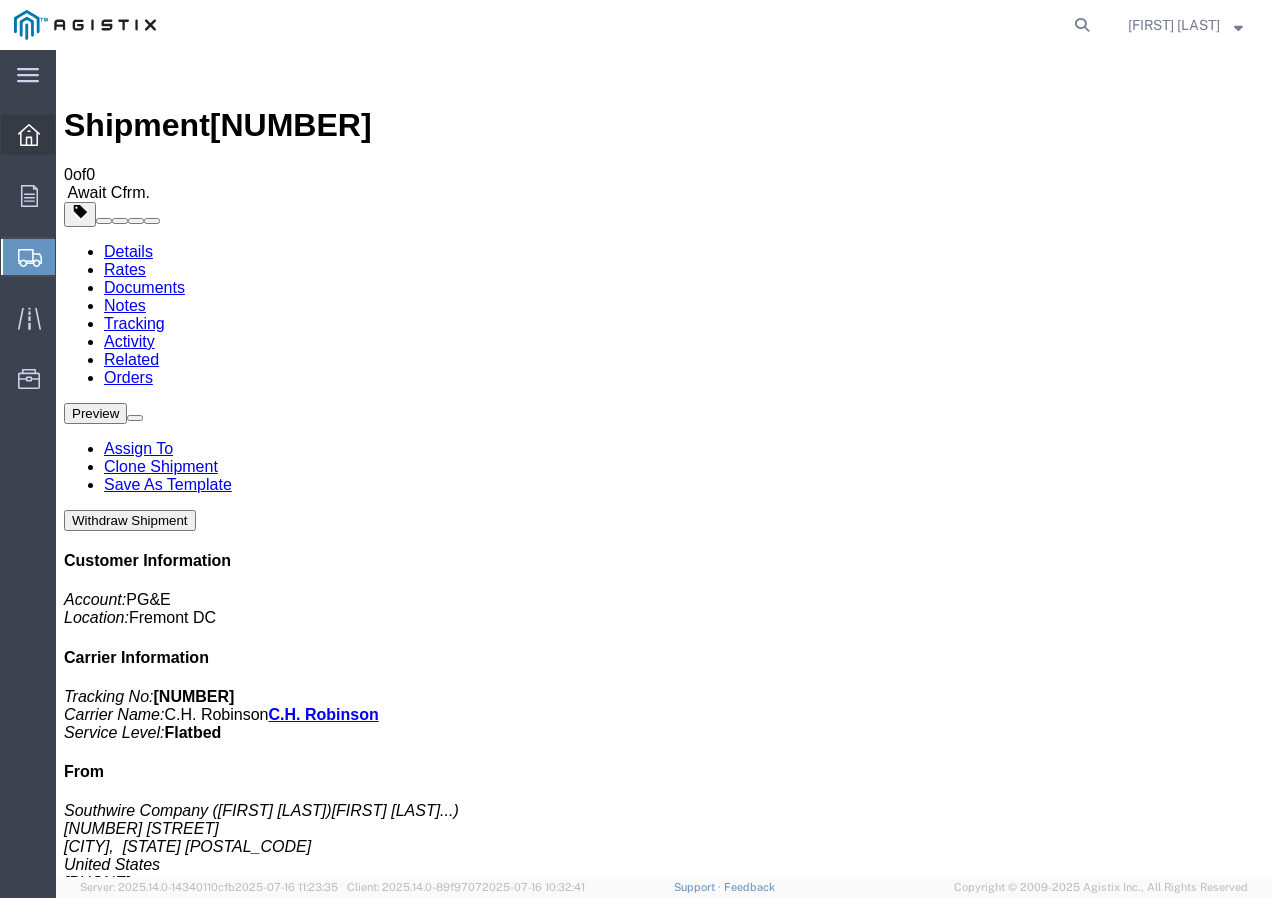 click 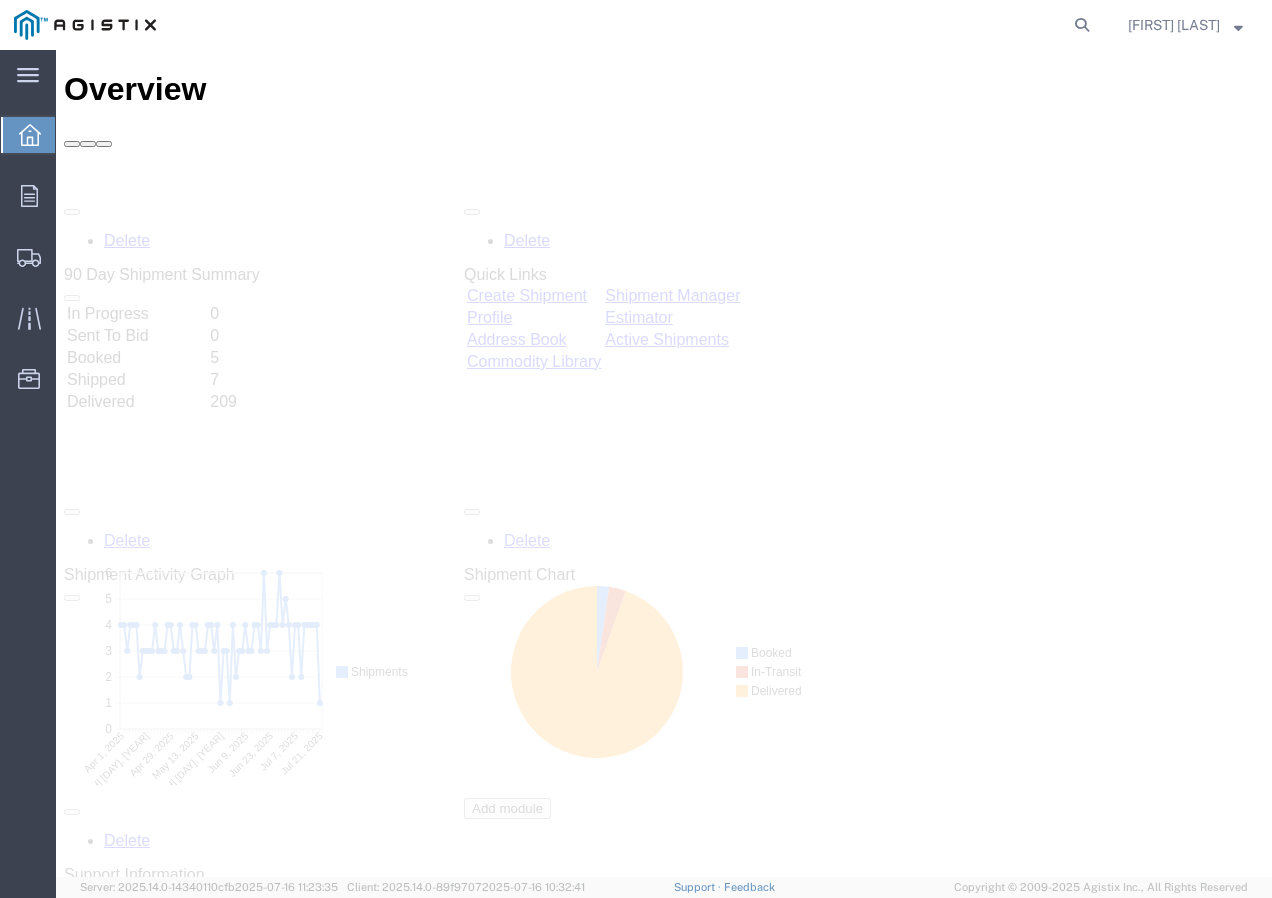 scroll, scrollTop: 0, scrollLeft: 0, axis: both 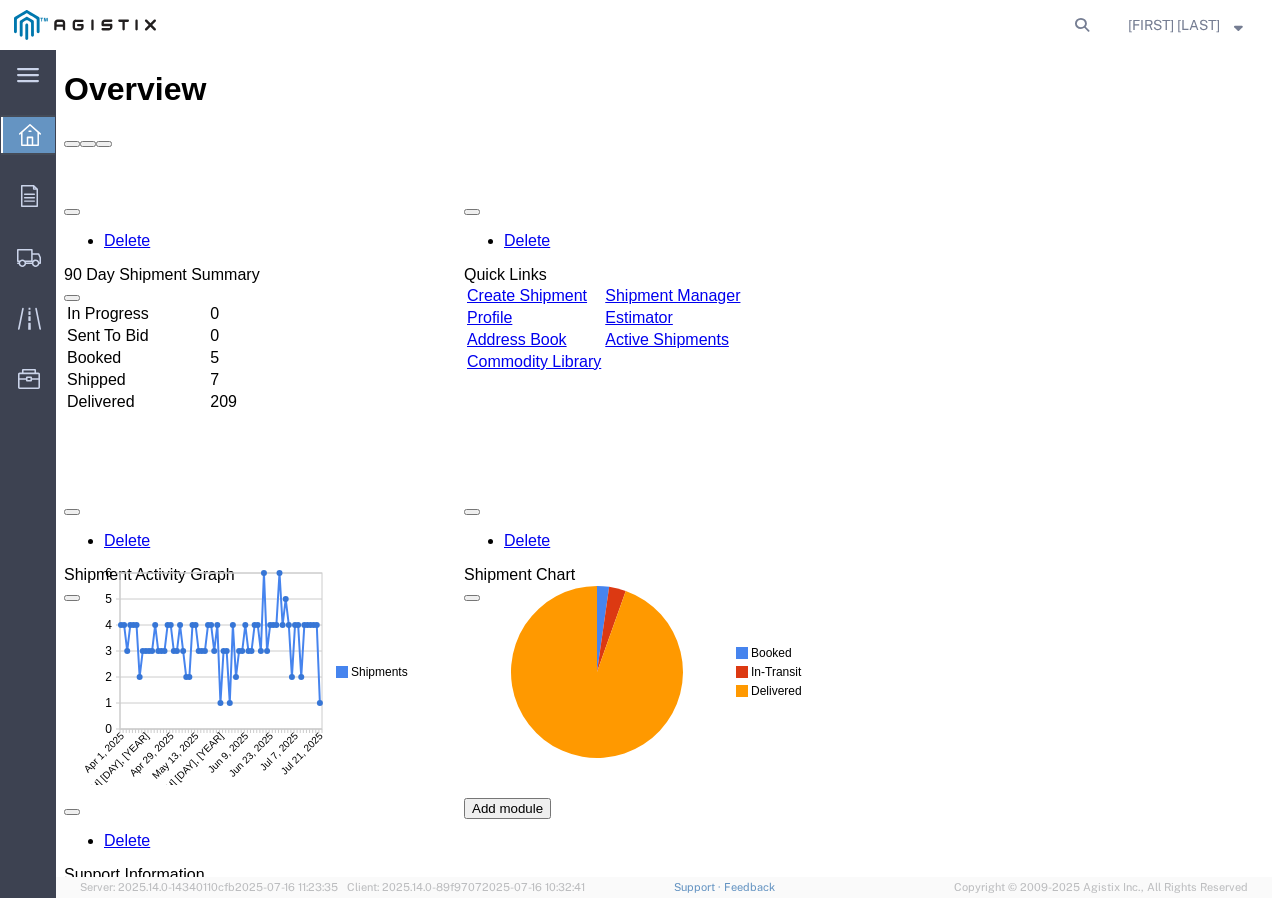 click on "Create Shipment" at bounding box center (527, 295) 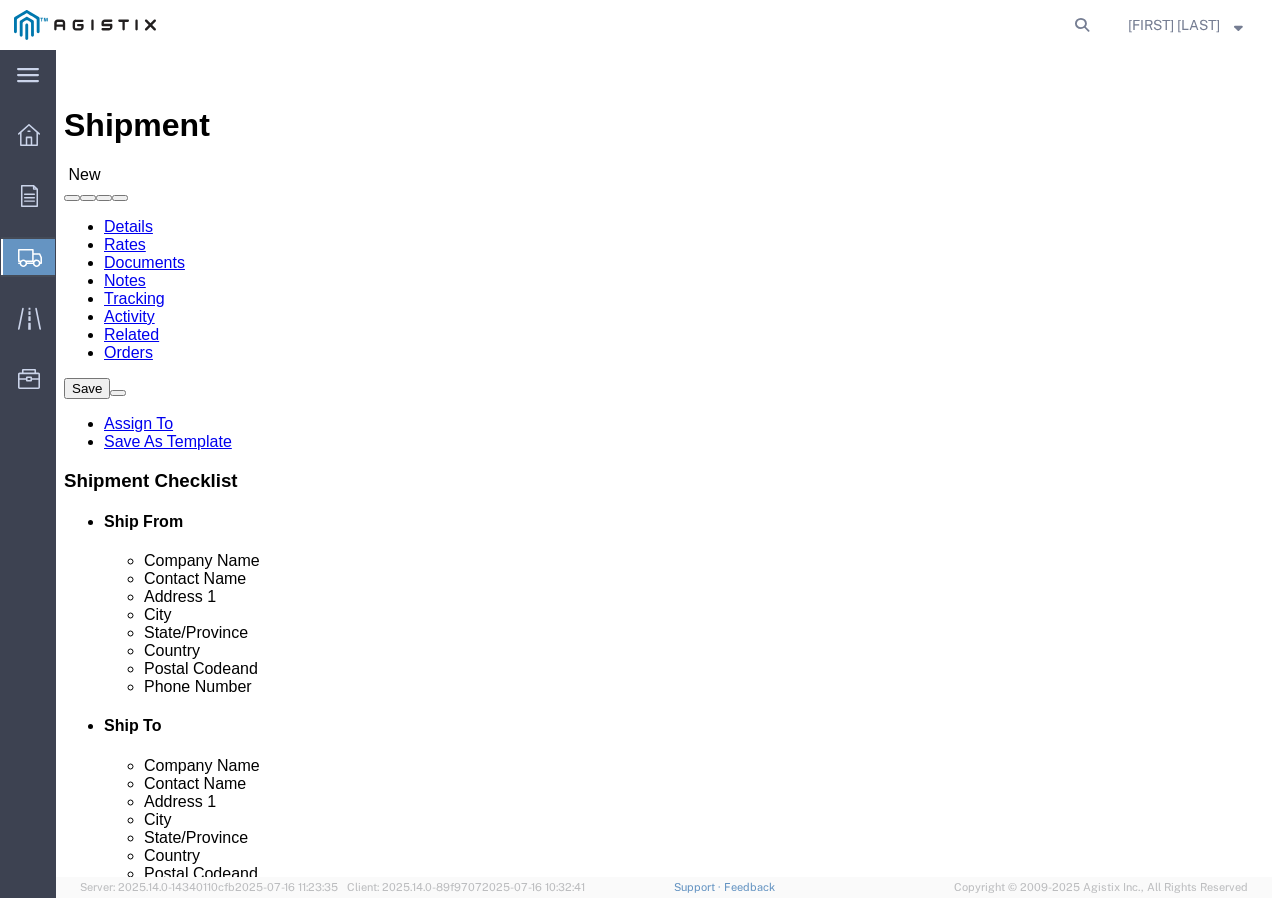 click on "Select PG&E Southwire Company" 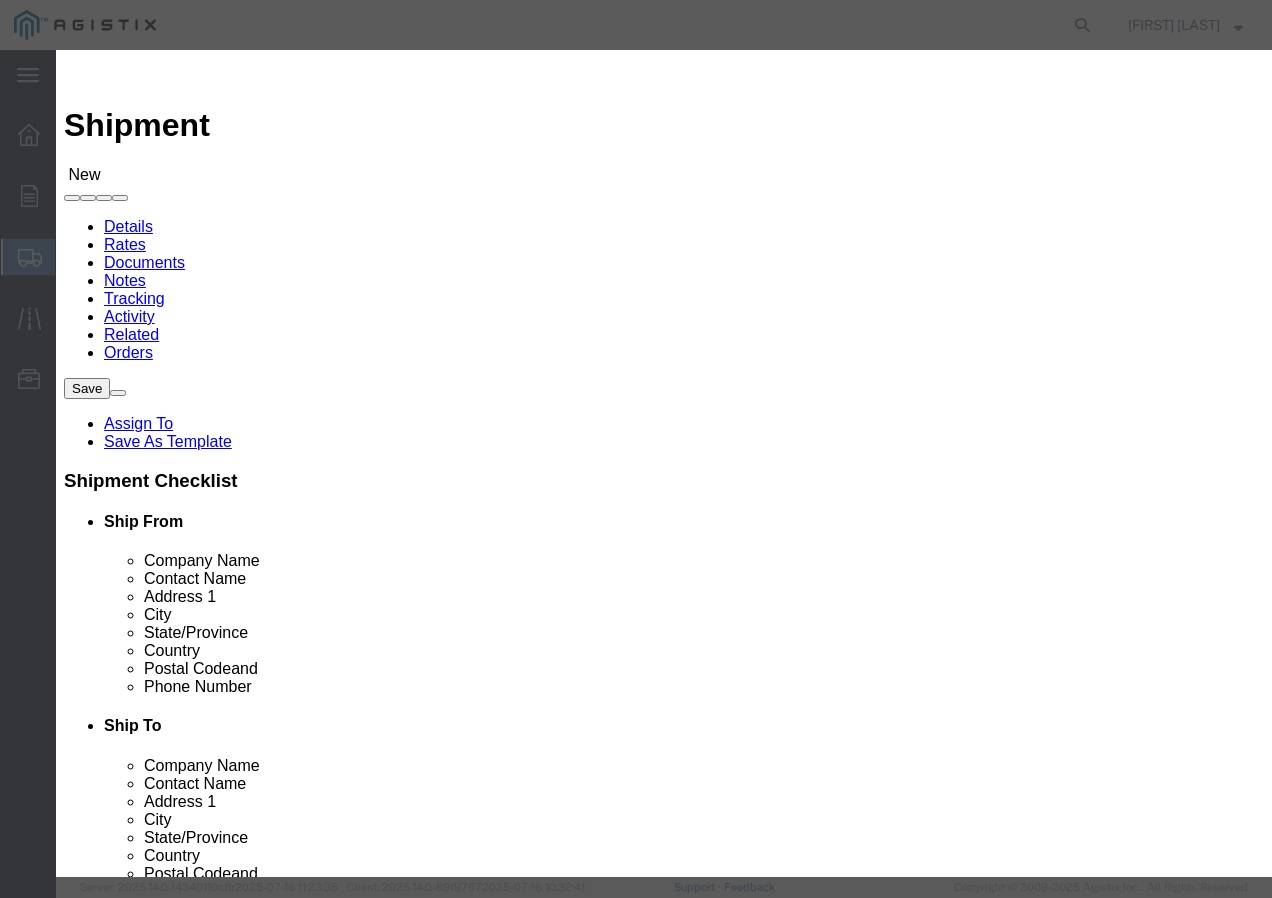 click on "Search by Address Book Name City Company Name Contact Name Country CustomerAlias DPL Days To Expire DPL Last Update DPL Status Email Address Location Type Notes Phone Number Role State Zip" 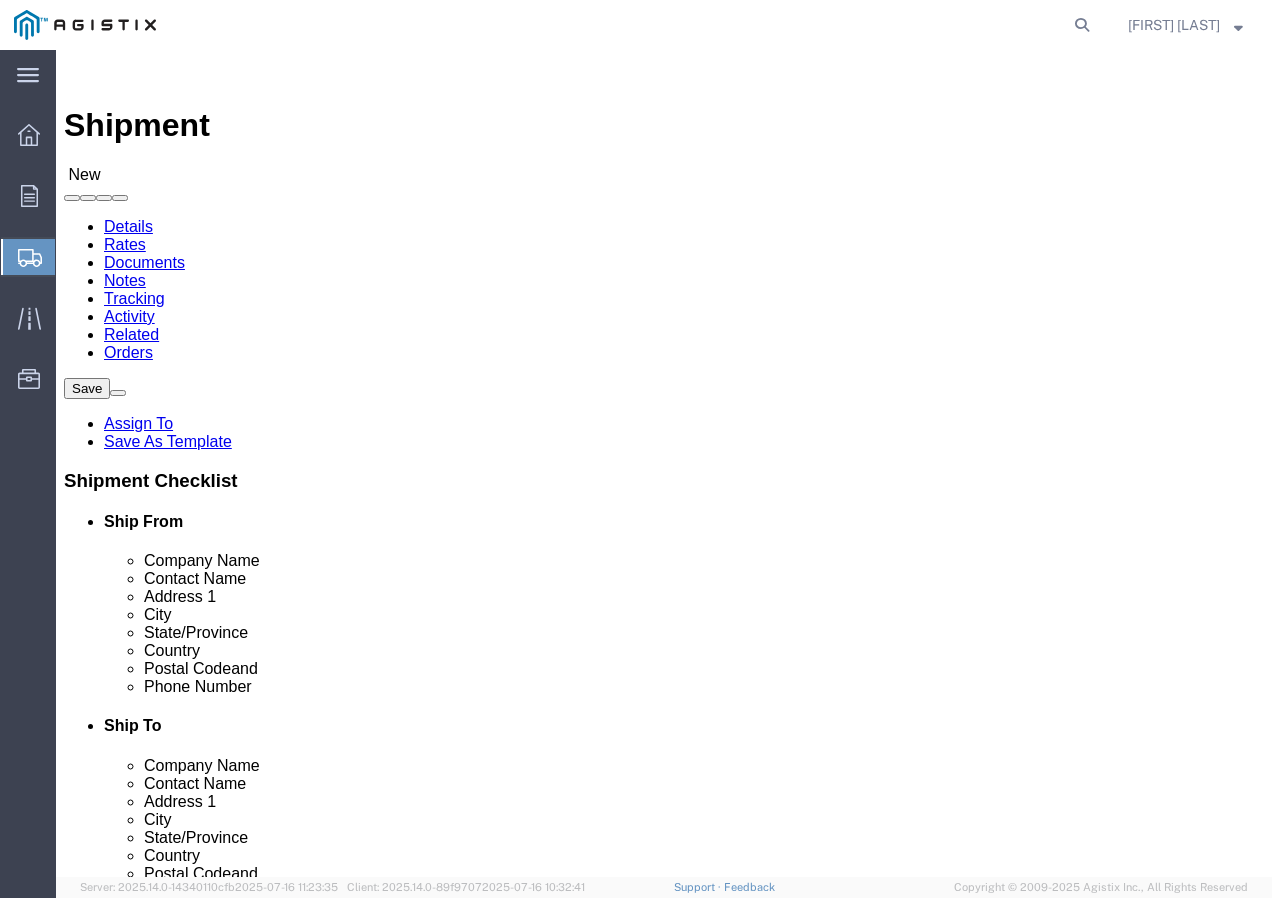 click 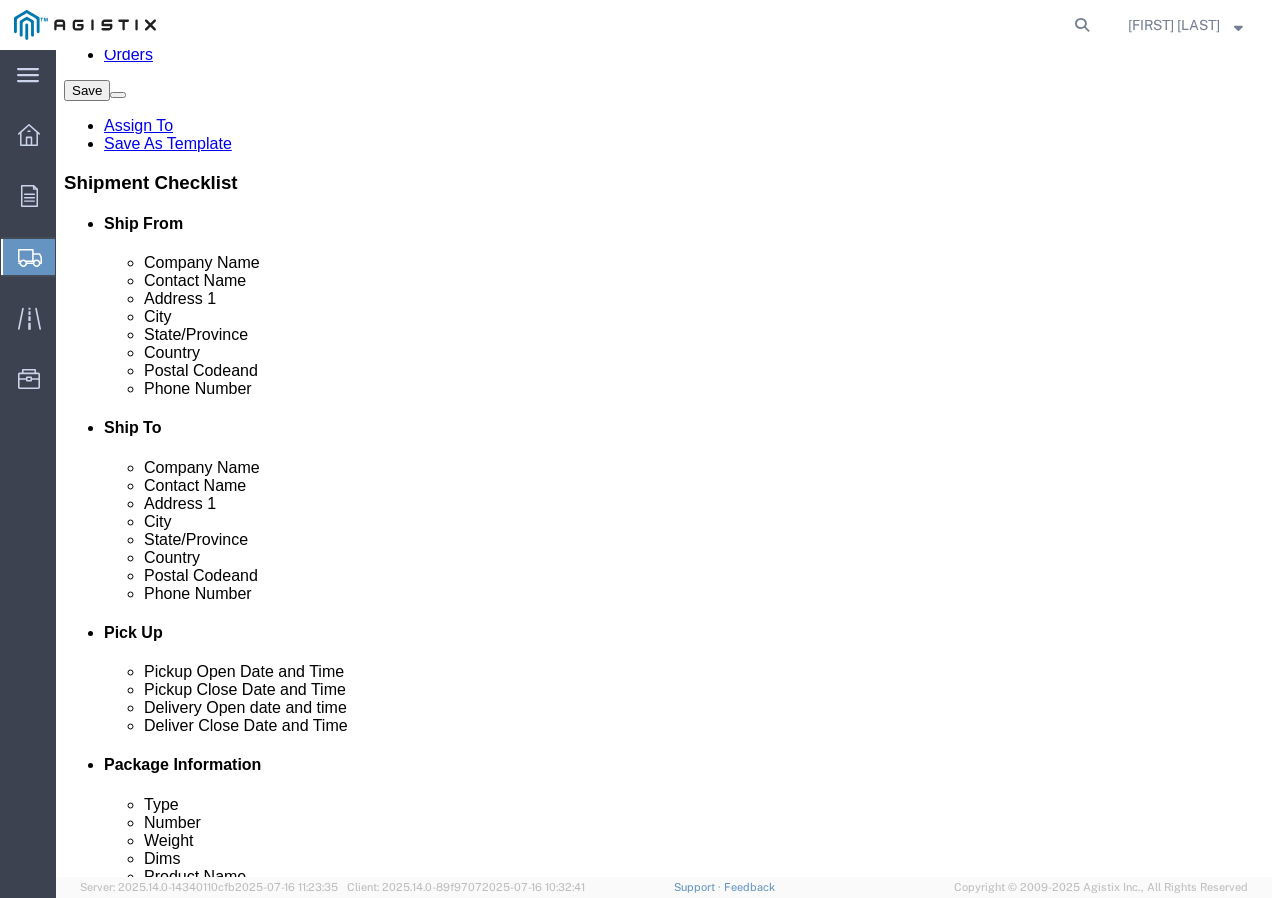 scroll, scrollTop: 300, scrollLeft: 0, axis: vertical 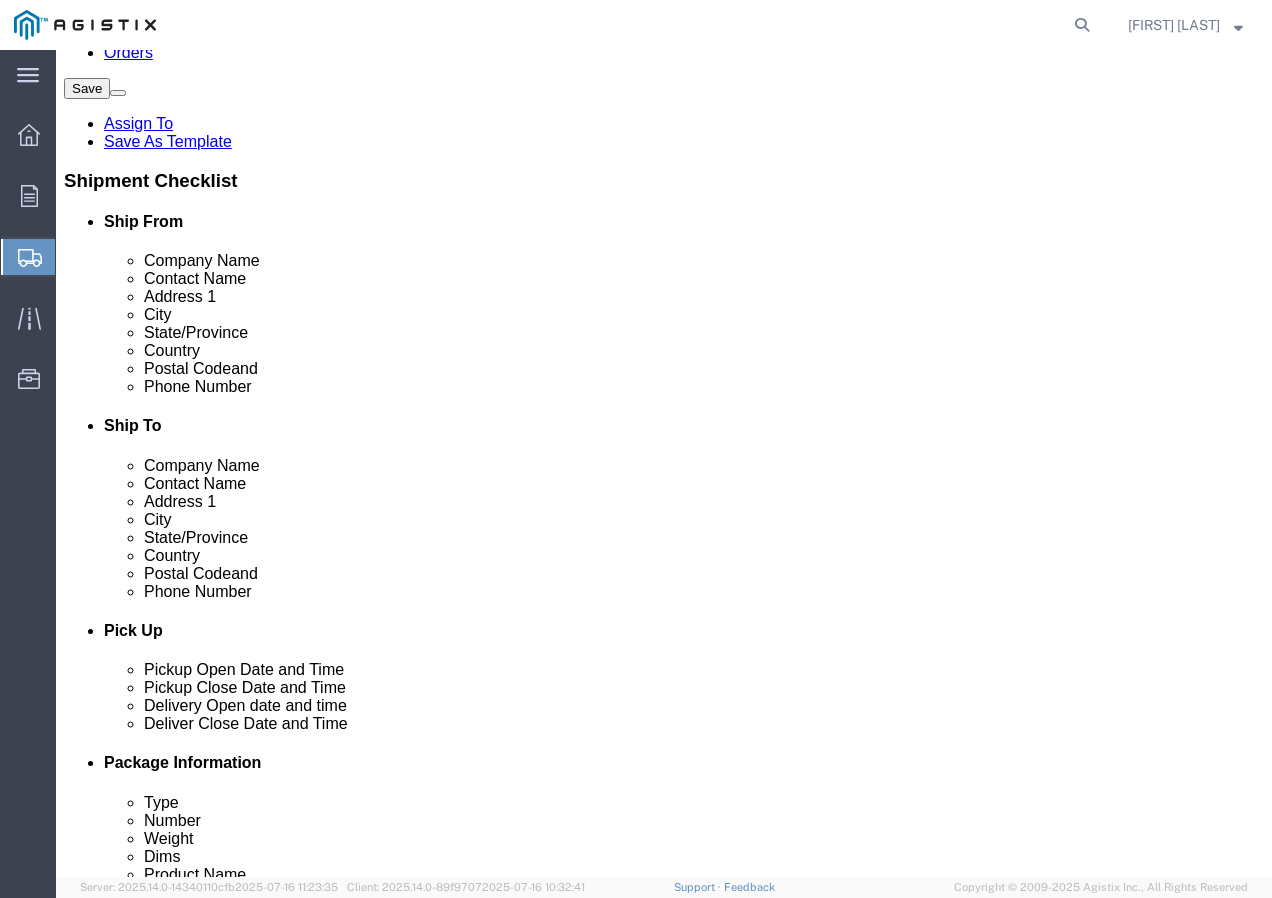 click 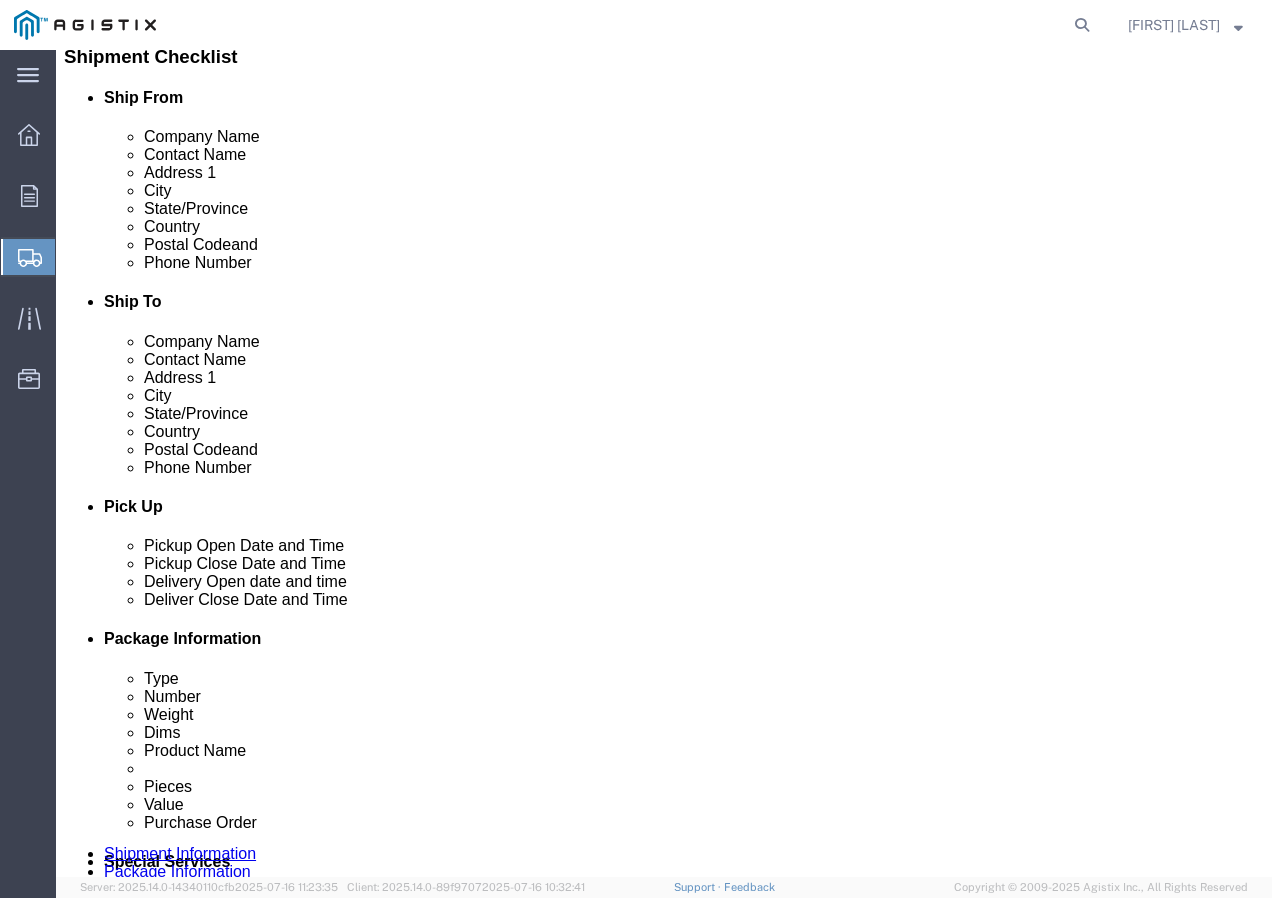 scroll, scrollTop: 700, scrollLeft: 0, axis: vertical 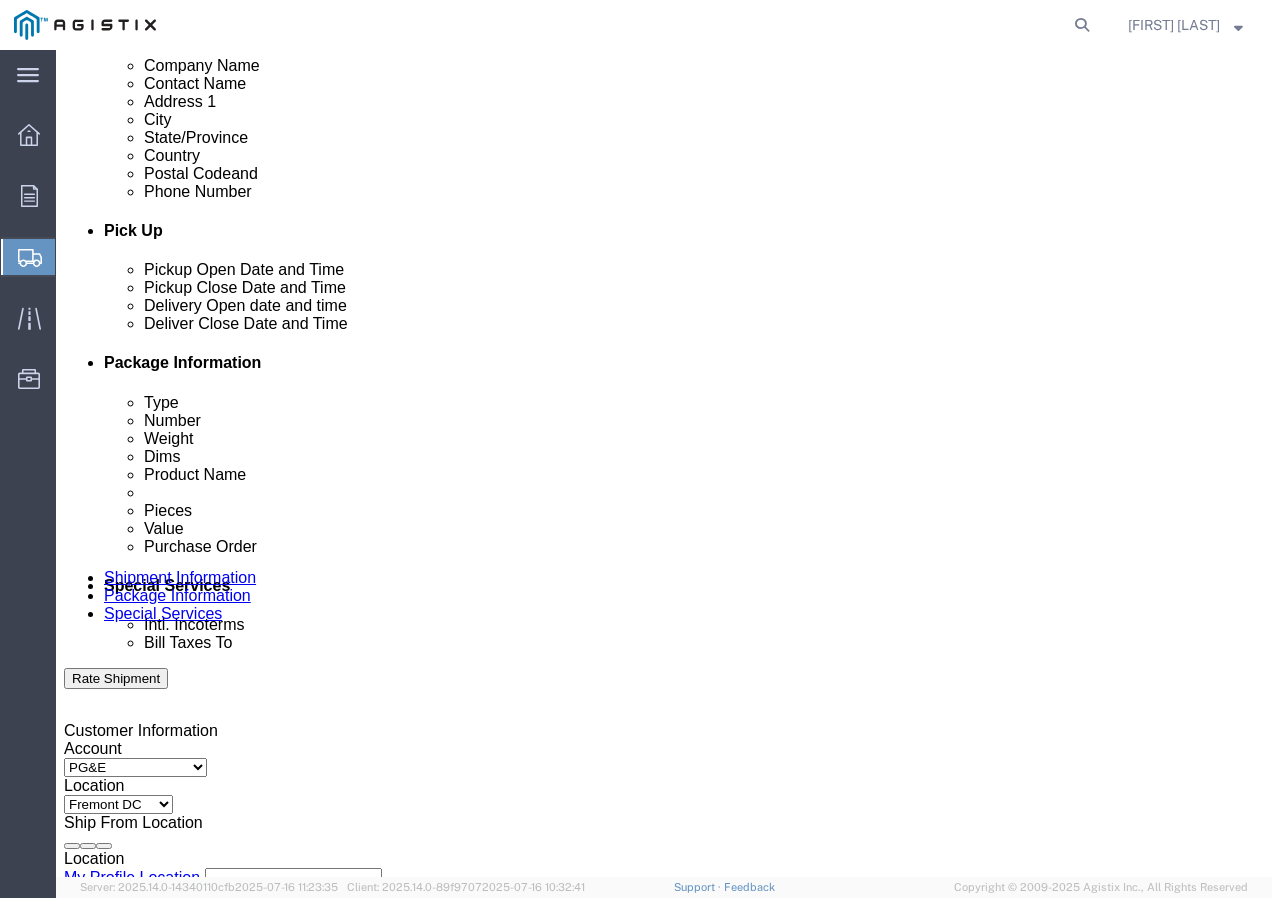 click on "Jul 16 2025 4:00 PM" 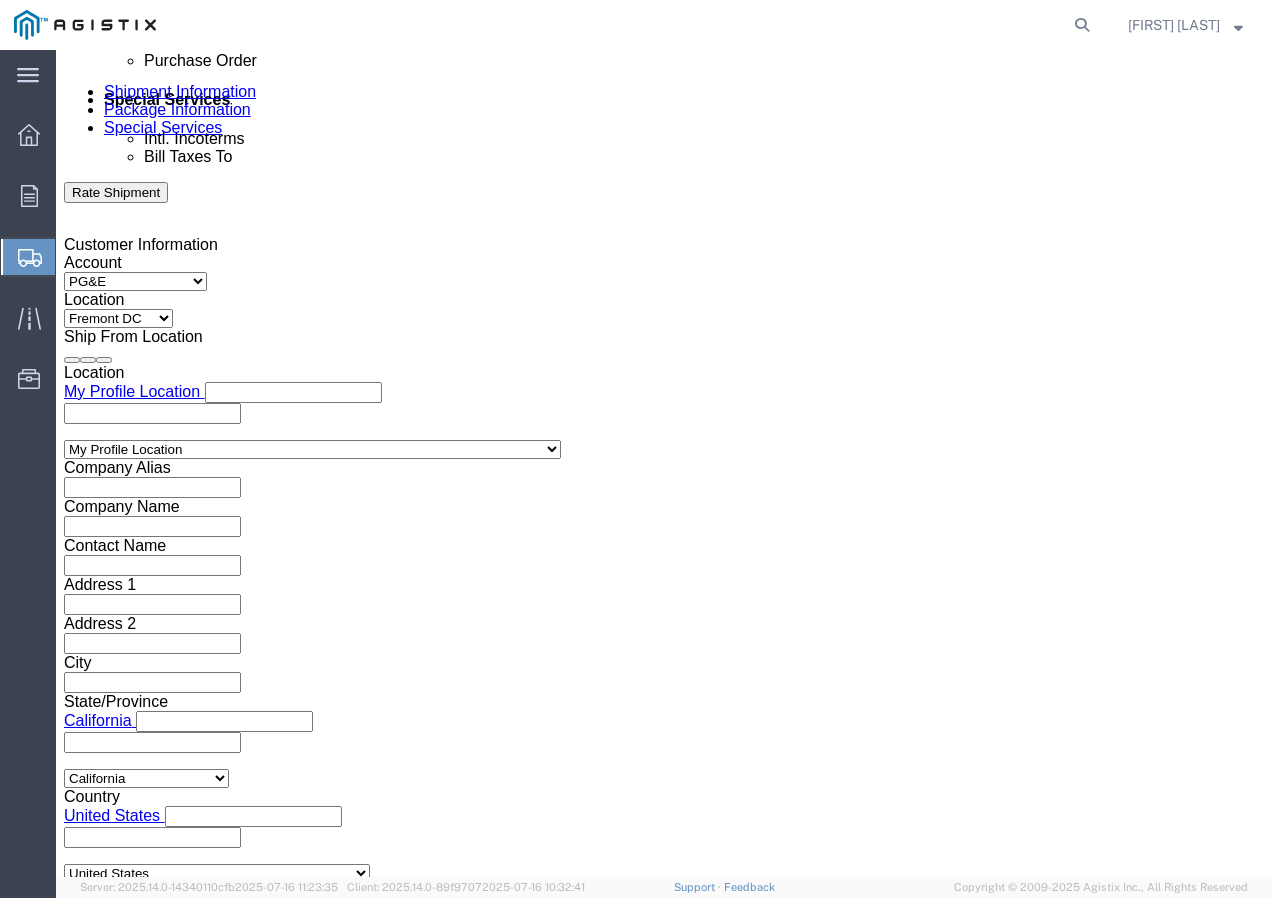 click on "4:00 PM" 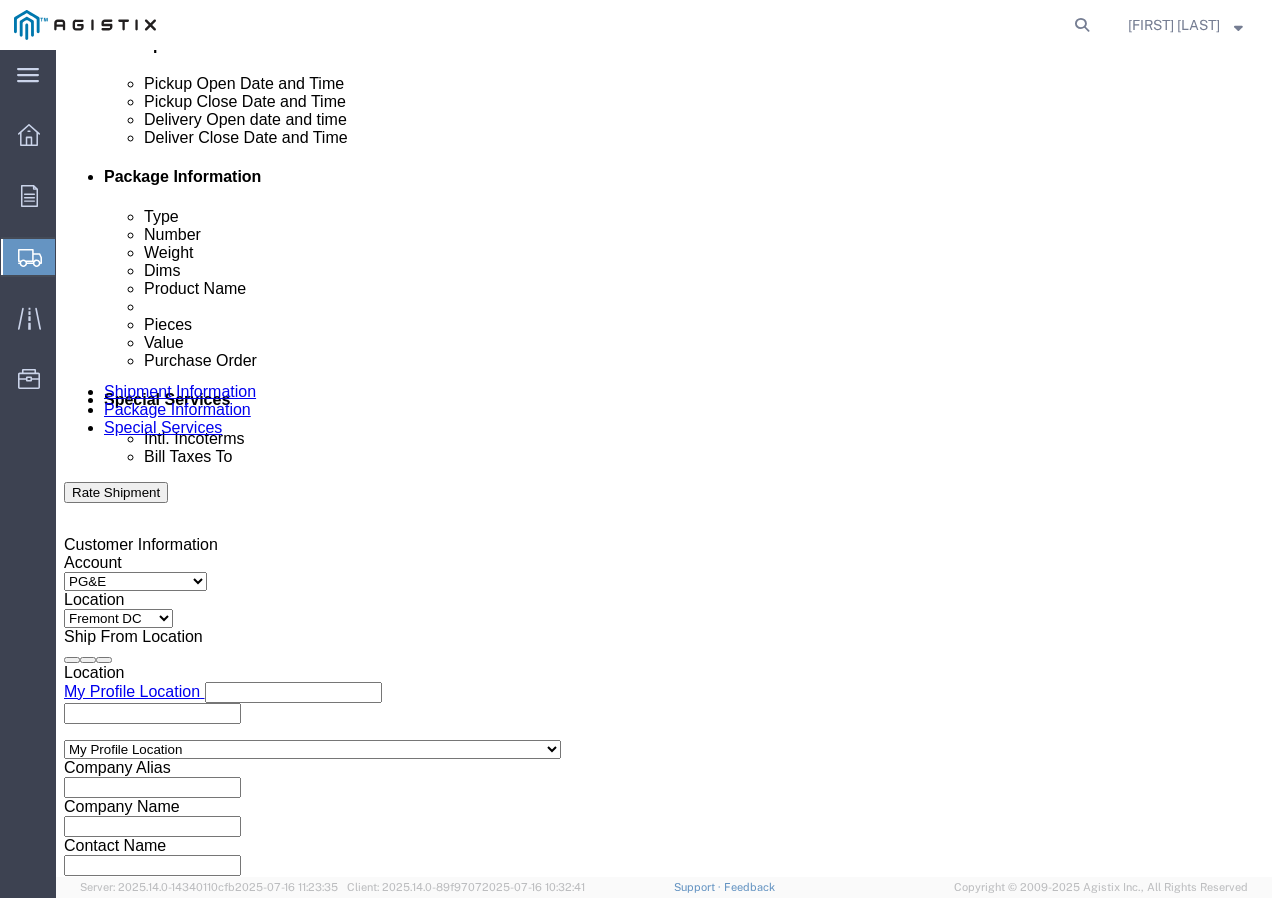 click 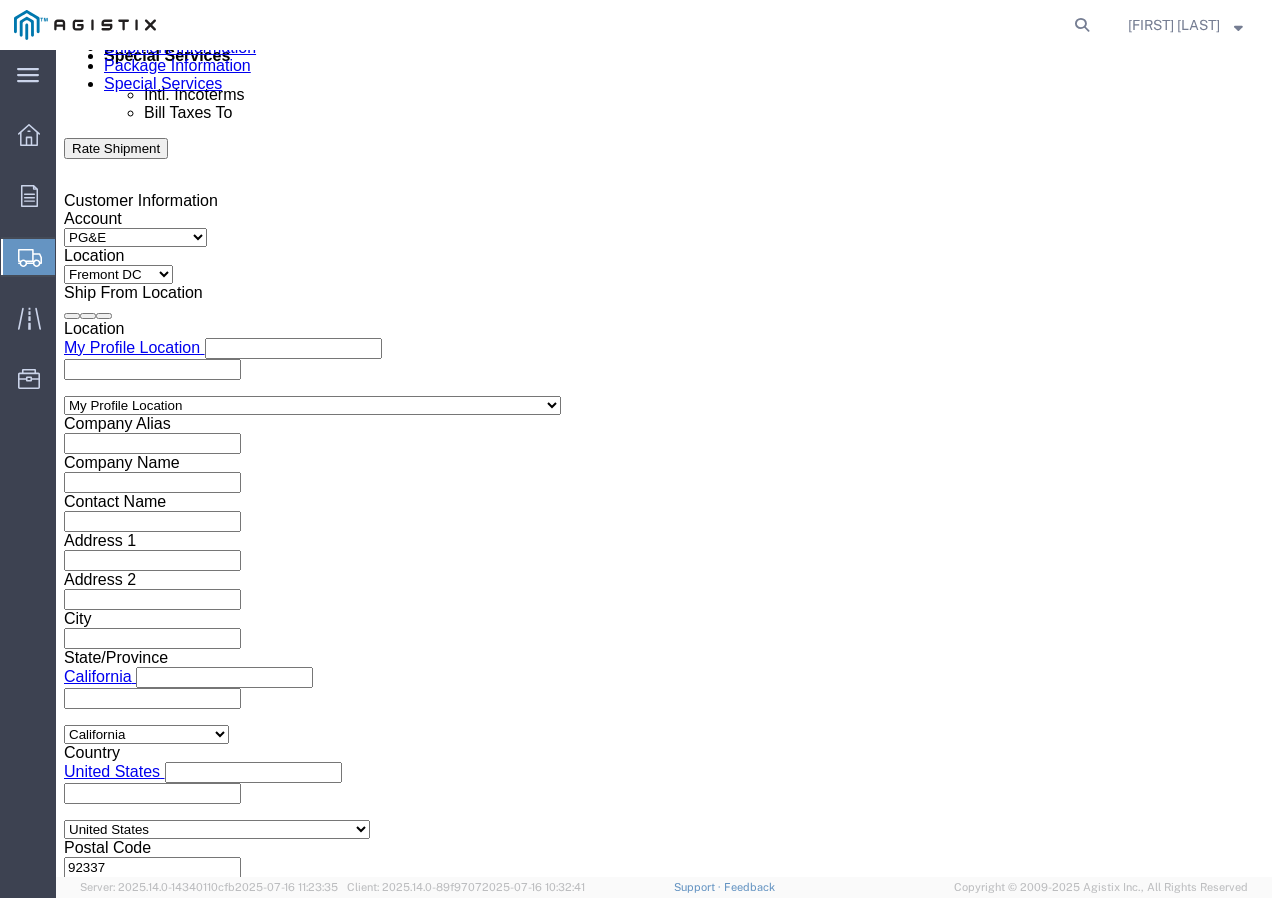 click on "Apply" 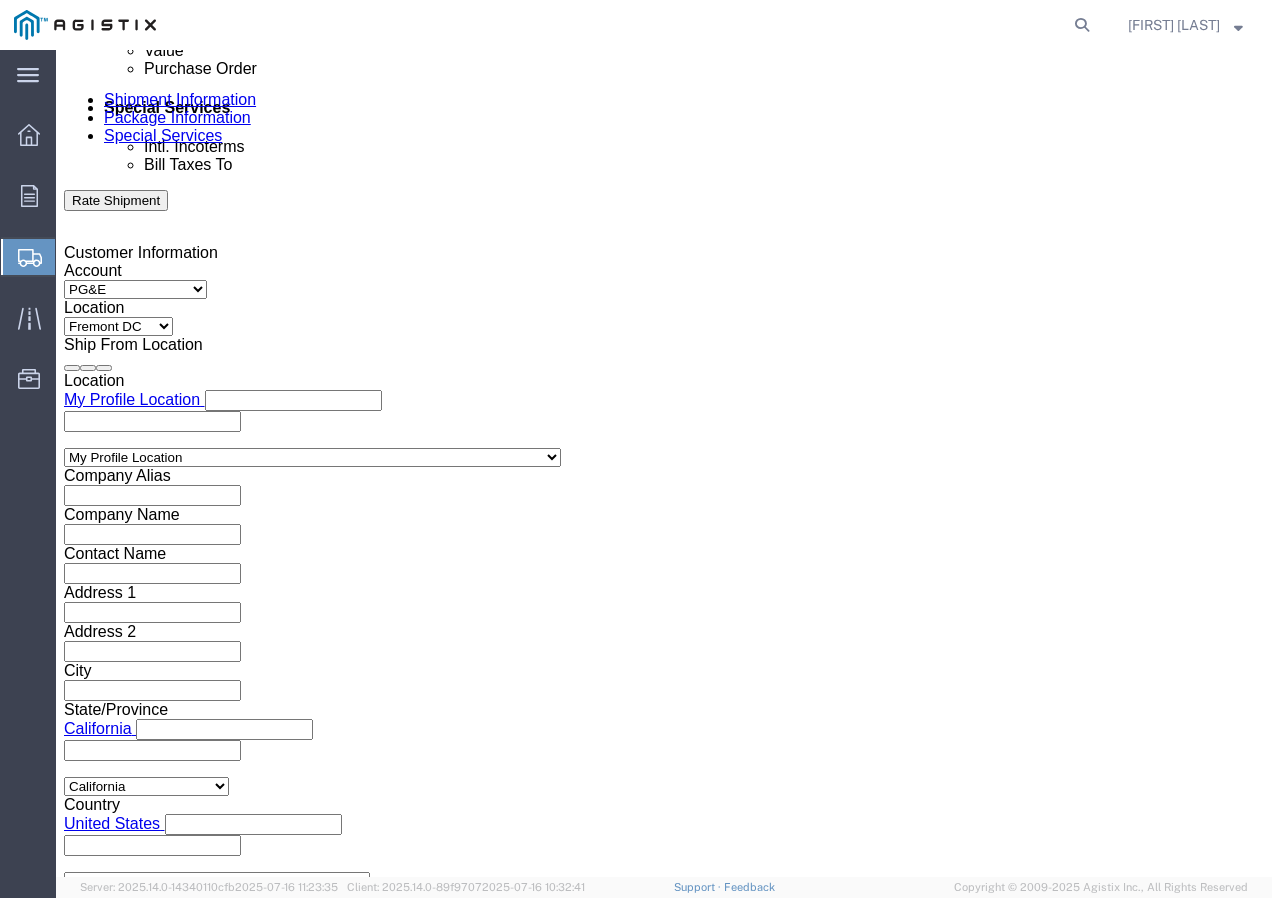 scroll, scrollTop: 1130, scrollLeft: 0, axis: vertical 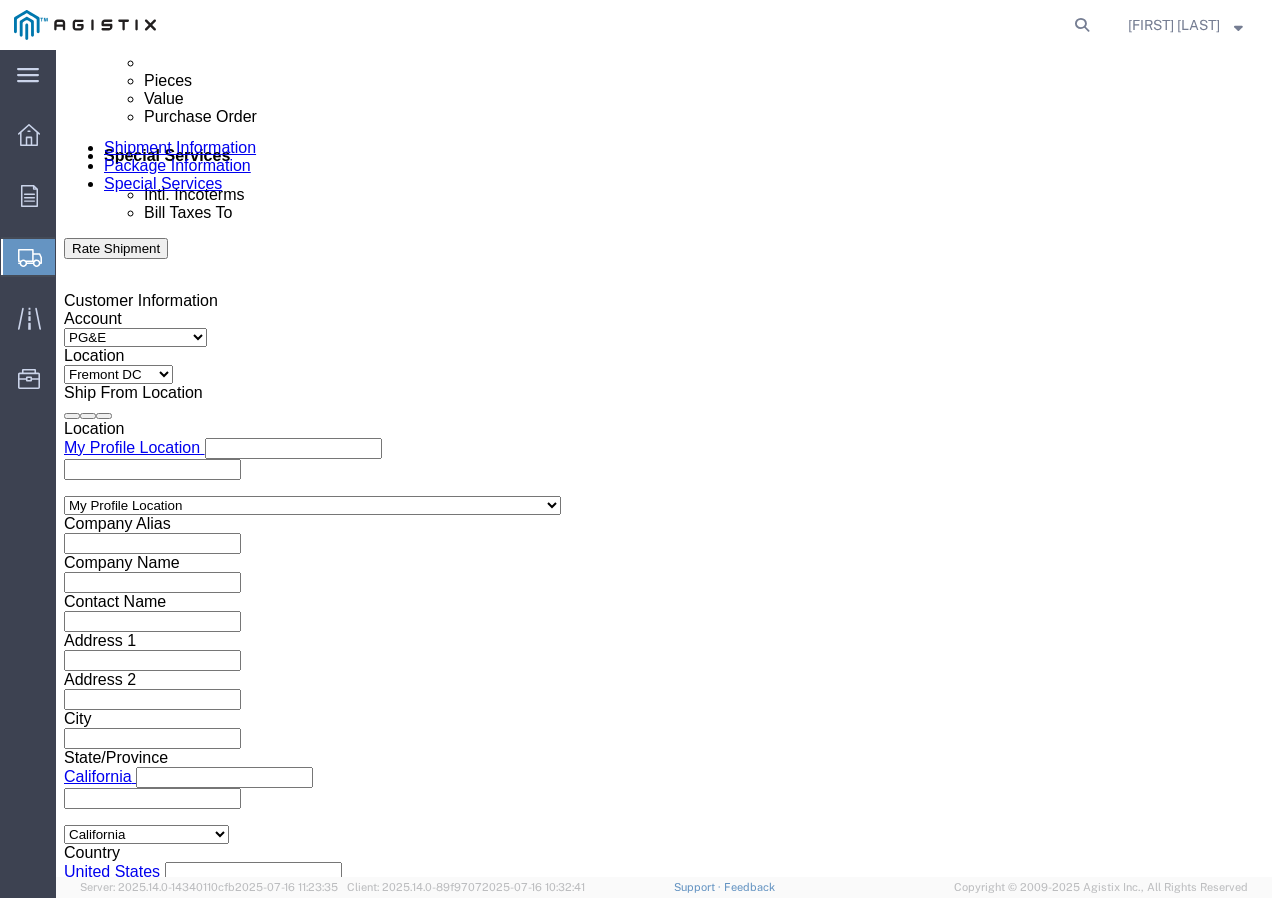 click 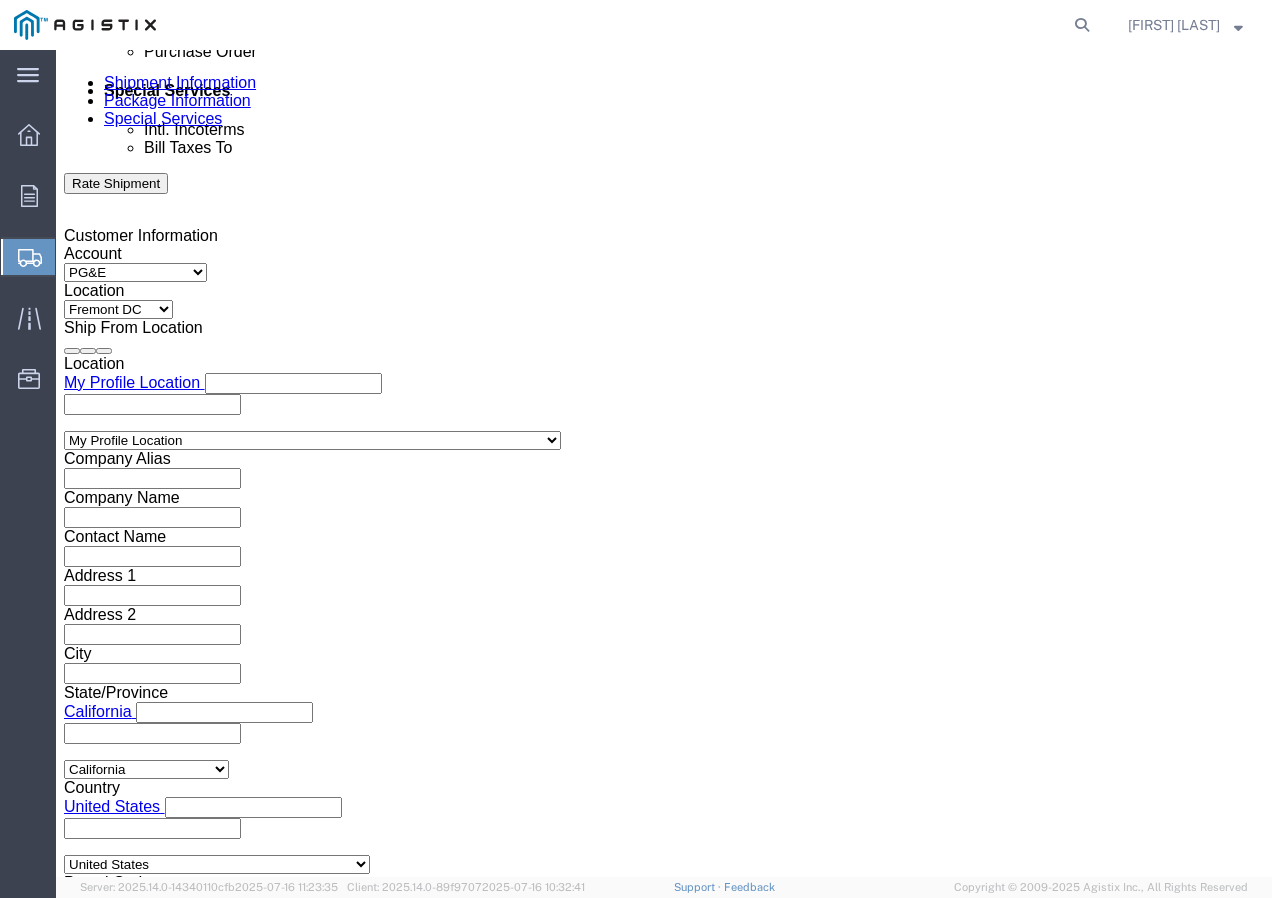 scroll, scrollTop: 1230, scrollLeft: 0, axis: vertical 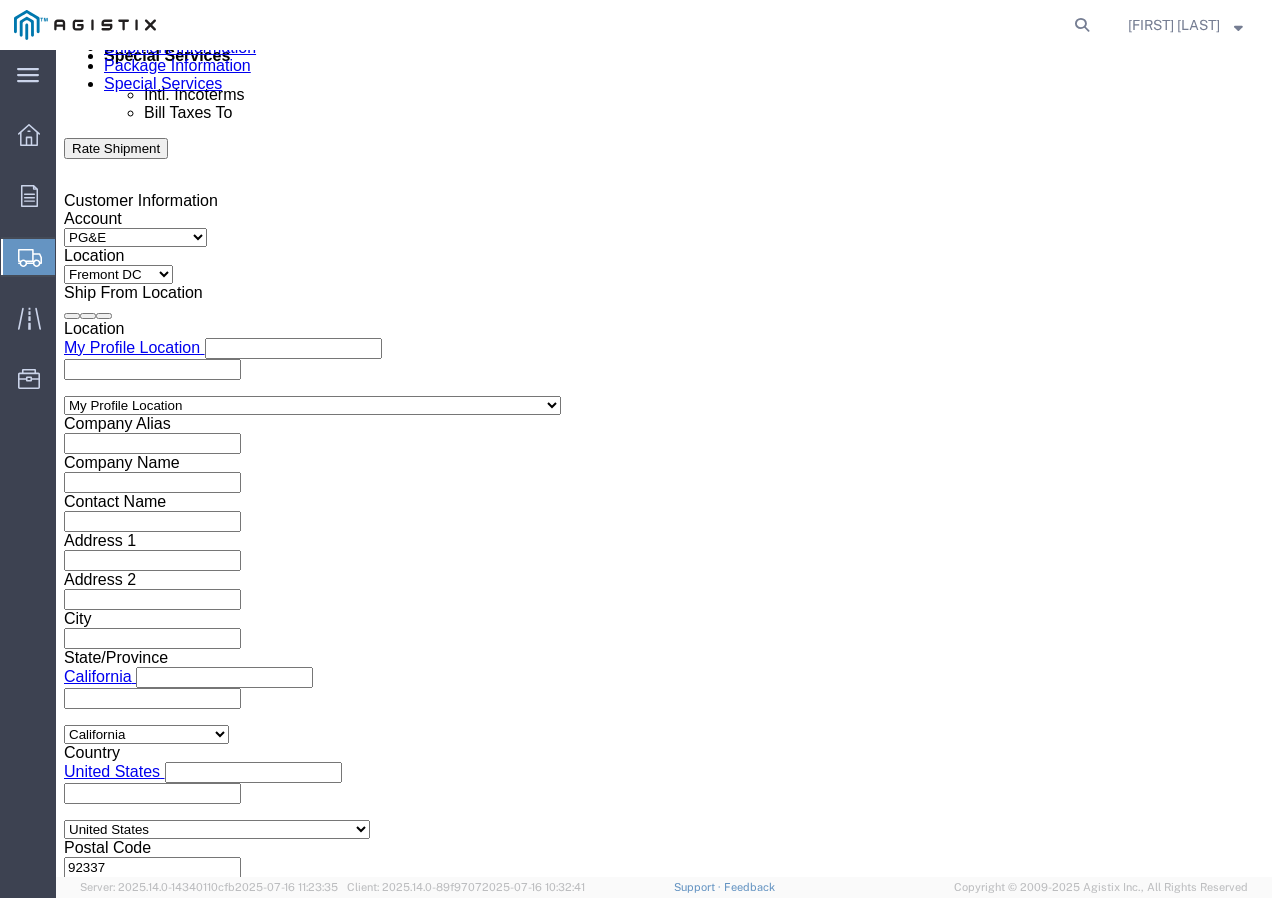 click on "Continue" 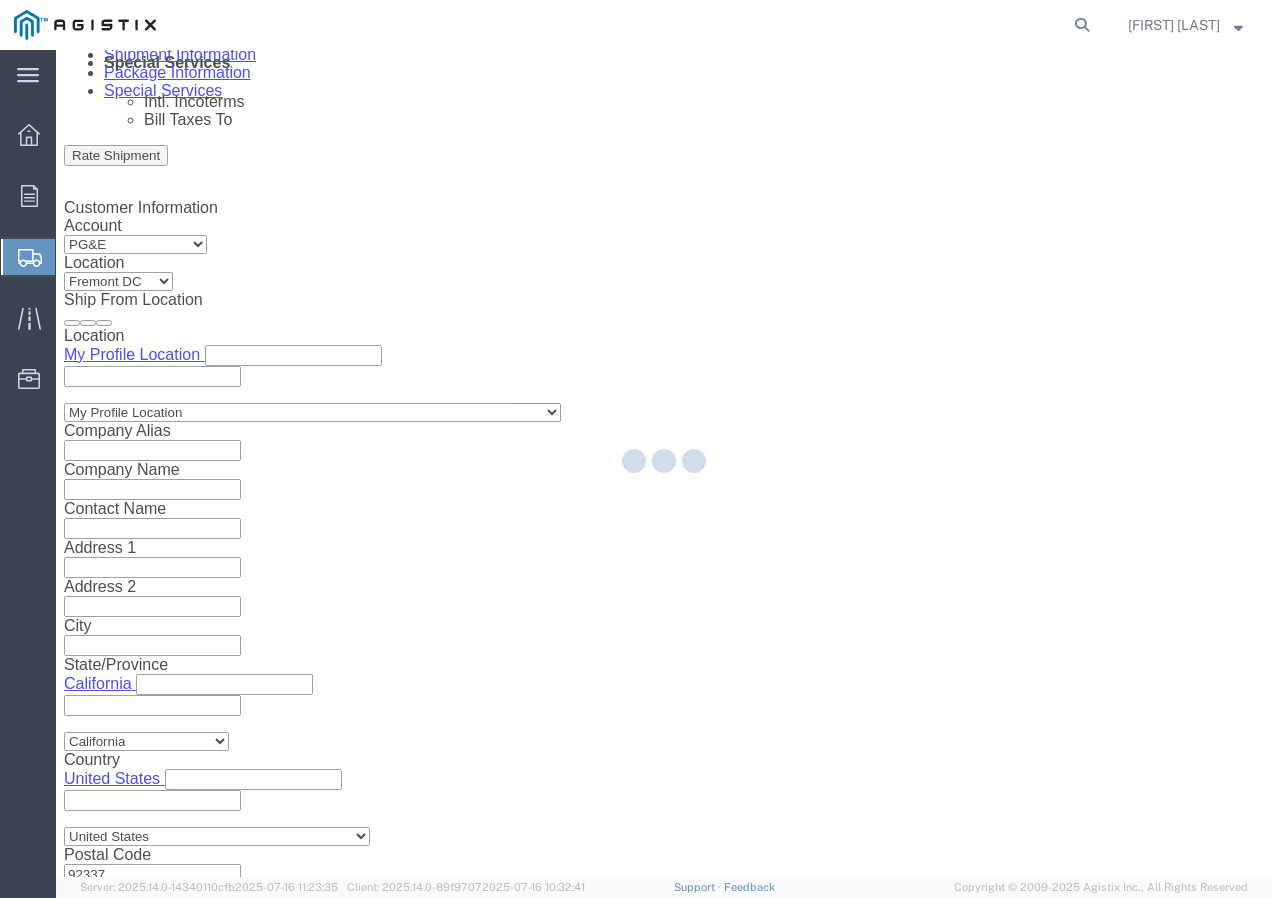 scroll, scrollTop: 0, scrollLeft: 0, axis: both 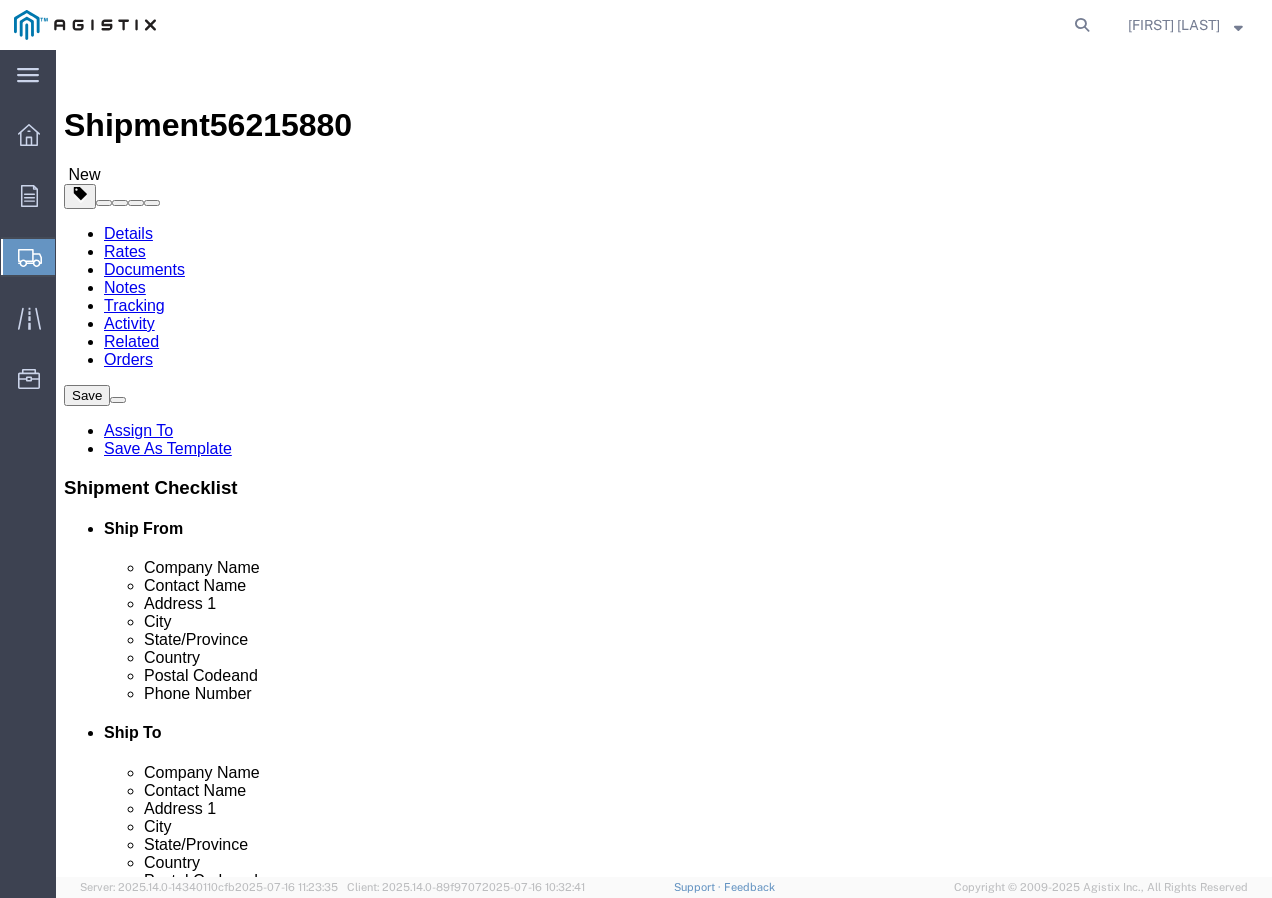 click on "Select Bulk Bundle(s) Cardboard Box(es) Carton(s) Crate(s) Drum(s) (Fiberboard) Drum(s) (Metal) Drum(s) (Plastic) Envelope Naked Cargo (UnPackaged) Pallet(s) Oversized (Not Stackable) Pallet(s) Oversized (Stackable) Pallet(s) Standard (Not Stackable) Pallet(s) Standard (Stackable) Roll(s) Your Packaging" 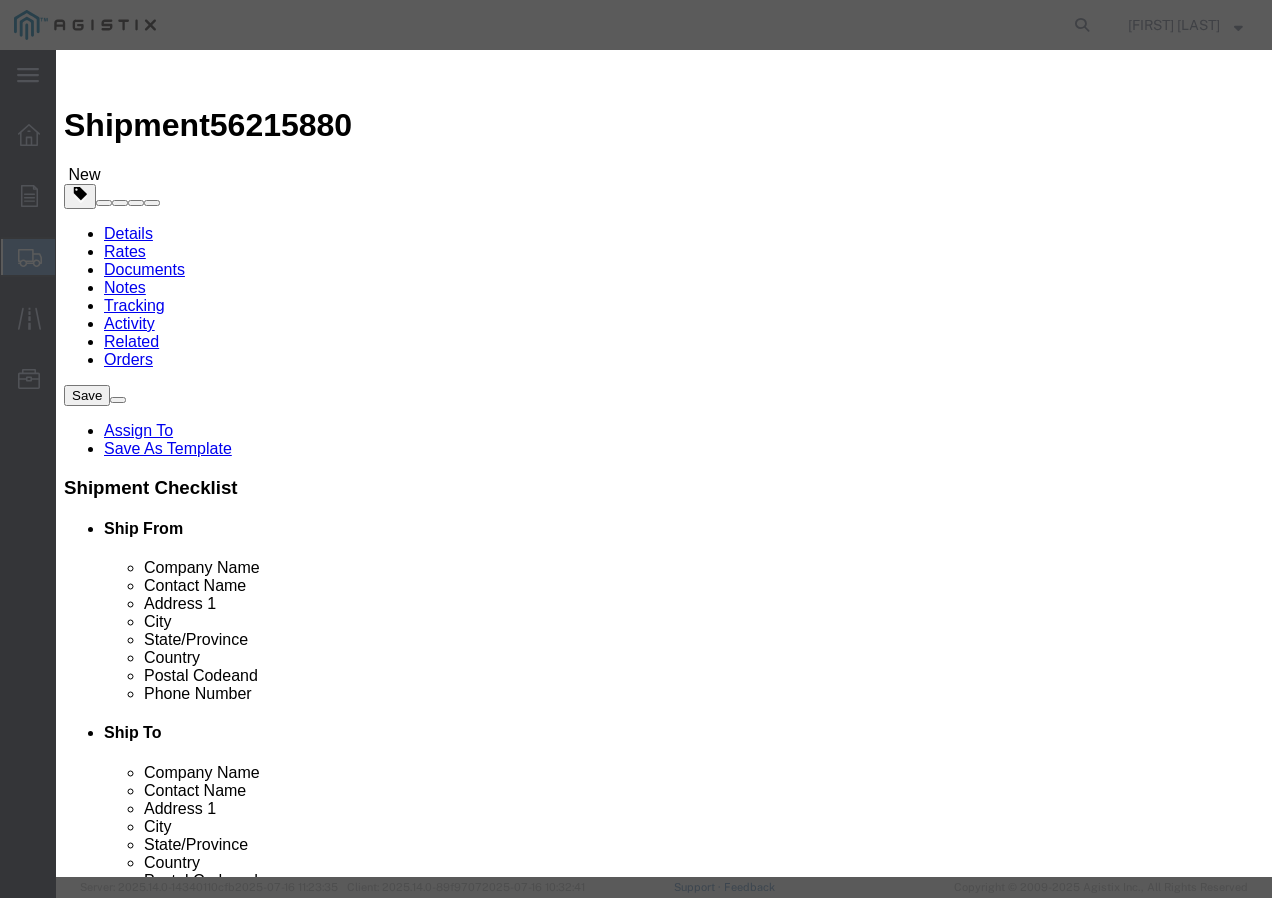 click 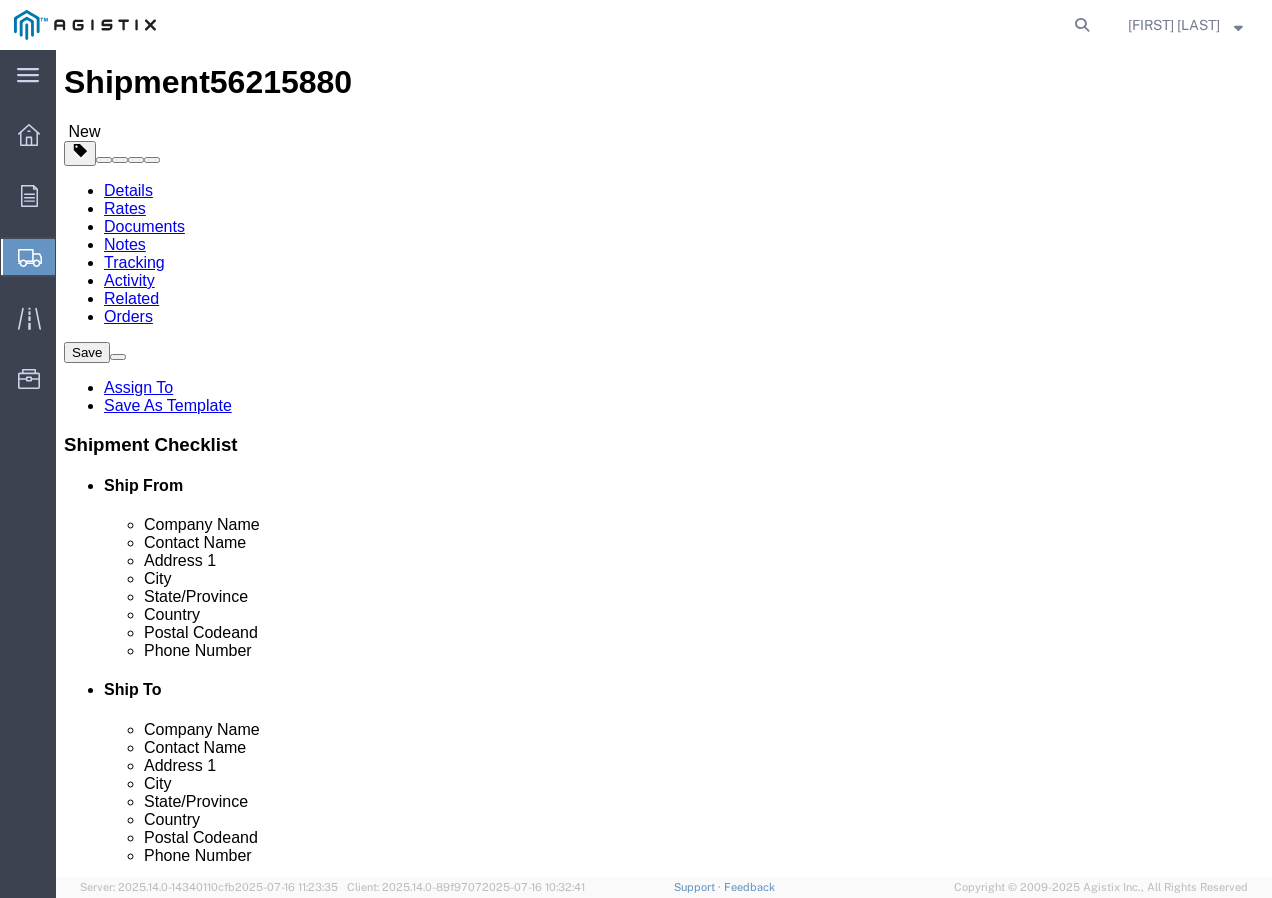 scroll, scrollTop: 66, scrollLeft: 0, axis: vertical 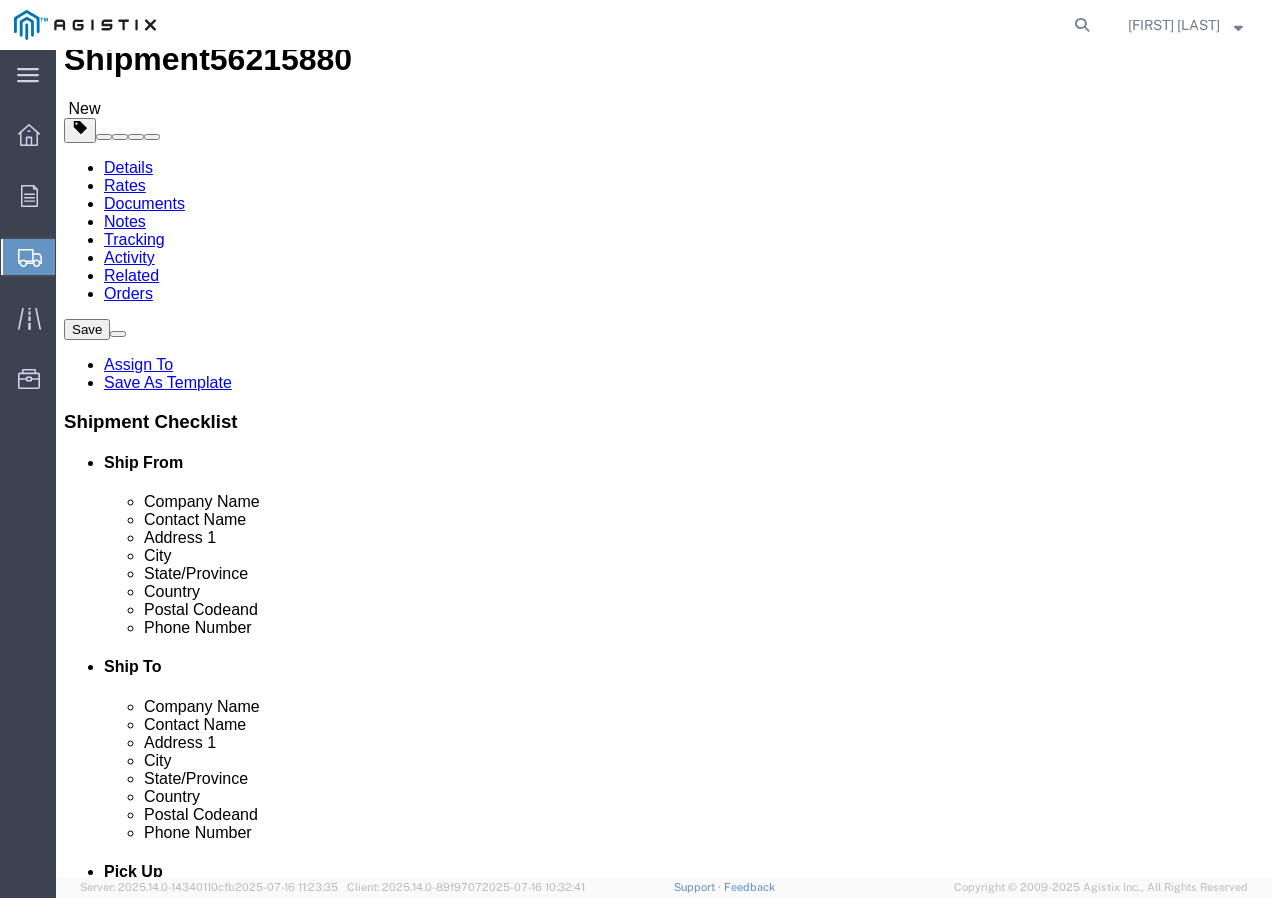 click on "Rate Shipment" 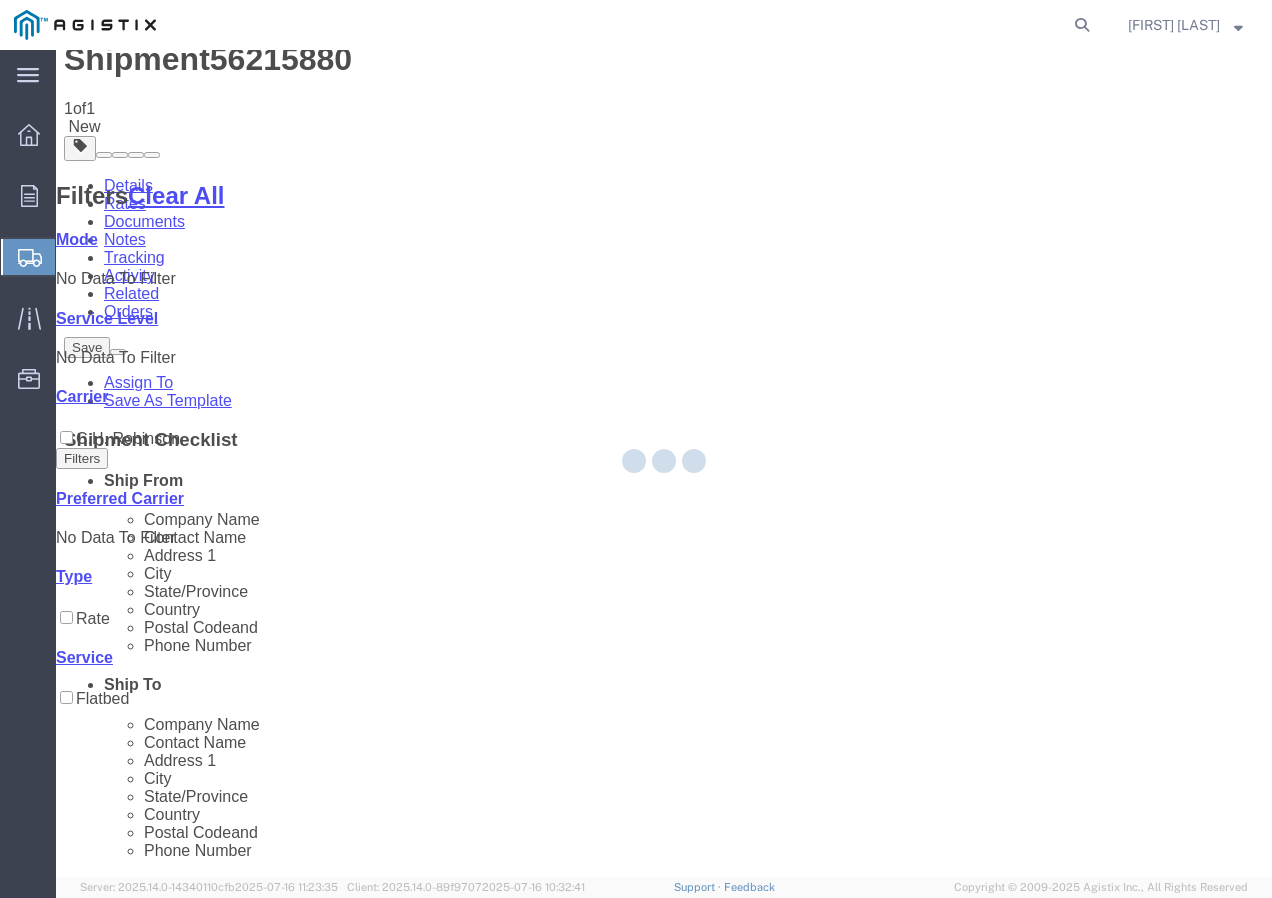 scroll, scrollTop: 0, scrollLeft: 0, axis: both 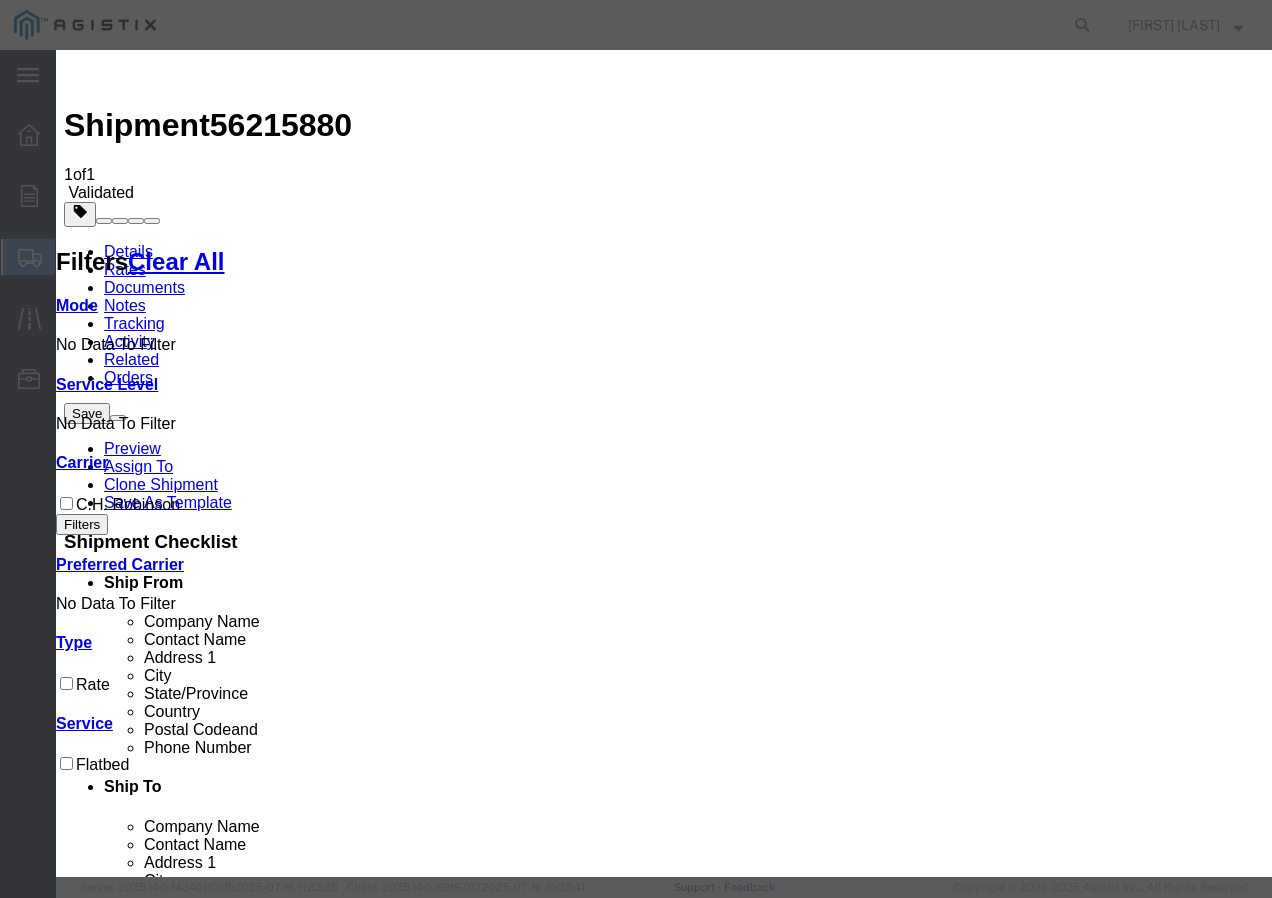click at bounding box center (72, 3800) 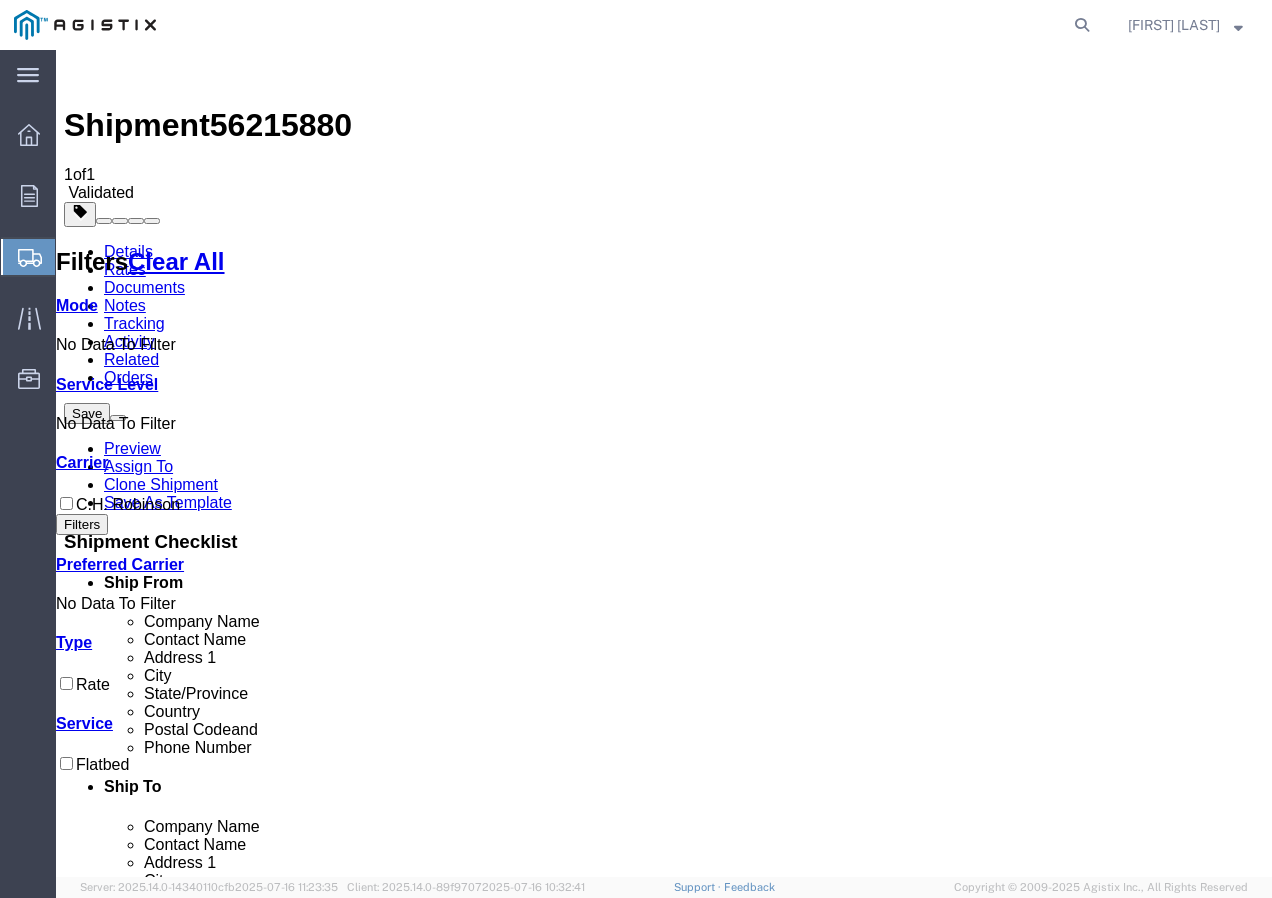 click on "Book" at bounding box center [979, 1850] 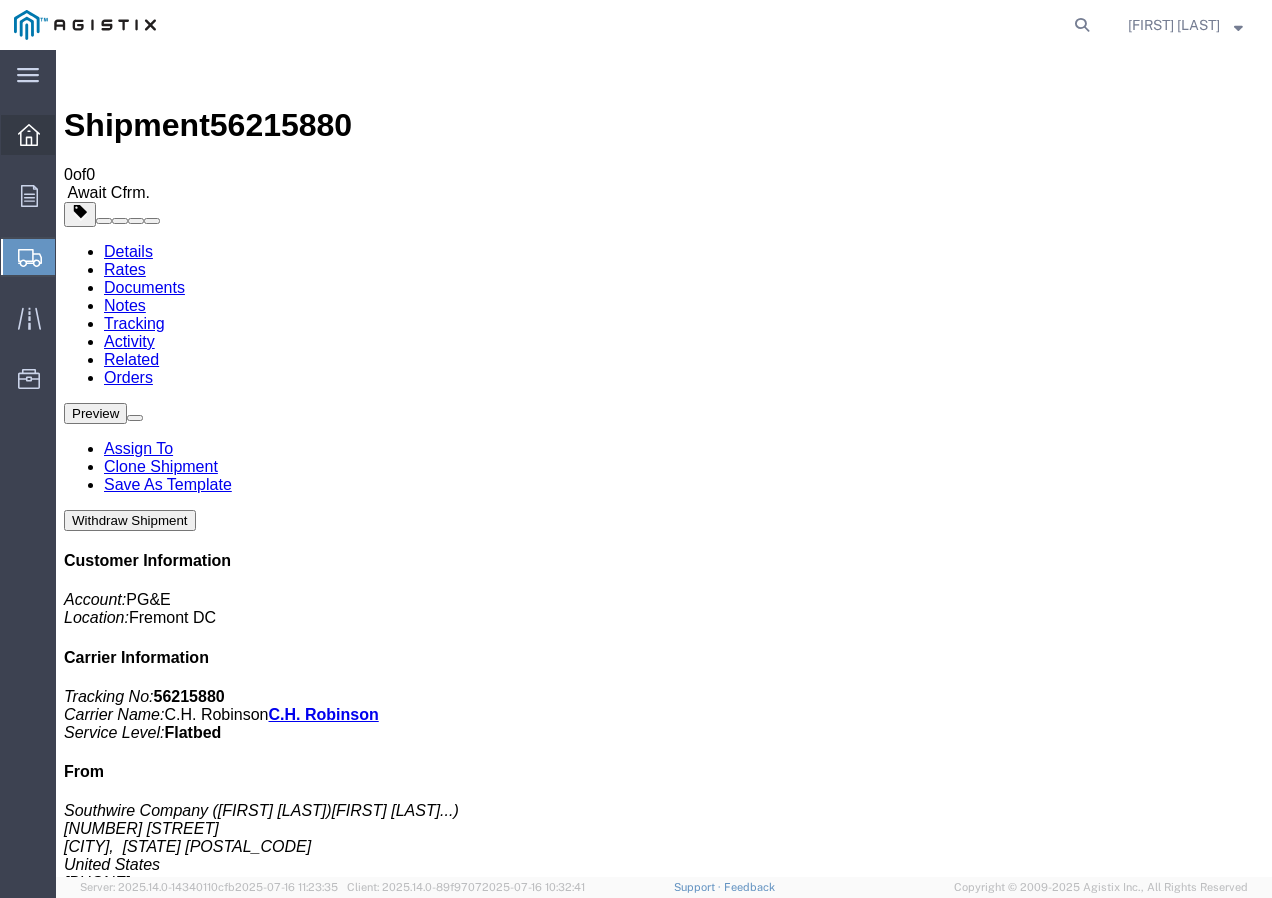 click 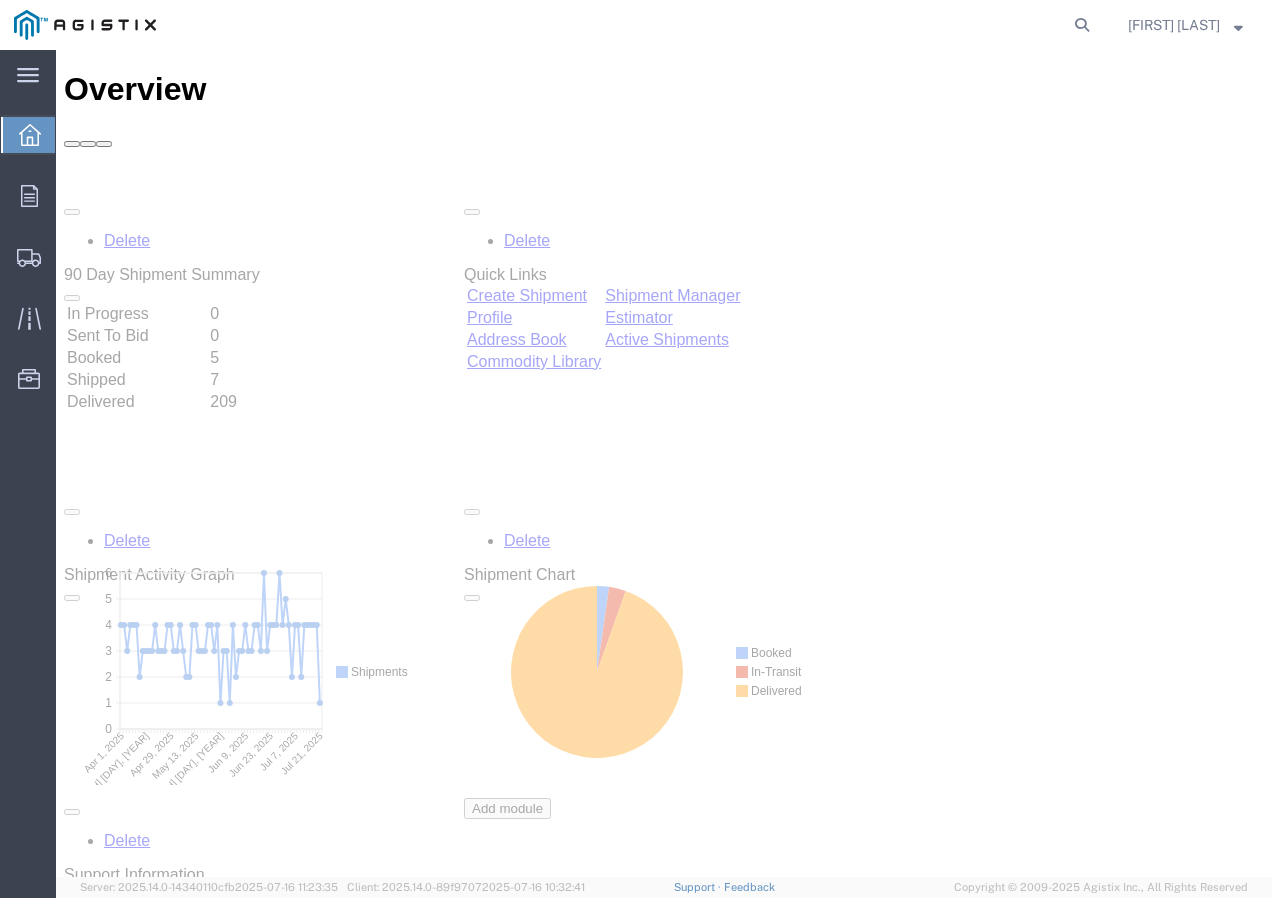scroll, scrollTop: 0, scrollLeft: 0, axis: both 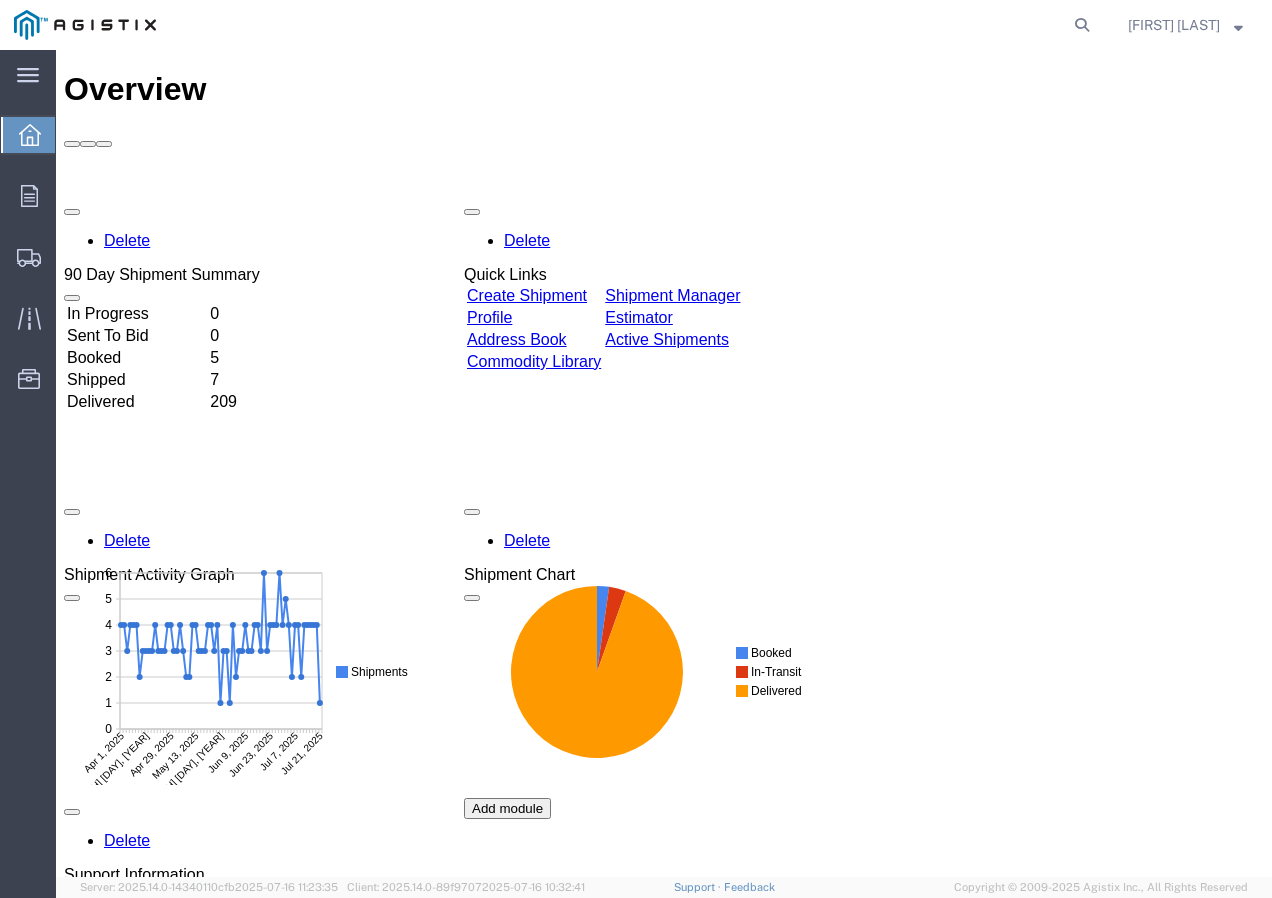 click on "Create Shipment" at bounding box center [527, 295] 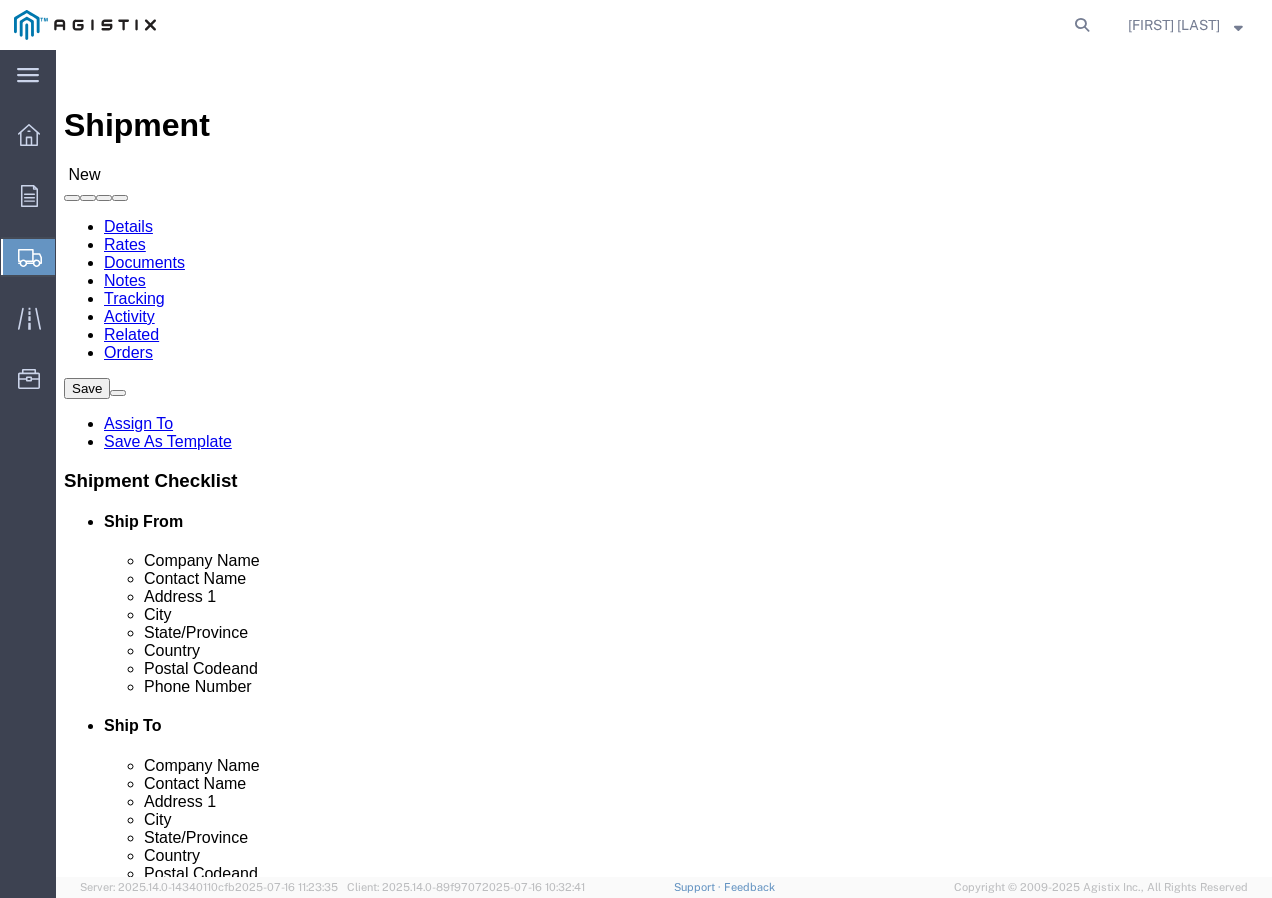click on "Select PG&E Southwire Company" 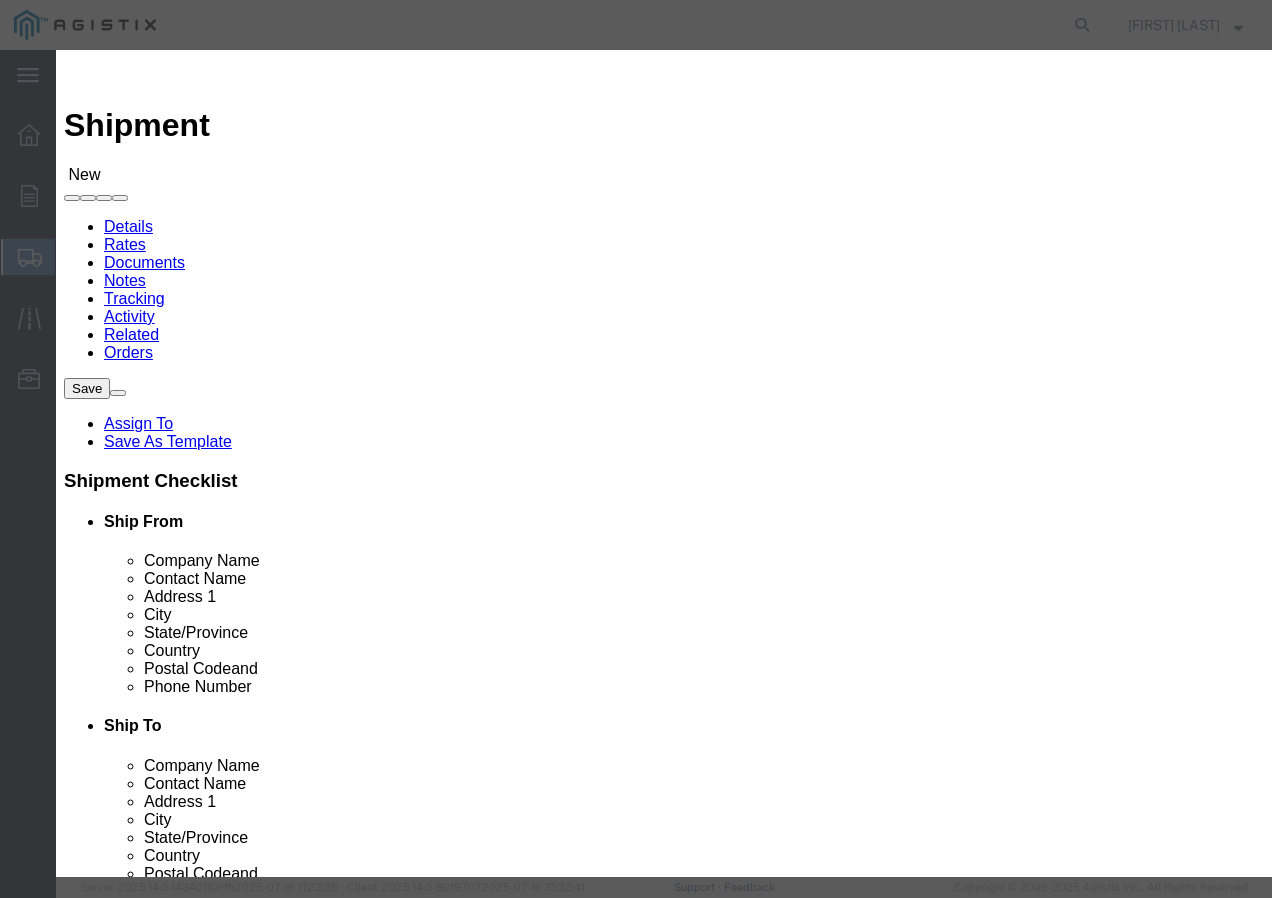 click on "Search by Address Book Name City Company Name Contact Name Country CustomerAlias DPL Days To Expire DPL Last Update DPL Status Email Address Location Type Notes Phone Number Role State Zip" 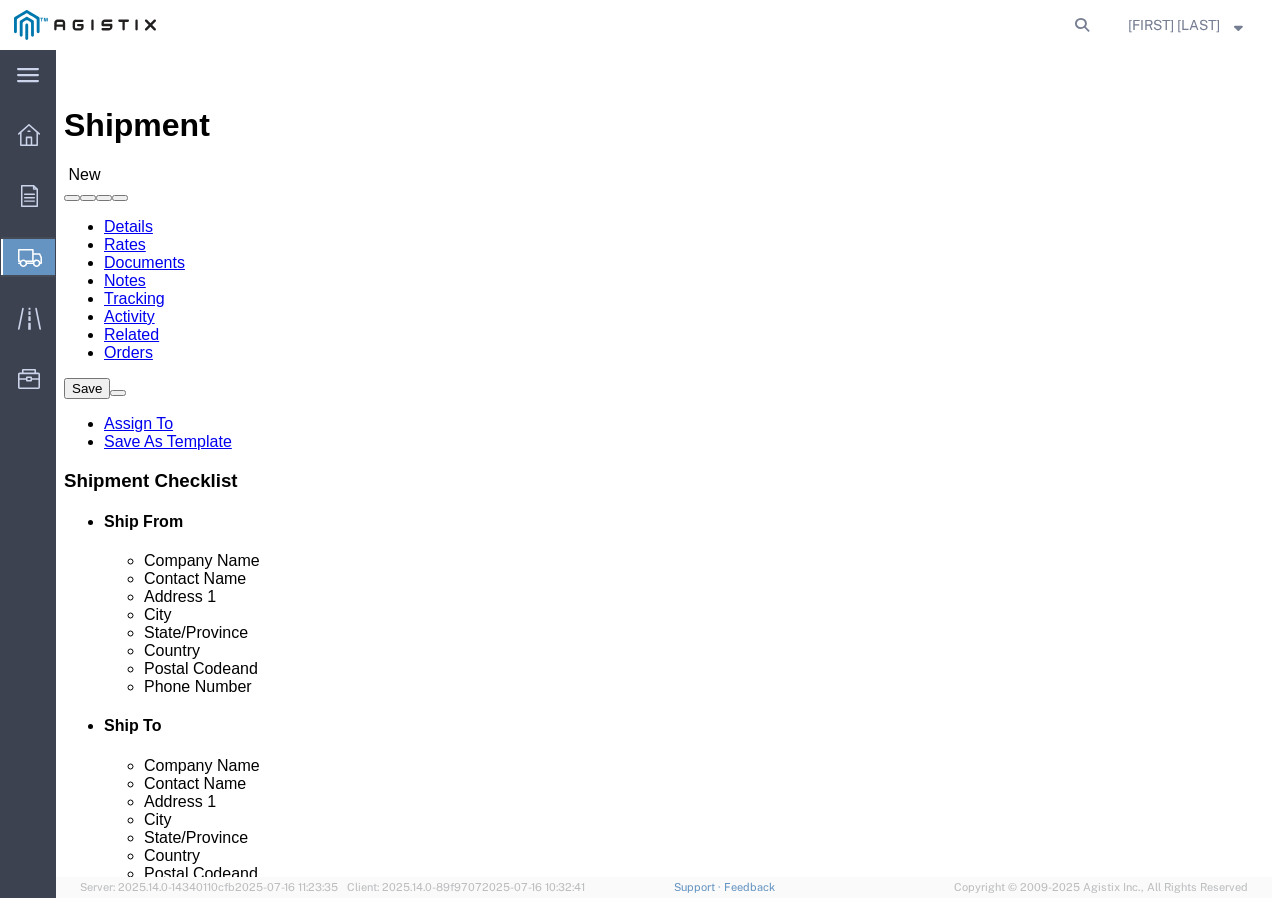 click 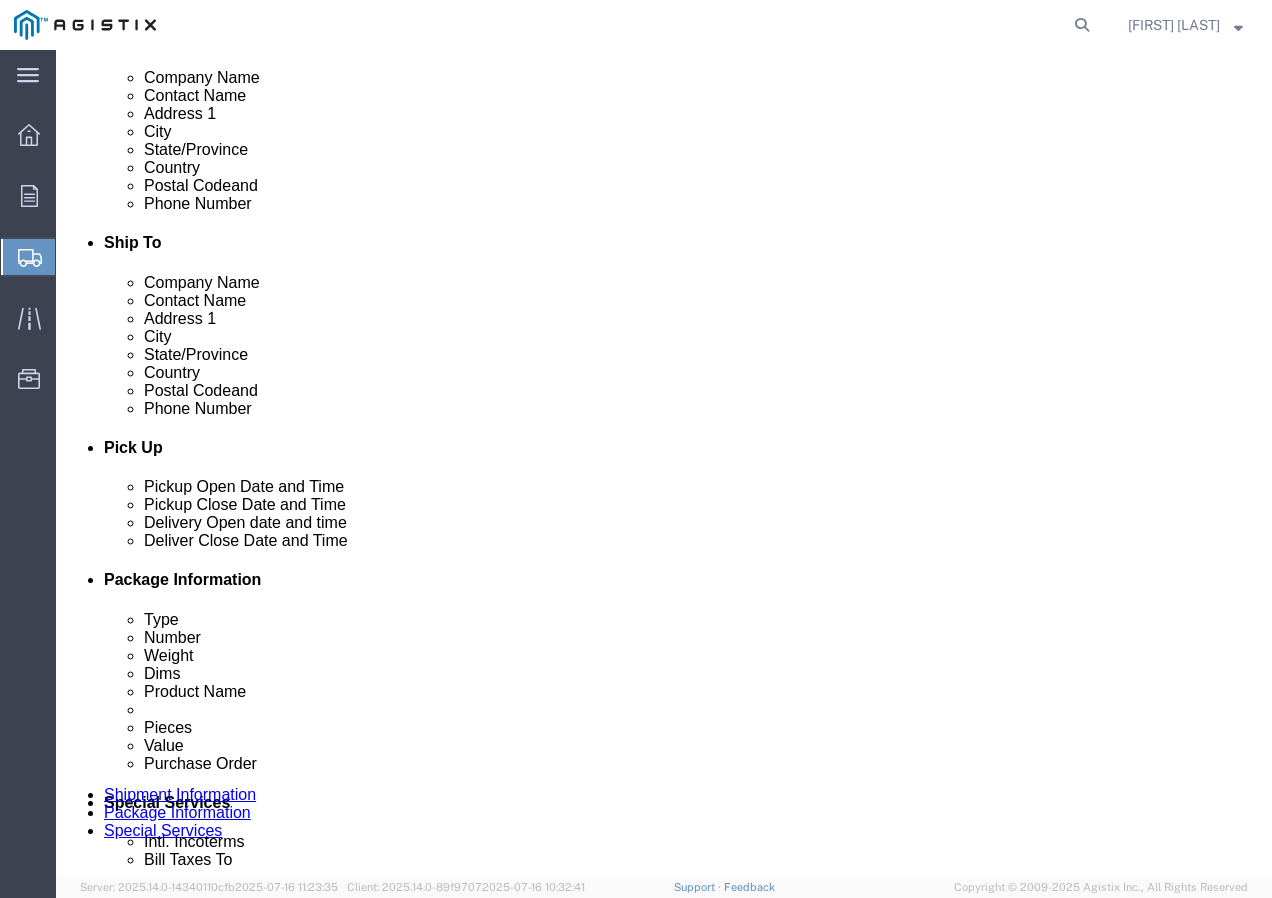 scroll, scrollTop: 300, scrollLeft: 0, axis: vertical 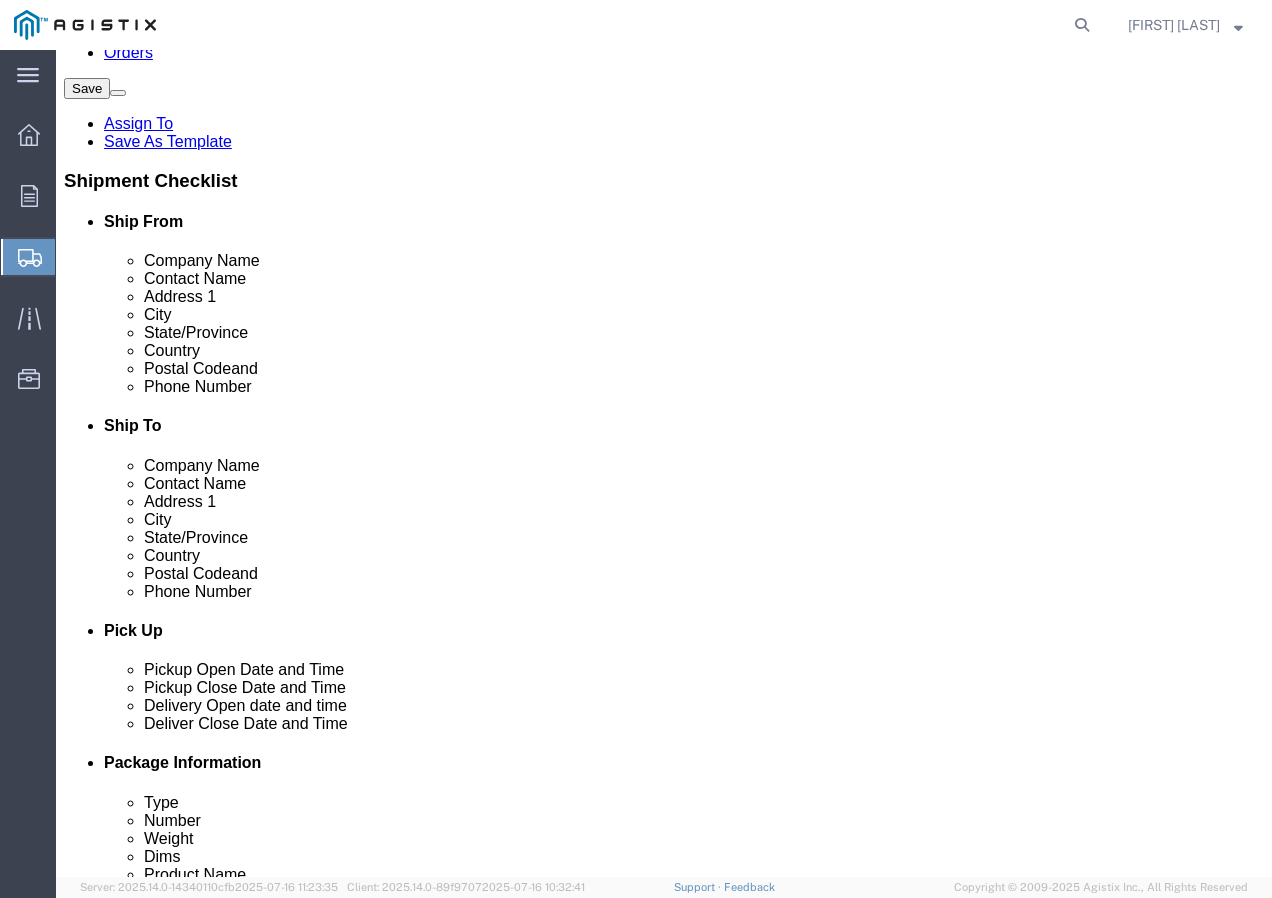 click 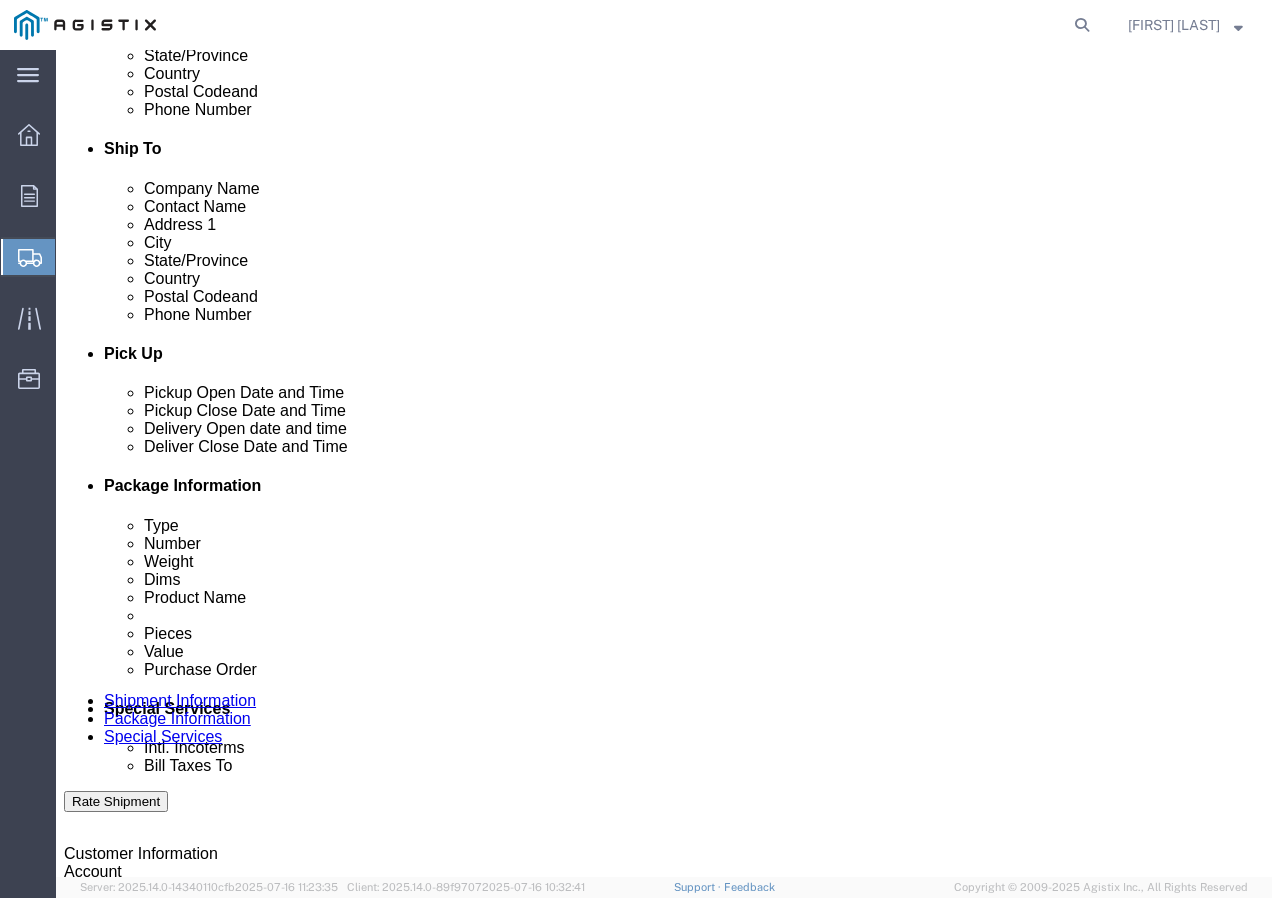 scroll, scrollTop: 600, scrollLeft: 0, axis: vertical 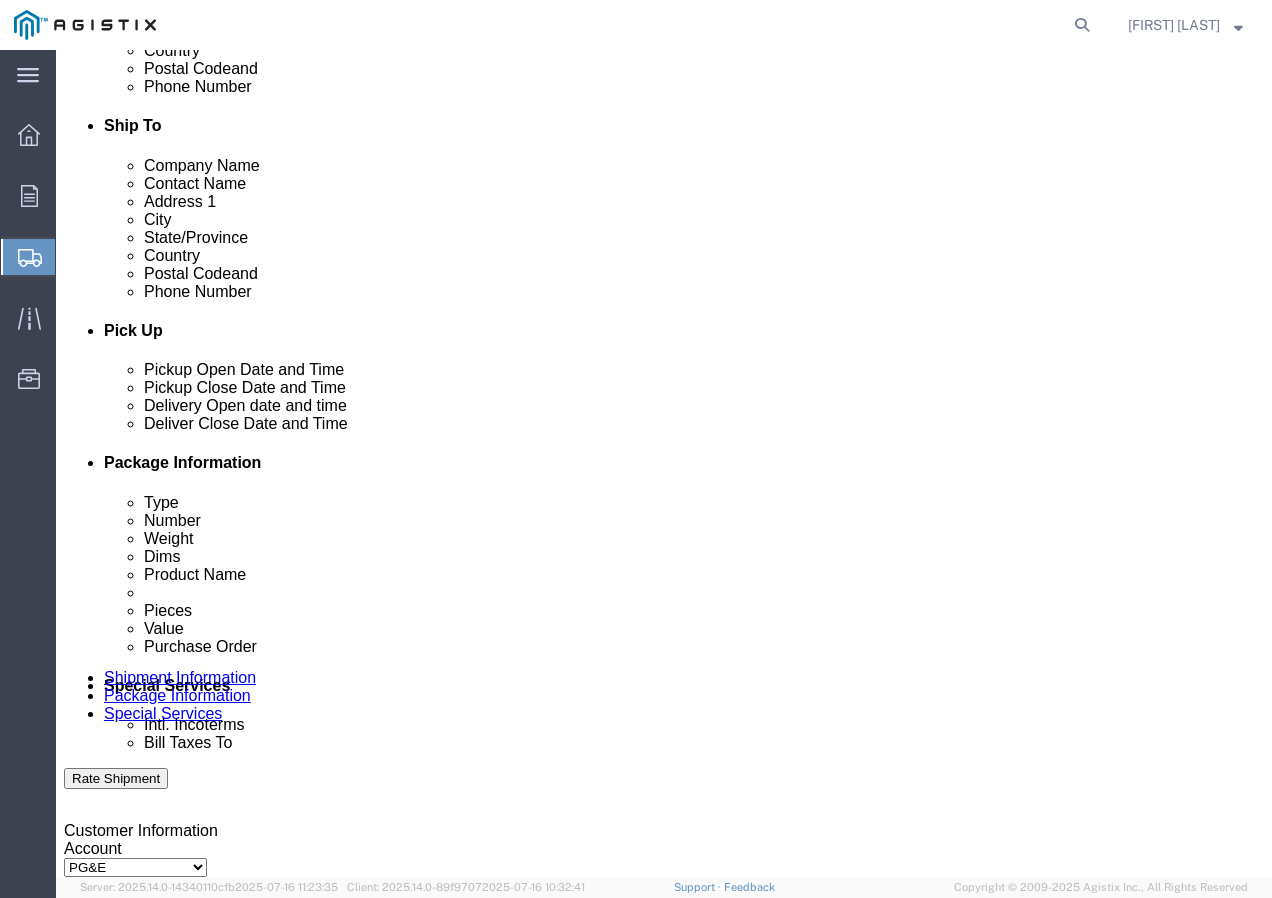 click on "Jul 16 2025 4:00 PM" 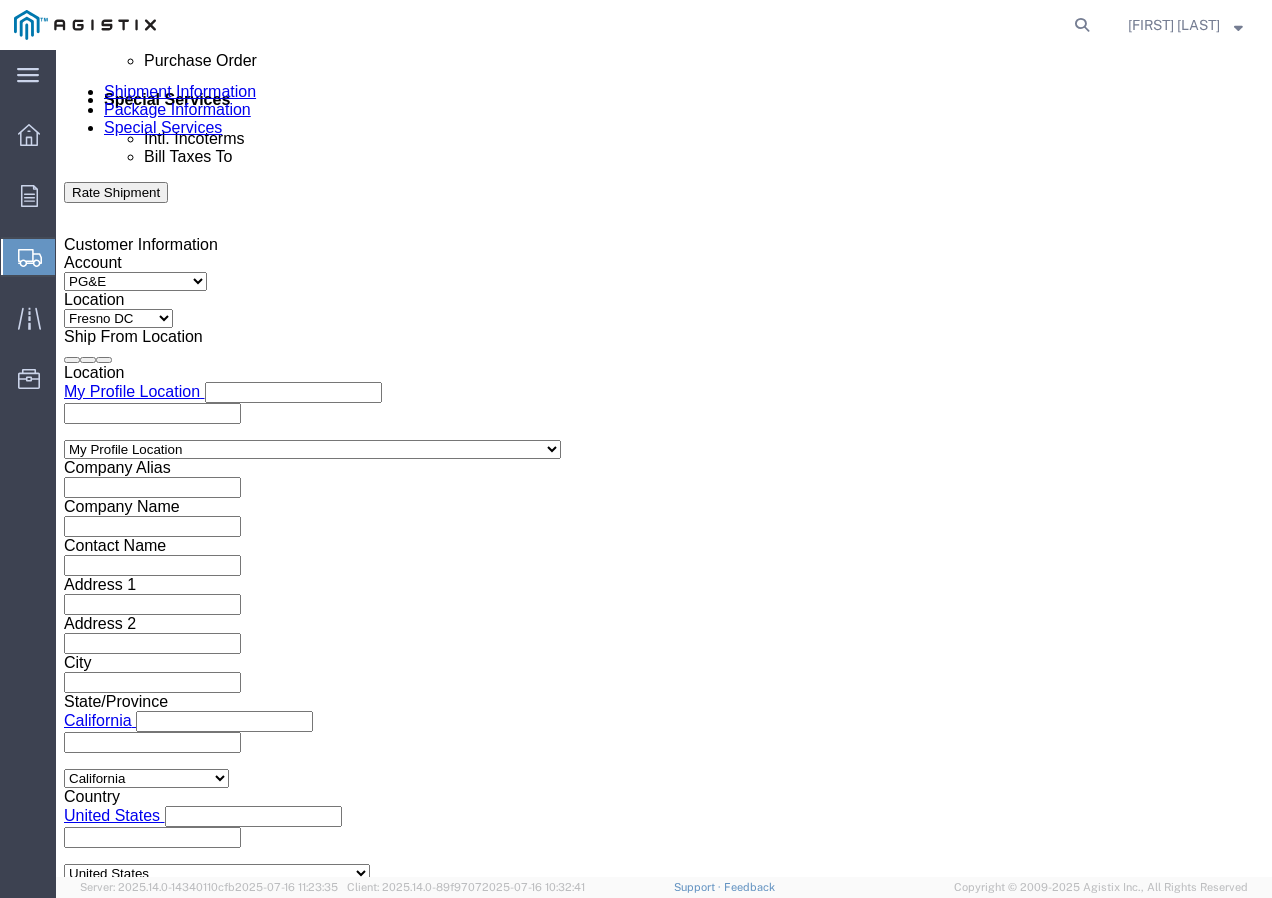 click on "4:00 PM" 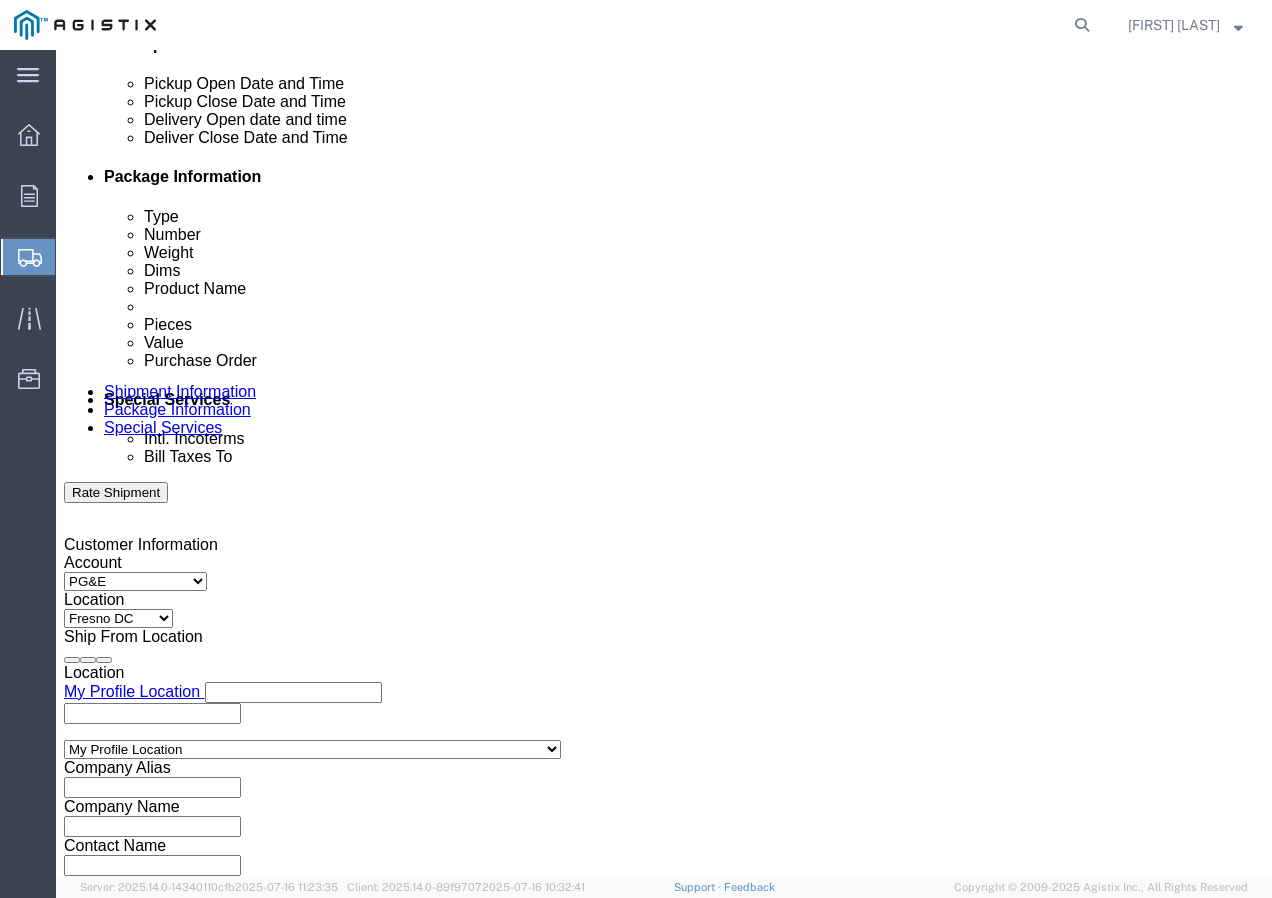 click 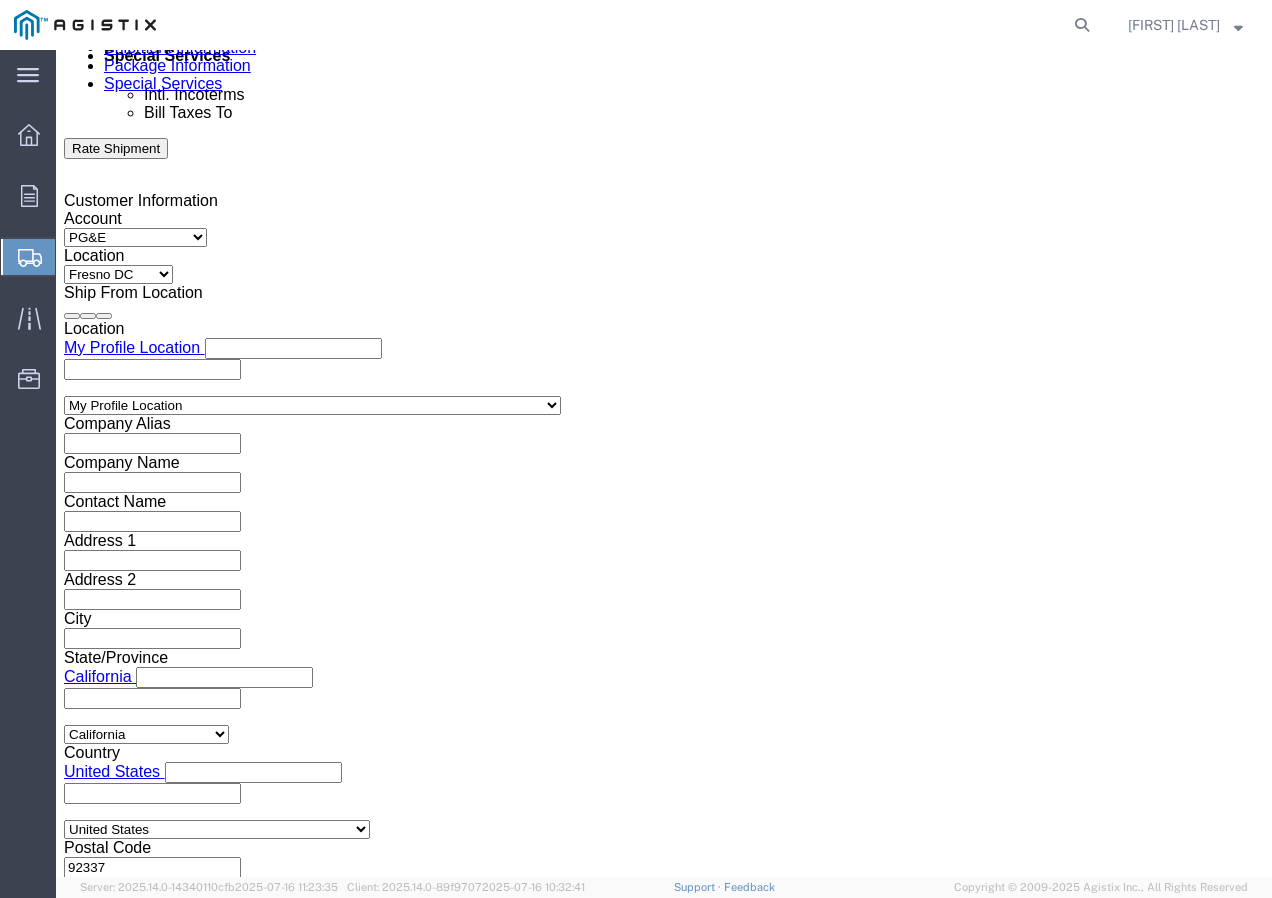 click on "Apply" 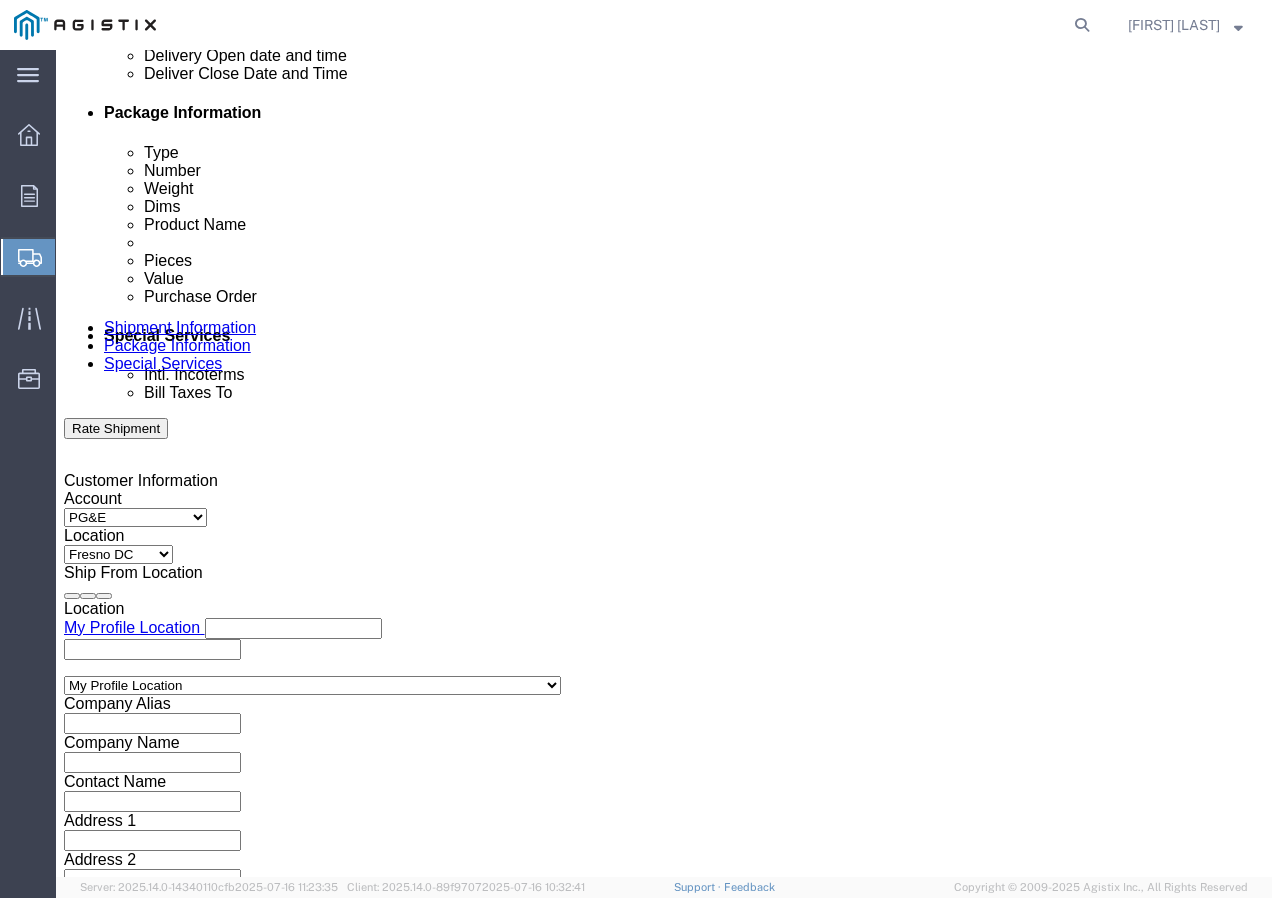 scroll, scrollTop: 930, scrollLeft: 0, axis: vertical 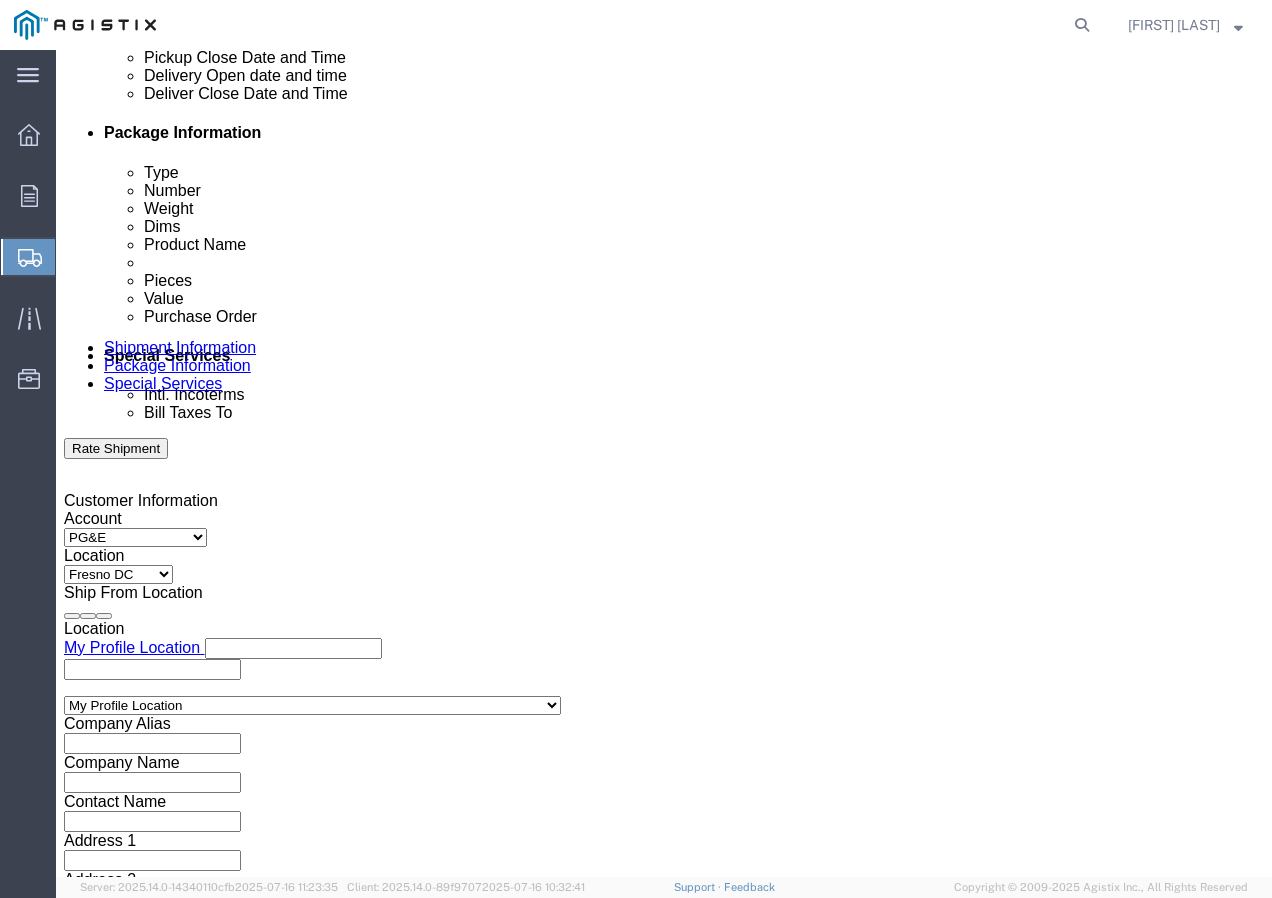 click 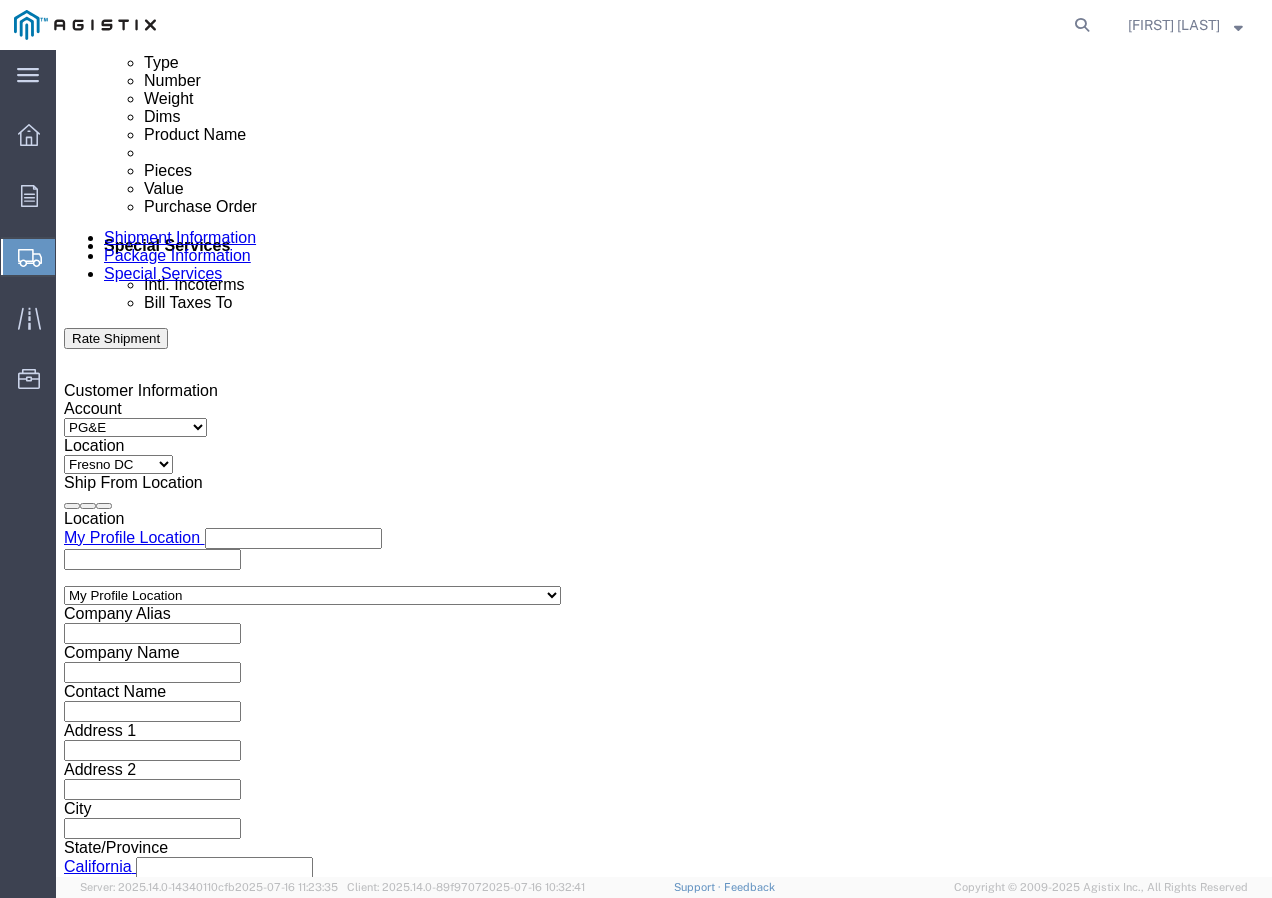scroll, scrollTop: 1230, scrollLeft: 0, axis: vertical 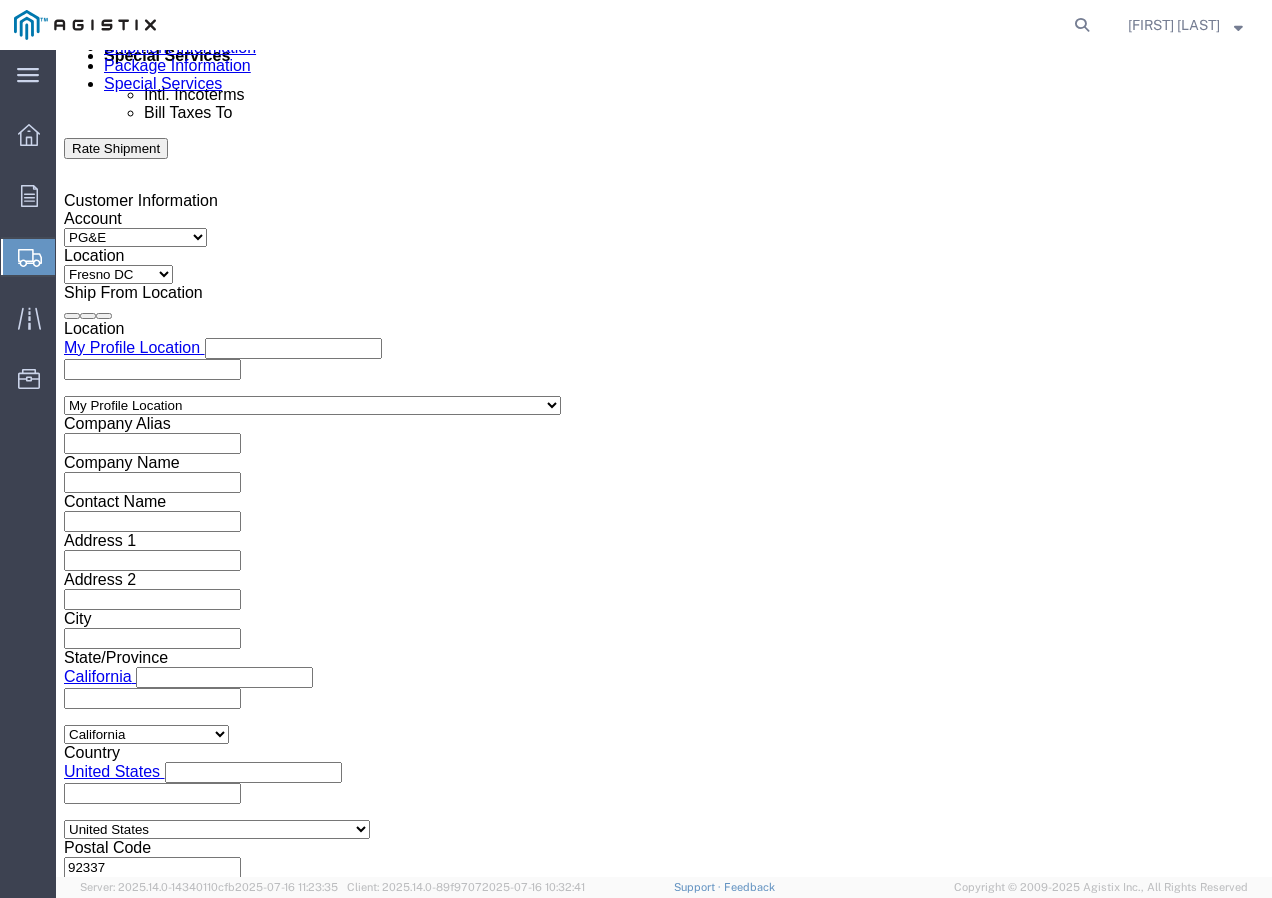 click on "Continue" 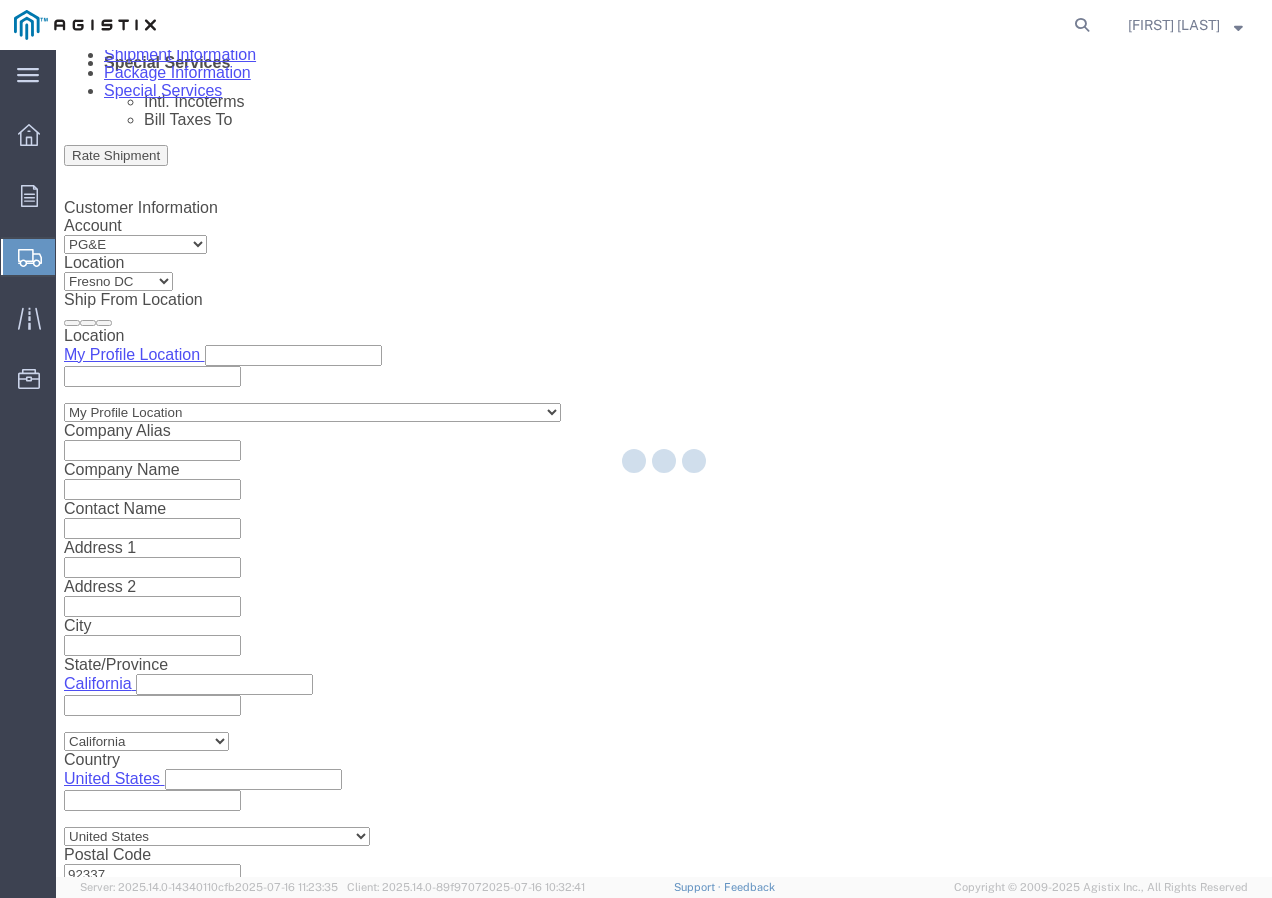 scroll, scrollTop: 0, scrollLeft: 0, axis: both 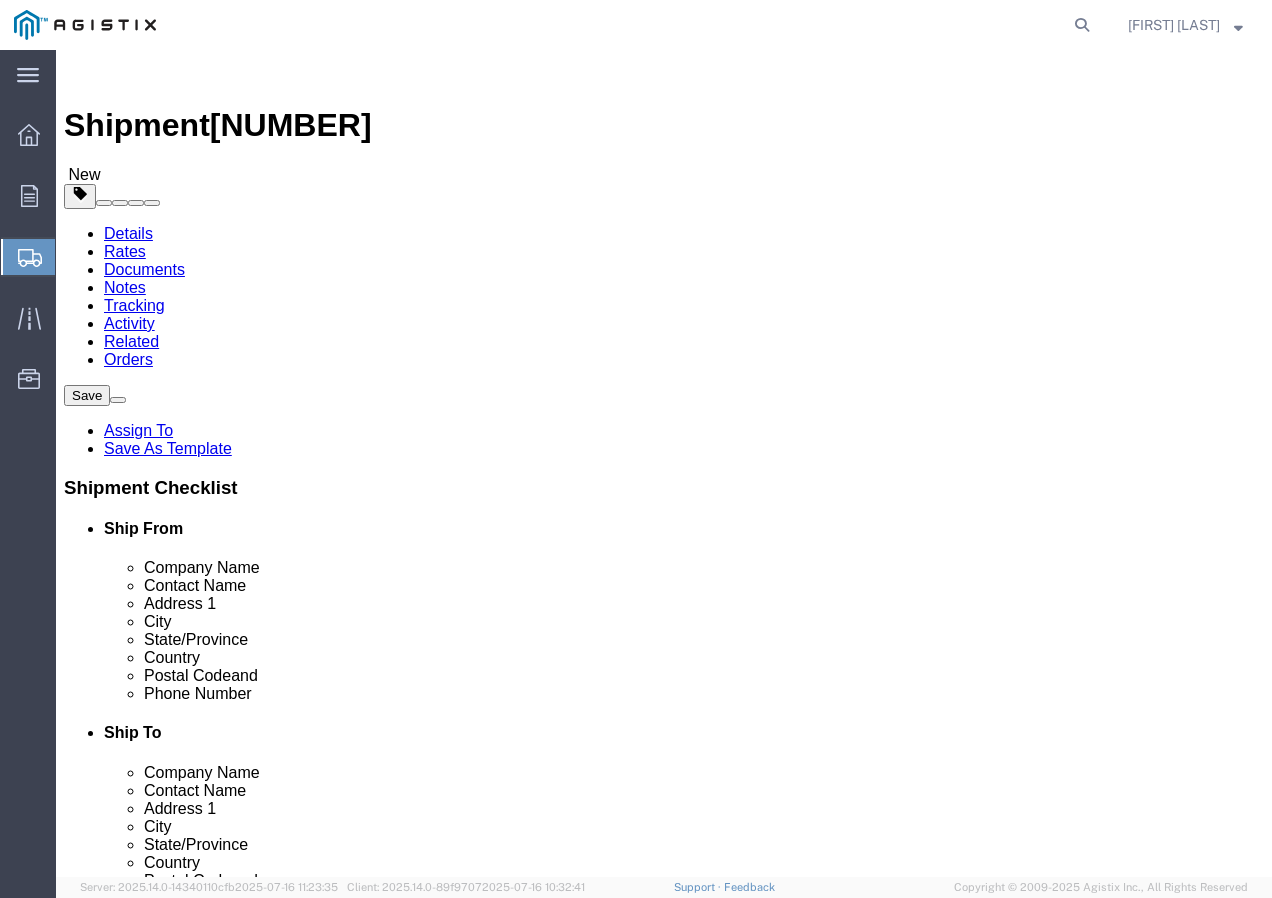 click on "Shipment Information" 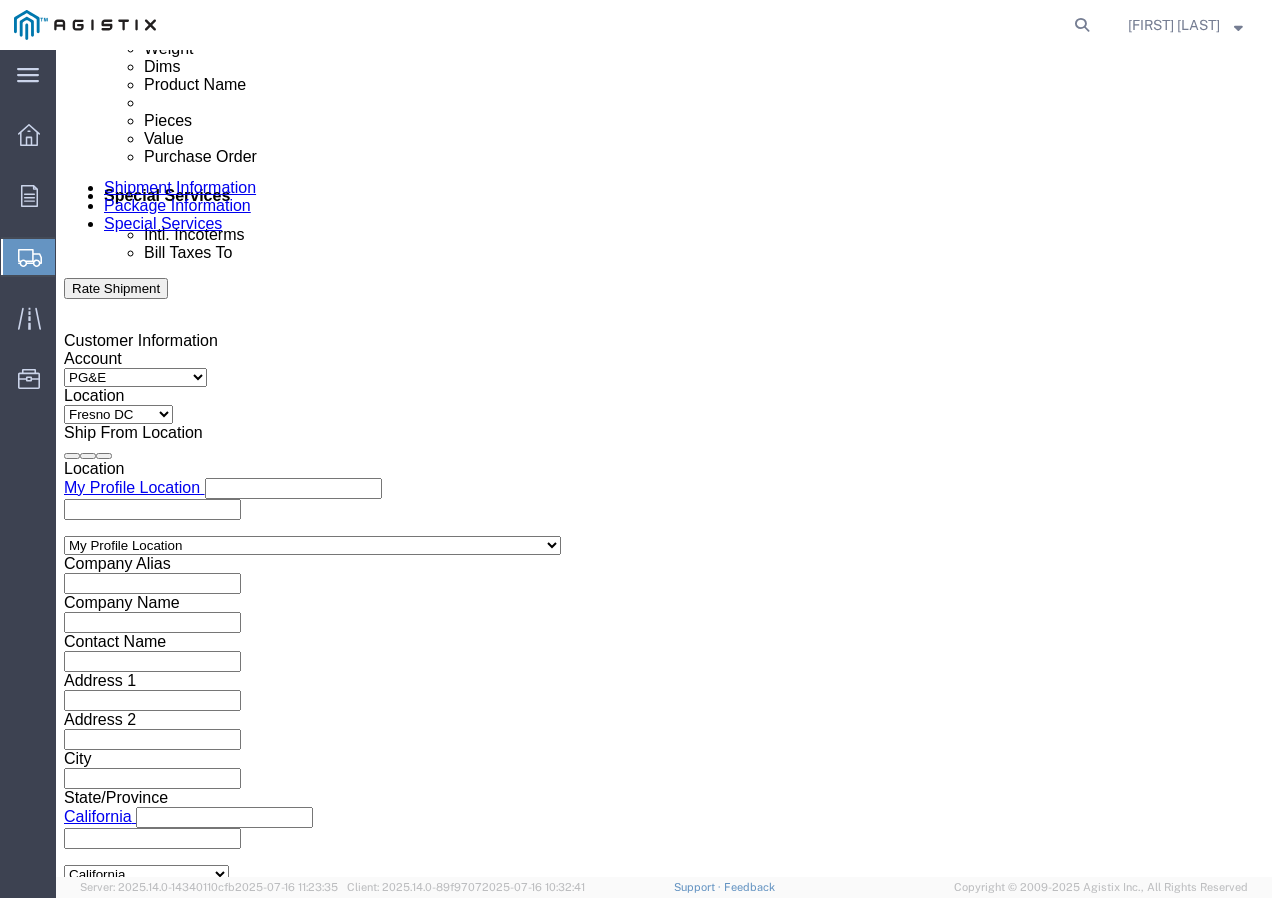 scroll, scrollTop: 1230, scrollLeft: 0, axis: vertical 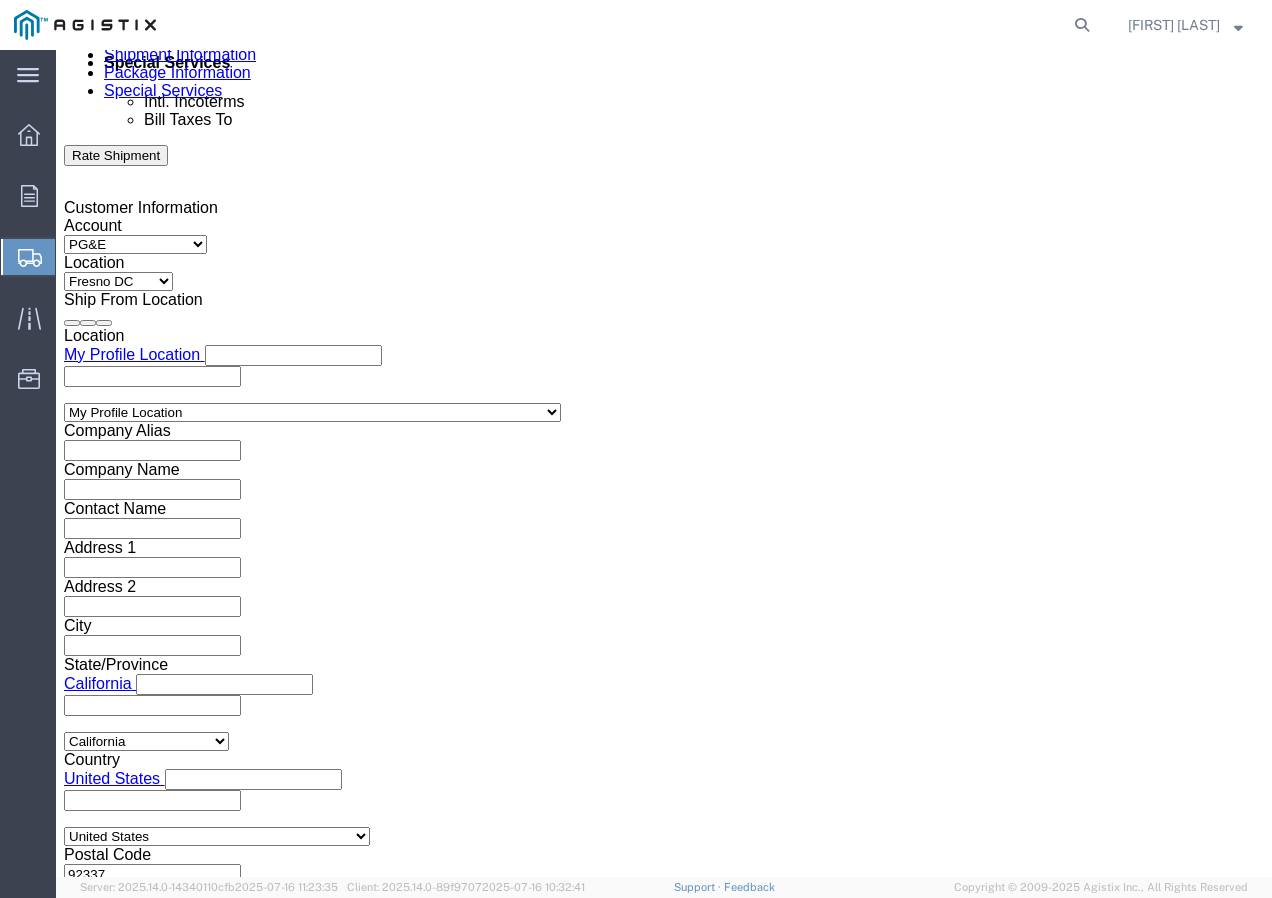 click on "Select Air Less than Truckload Multi-Leg Ocean Freight Rail Small Parcel Truckload" 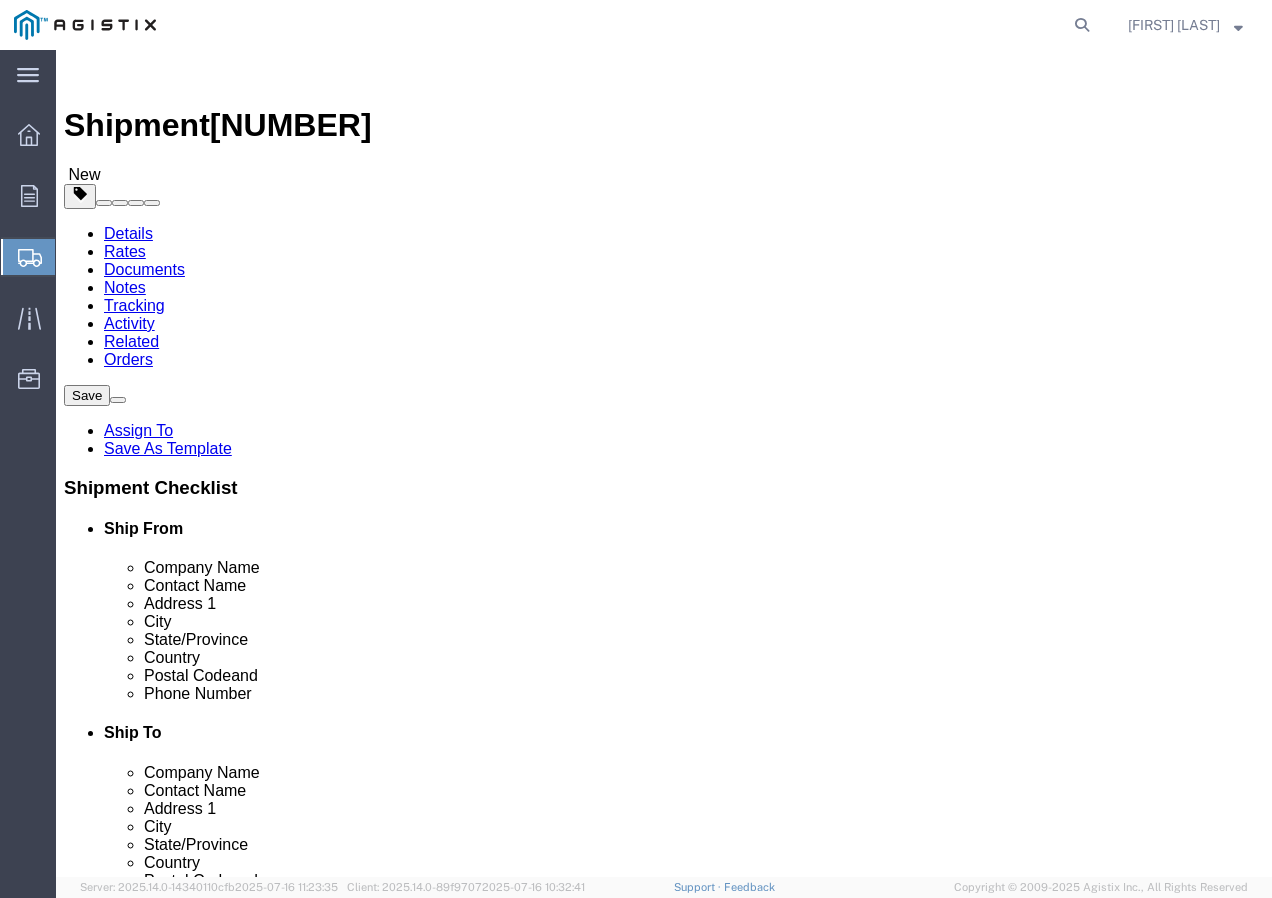 click on "Select Bulk Bundle(s) Cardboard Box(es) Carton(s) Crate(s) Drum(s) (Fiberboard) Drum(s) (Metal) Drum(s) (Plastic) Envelope Naked Cargo (UnPackaged) Pallet(s) Oversized (Not Stackable) Pallet(s) Oversized (Stackable) Pallet(s) Standard (Not Stackable) Pallet(s) Standard (Stackable) Roll(s) Your Packaging" 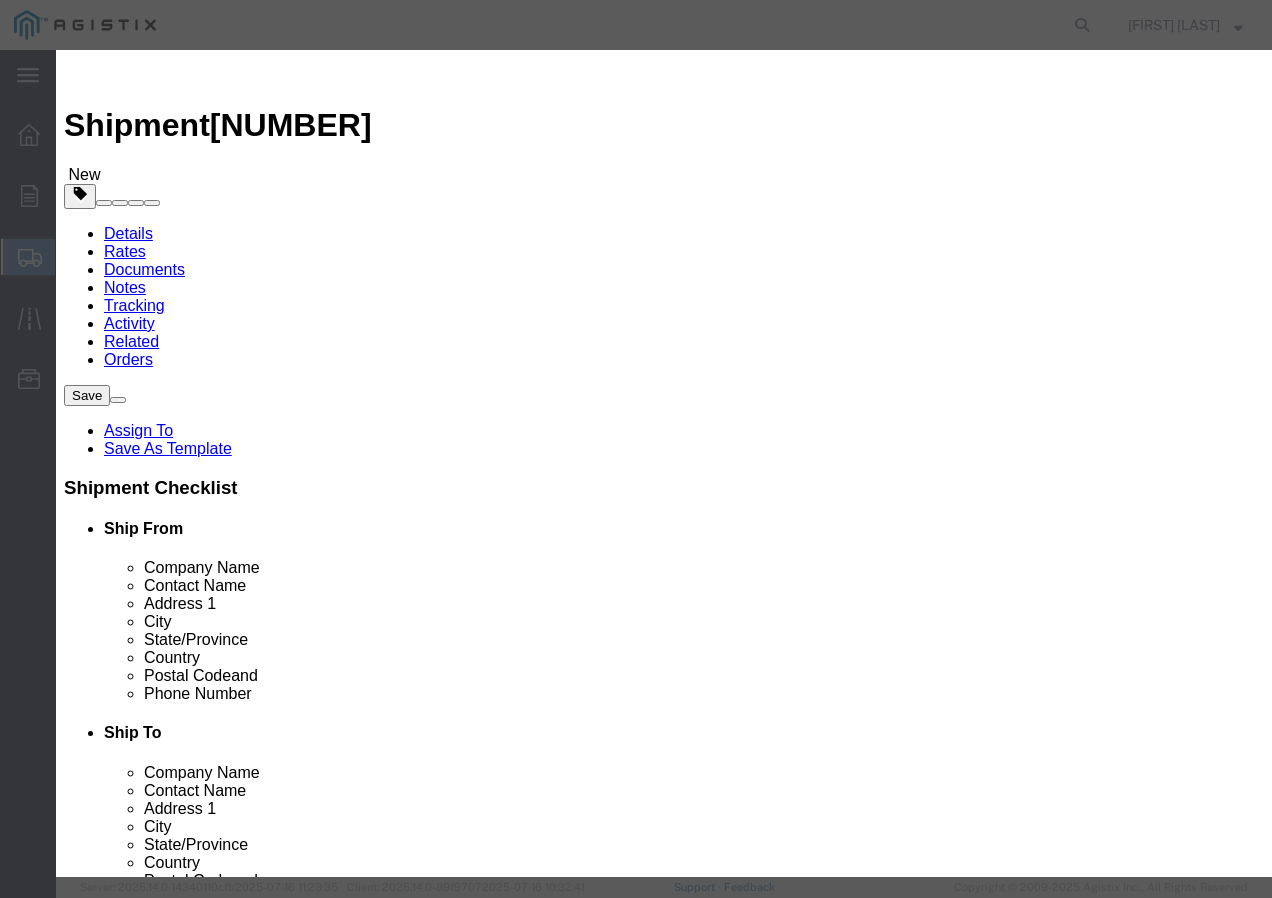 click 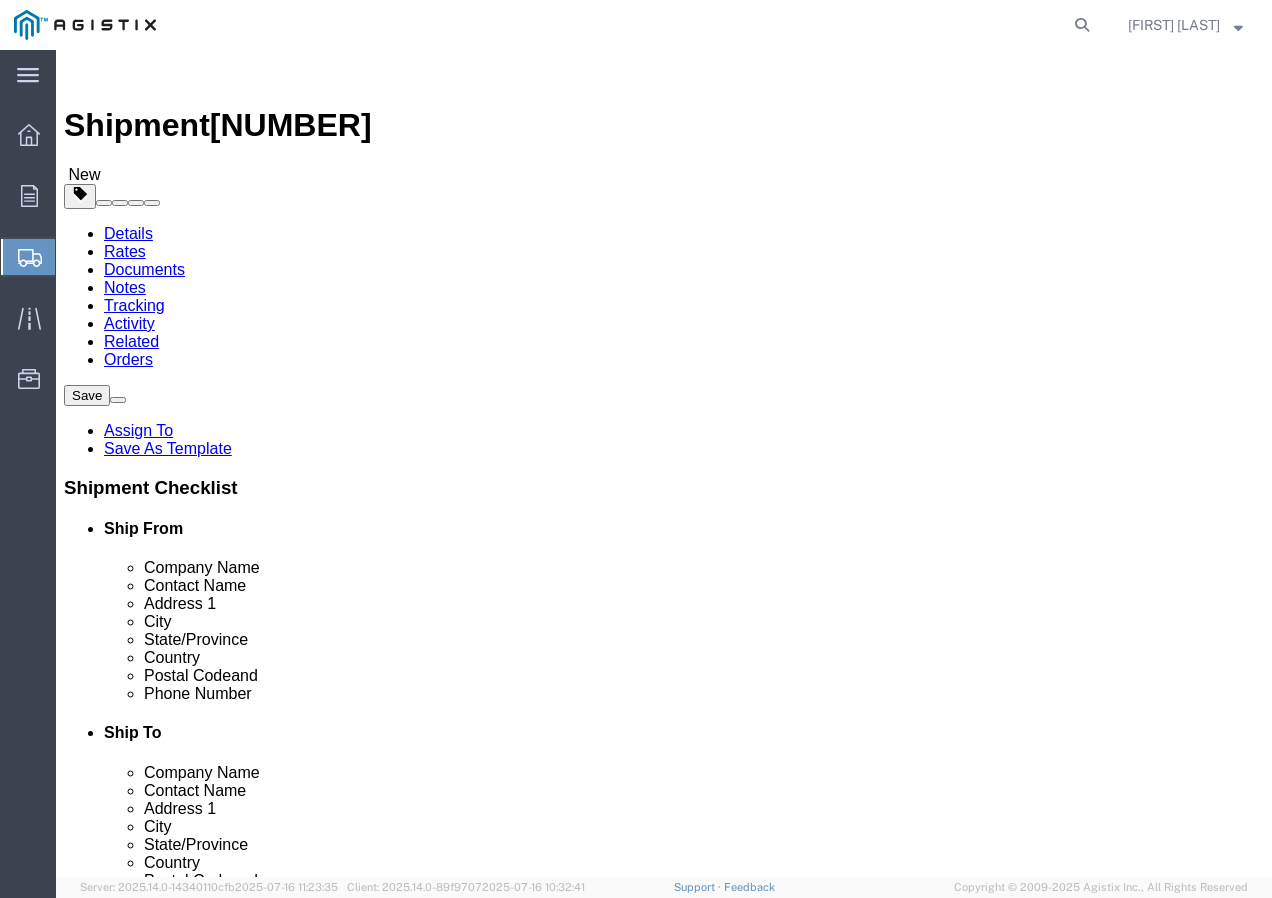 click on "1" 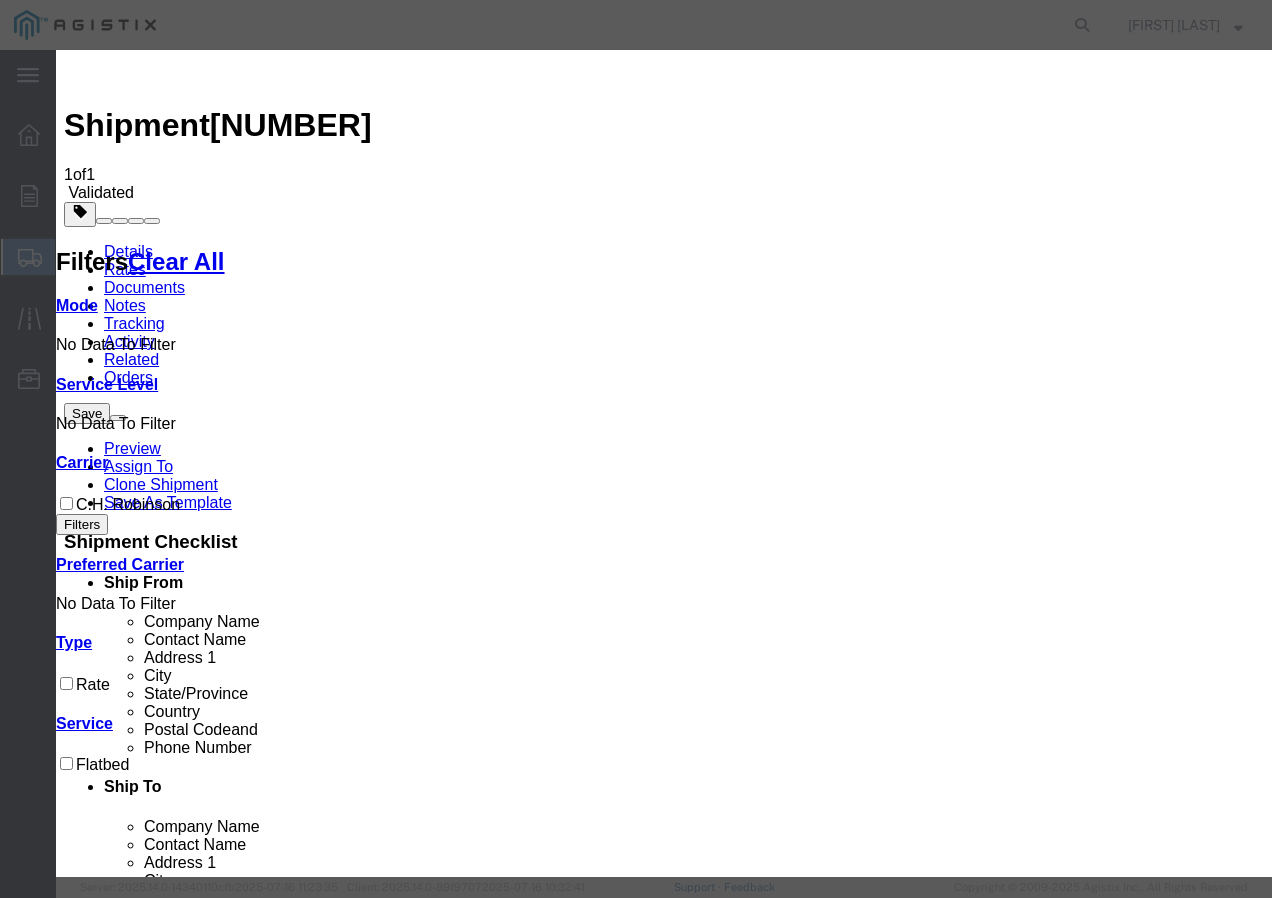 click at bounding box center [72, 3860] 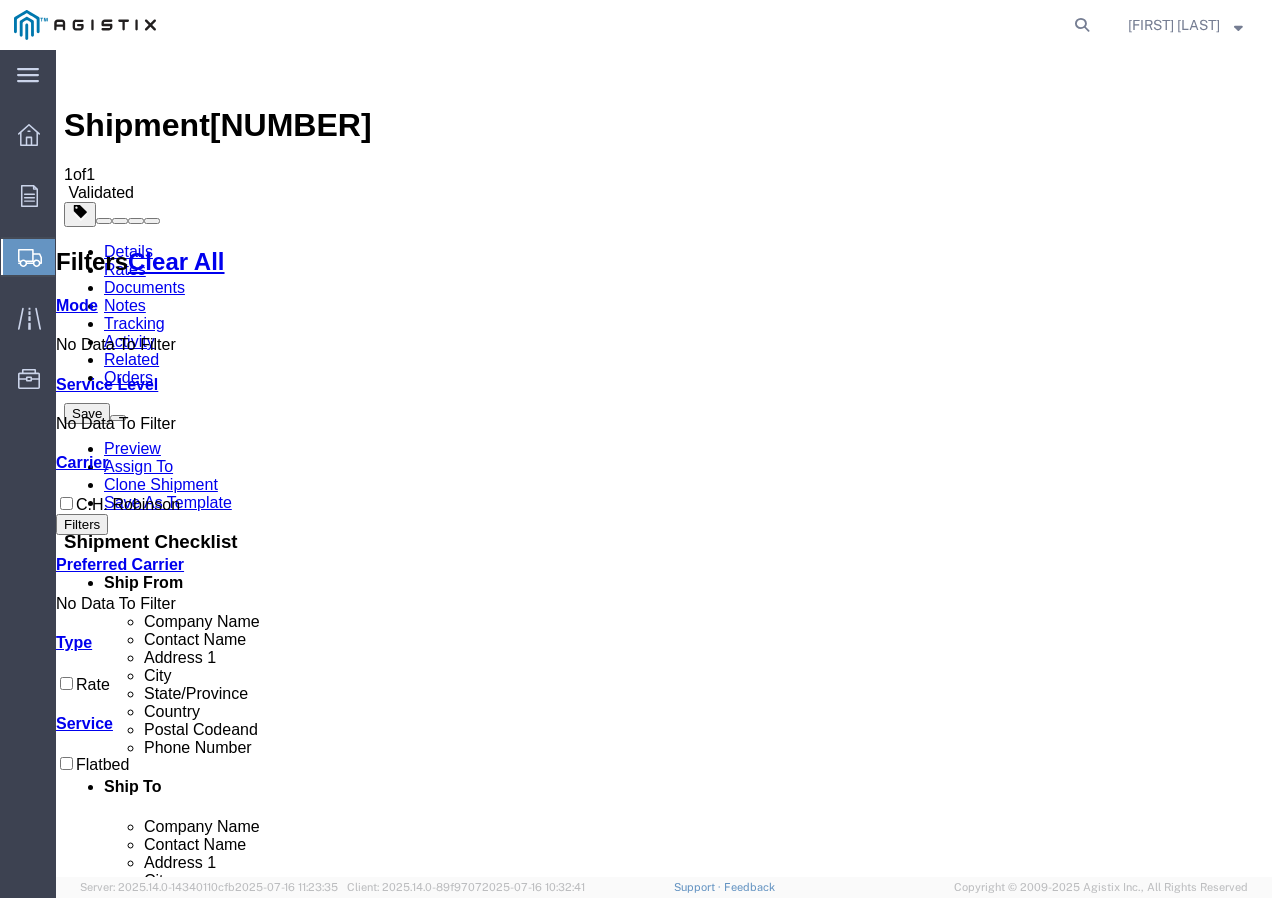 click on "Book" at bounding box center (979, 1850) 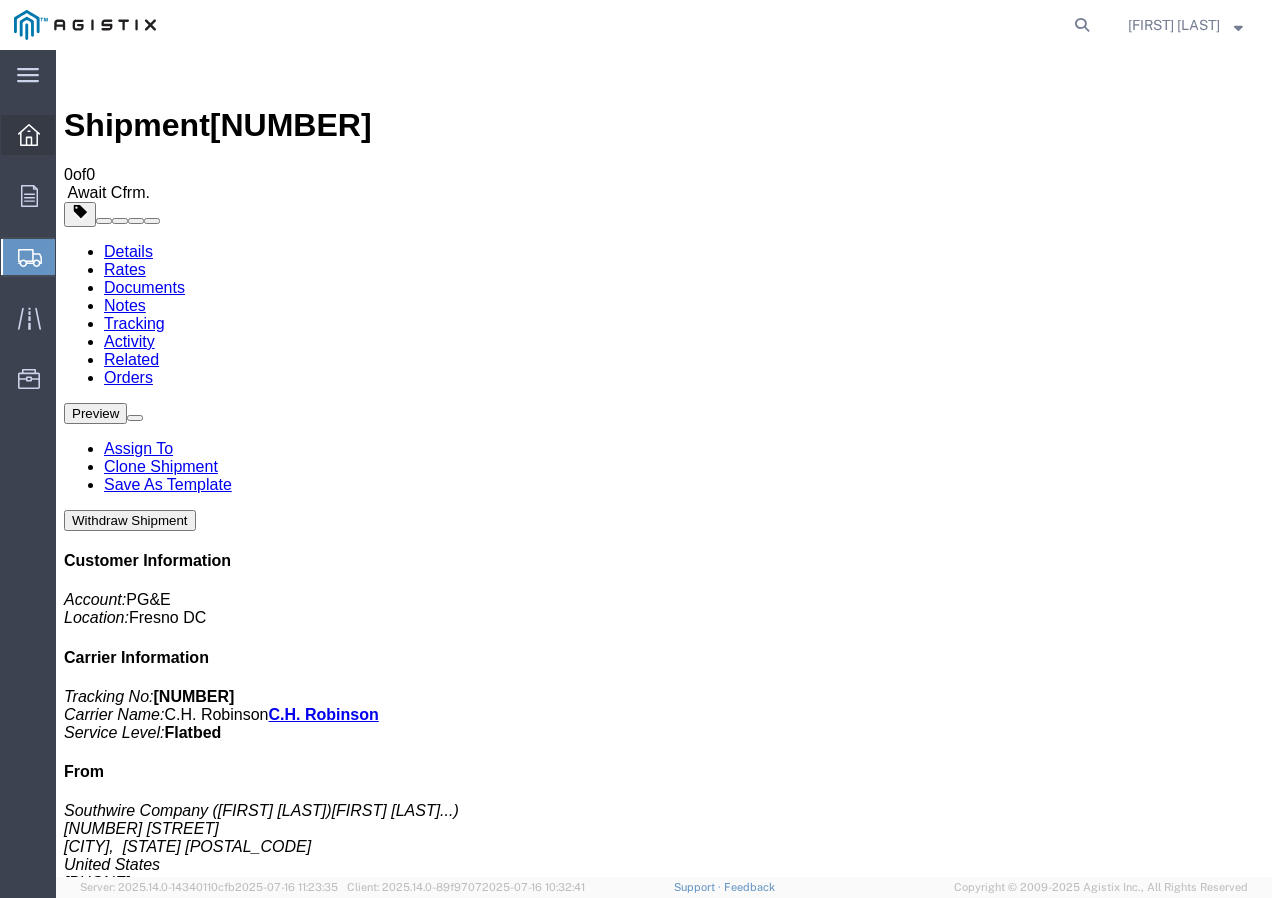 click 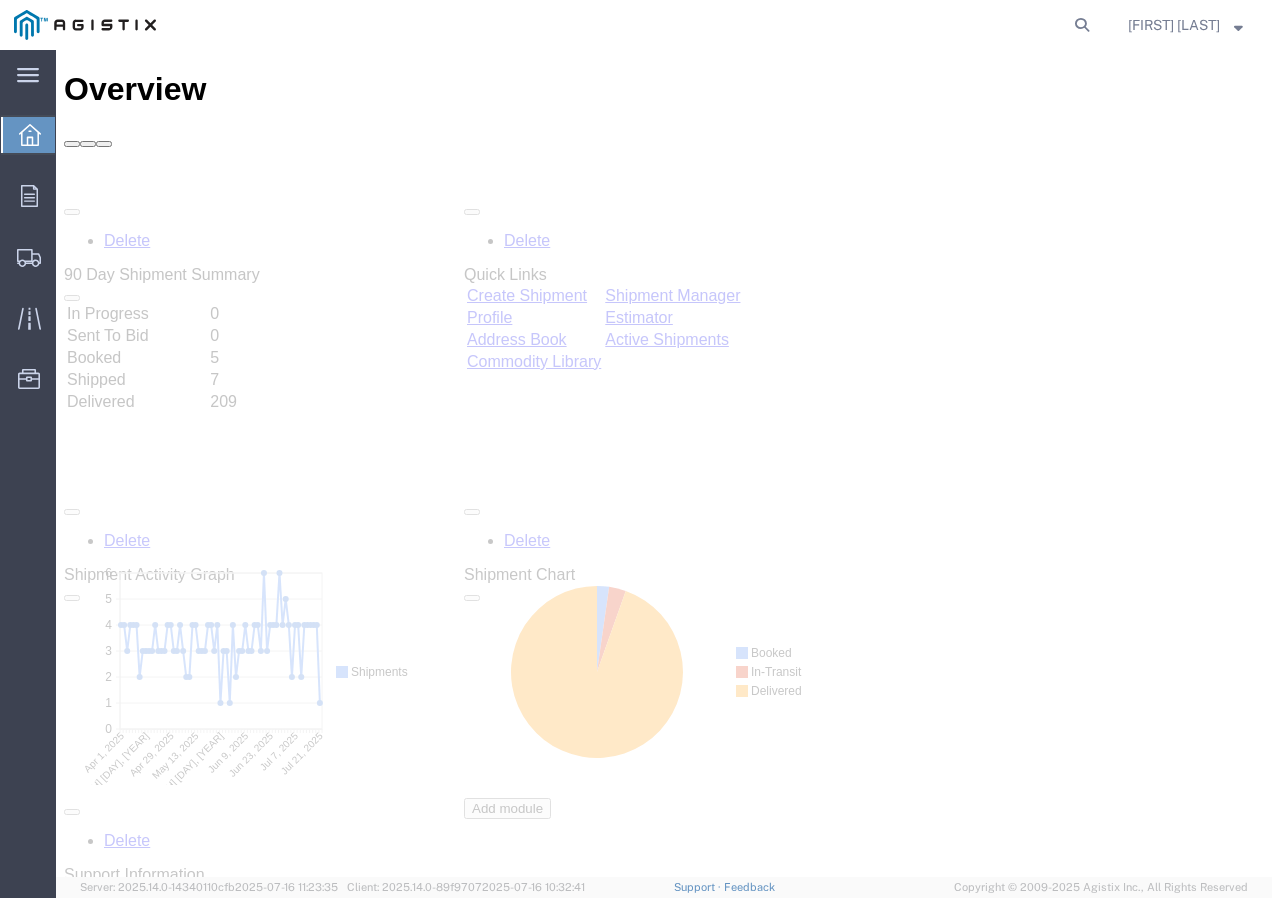 scroll, scrollTop: 0, scrollLeft: 0, axis: both 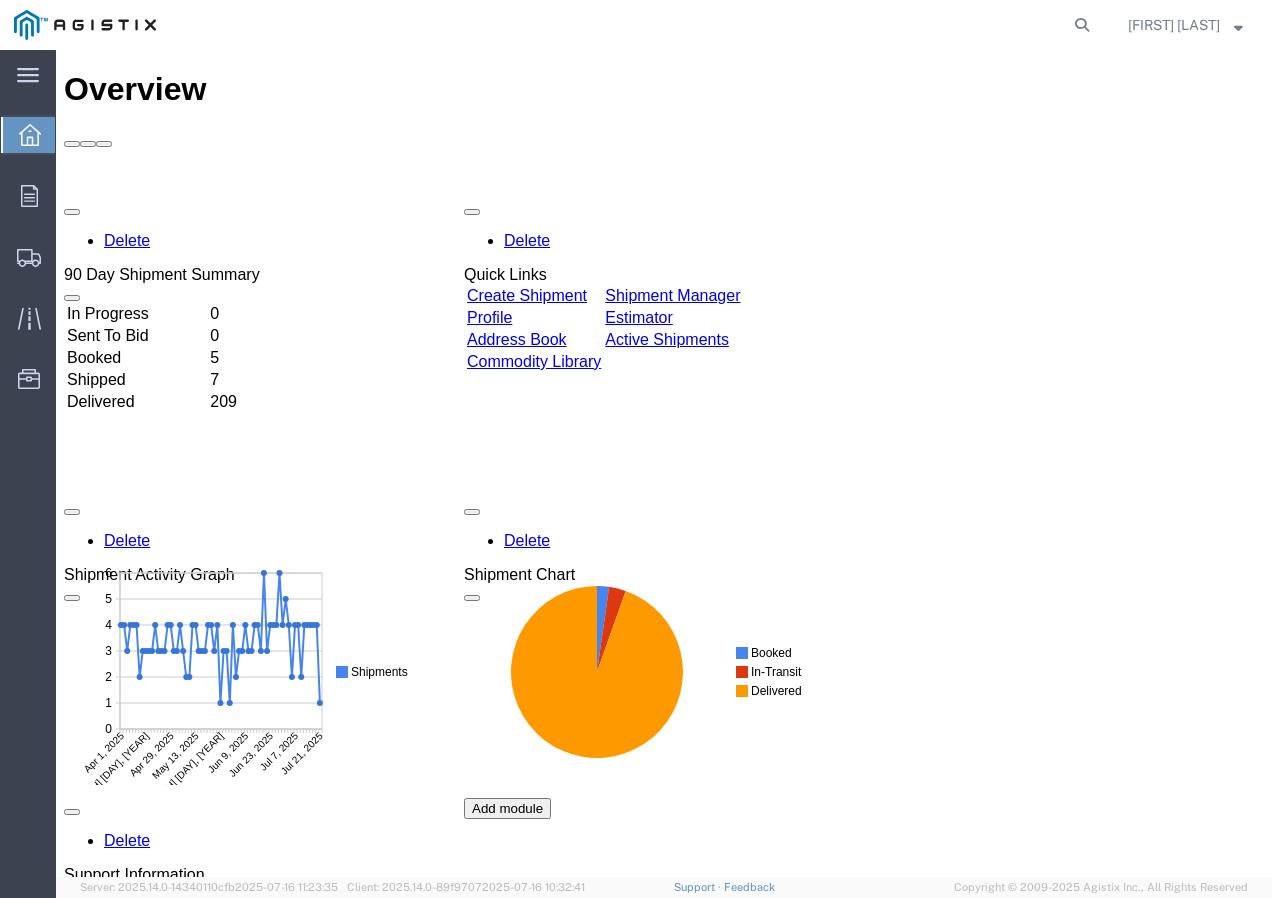 click on "Create Shipment" at bounding box center [527, 295] 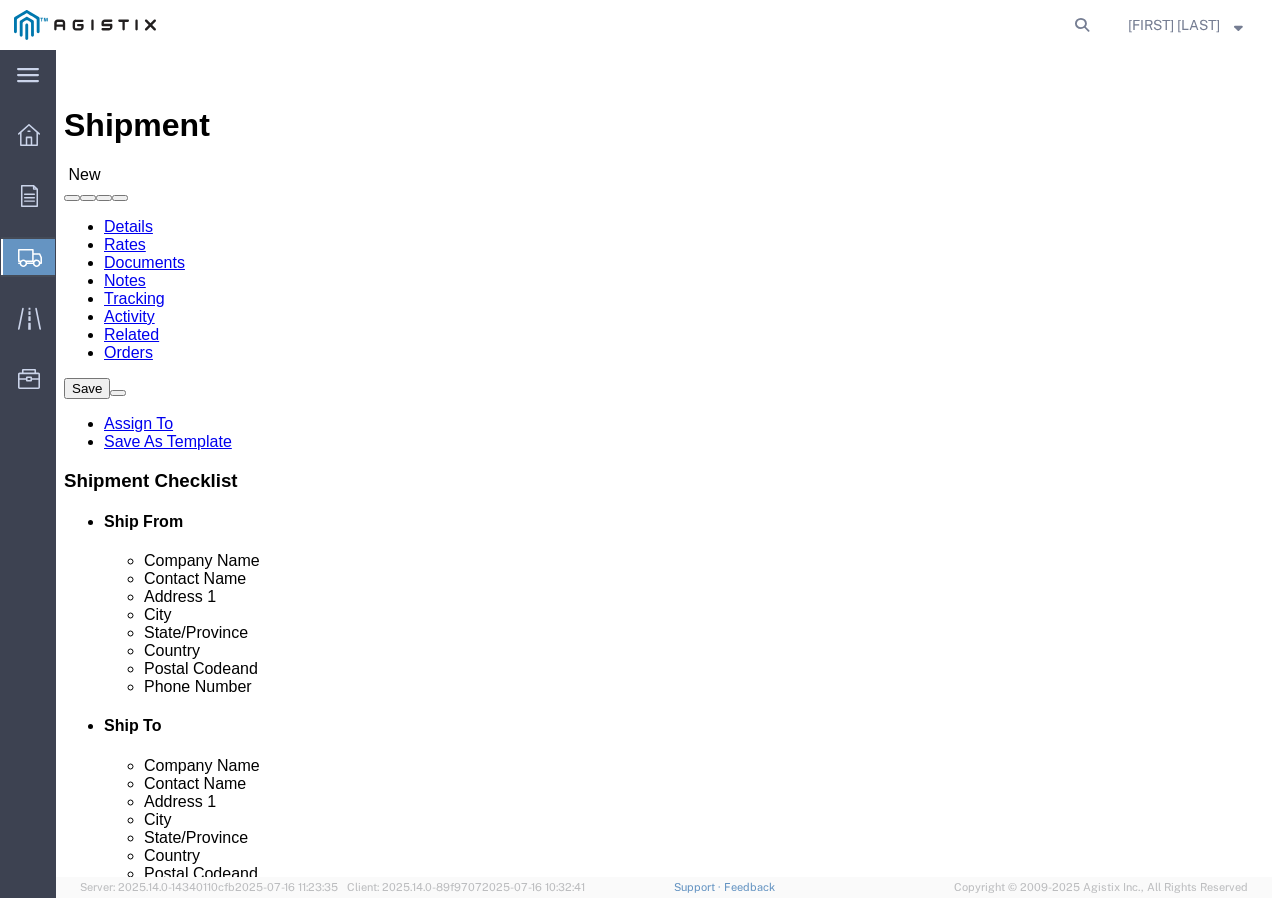 drag, startPoint x: 348, startPoint y: 290, endPoint x: 348, endPoint y: 308, distance: 18 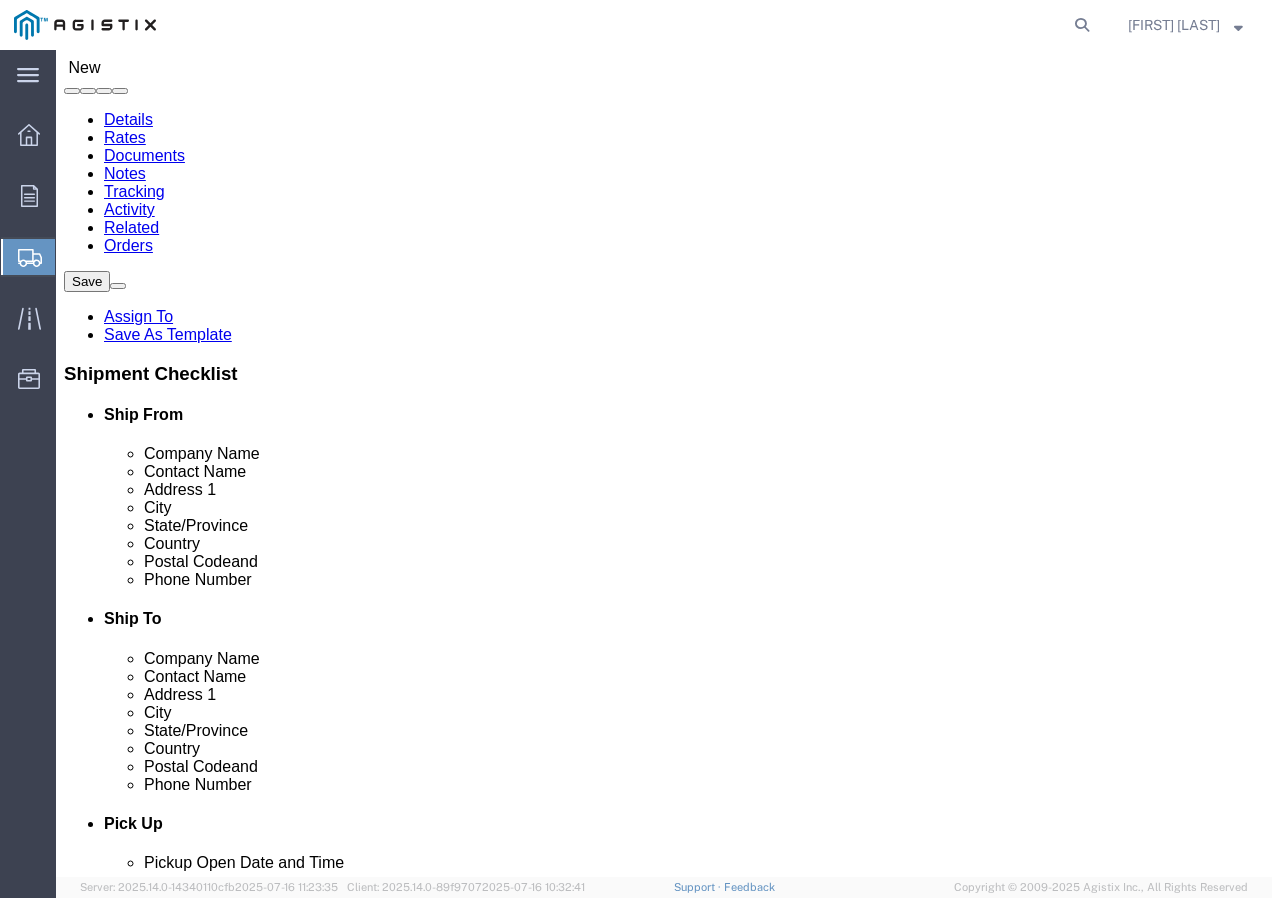 scroll, scrollTop: 0, scrollLeft: 0, axis: both 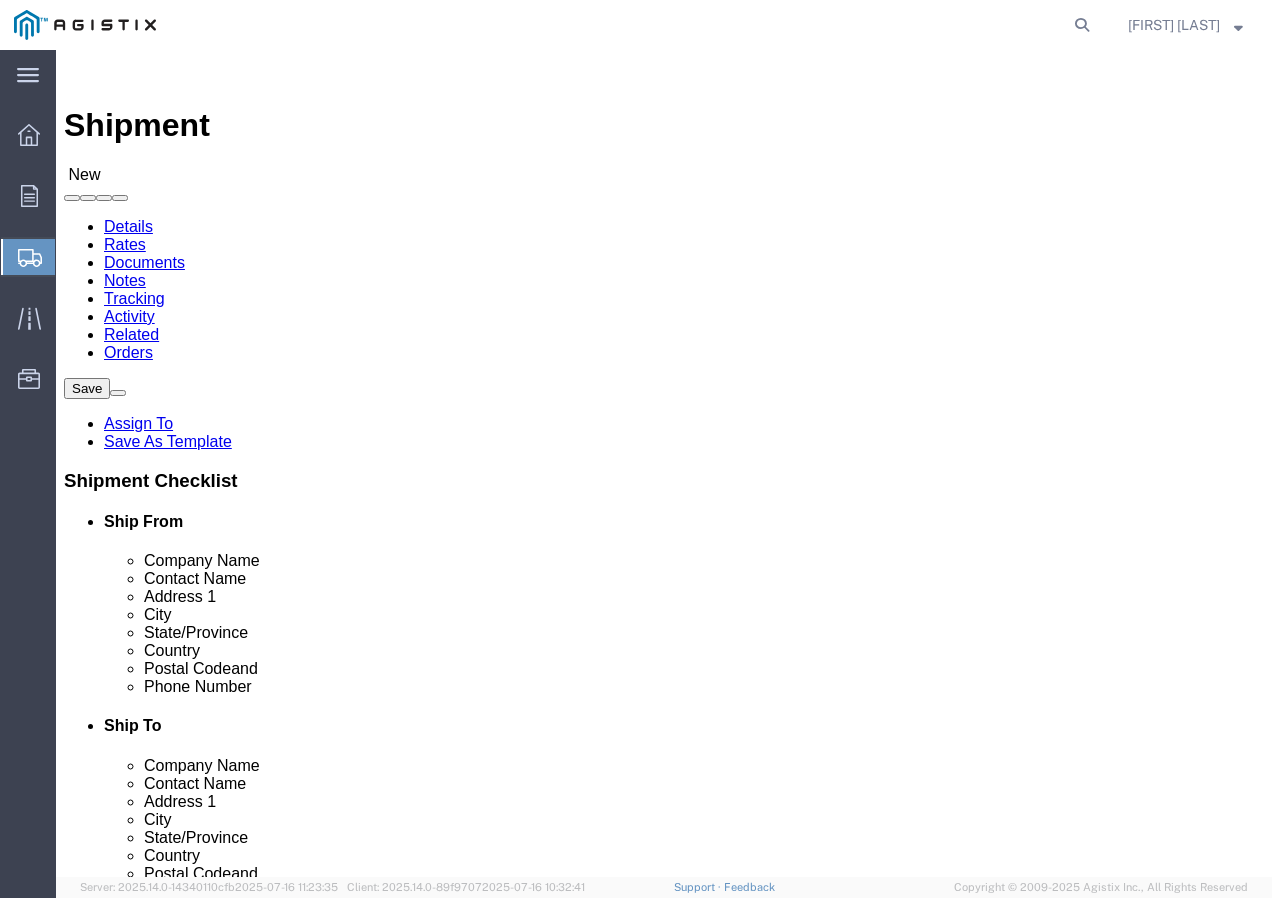 click on "Select PG&E Southwire Company" 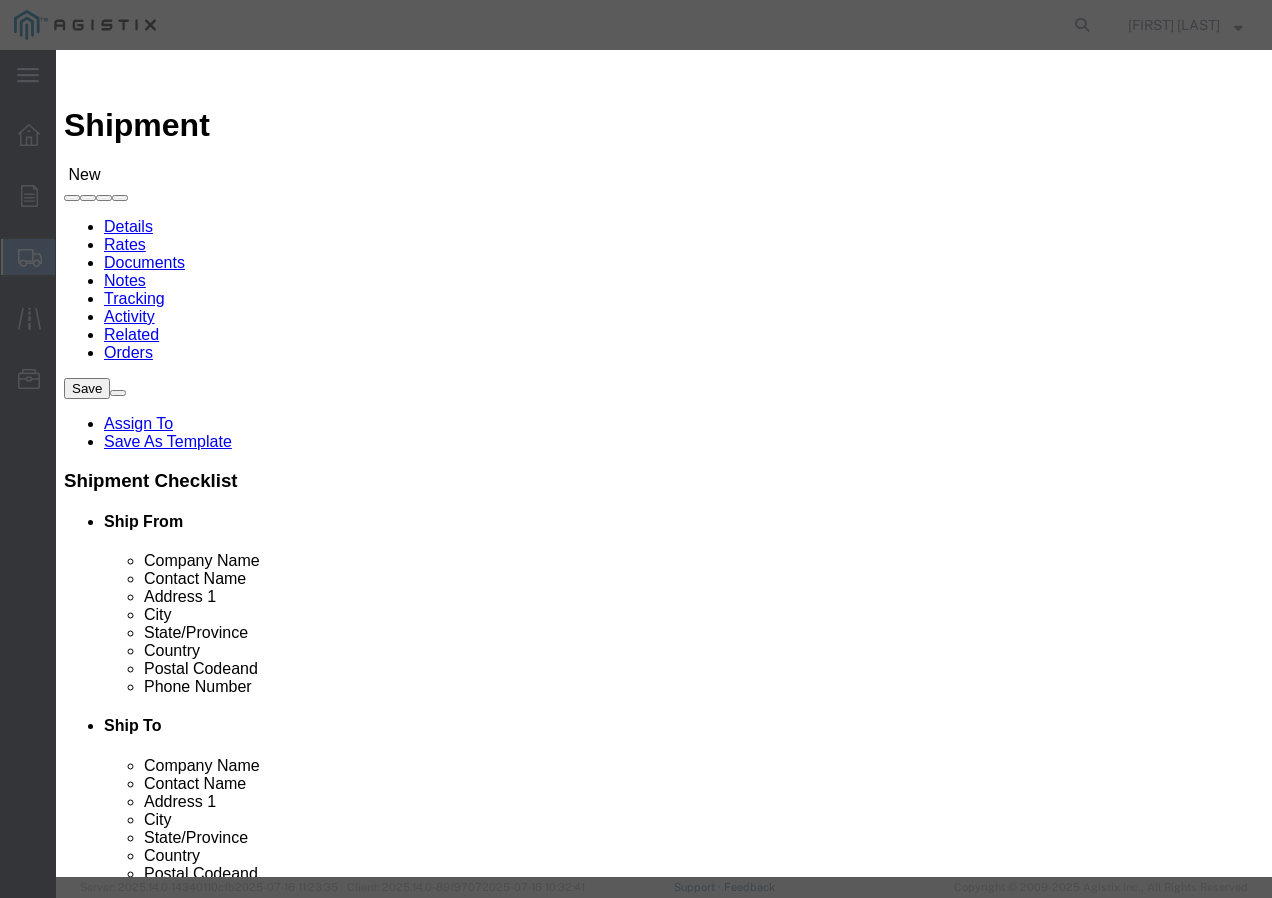 click on "Search by Address Book Name City Company Name Contact Name Country CustomerAlias DPL Days To Expire DPL Last Update DPL Status Email Address Location Type Notes Phone Number Role State Zip" 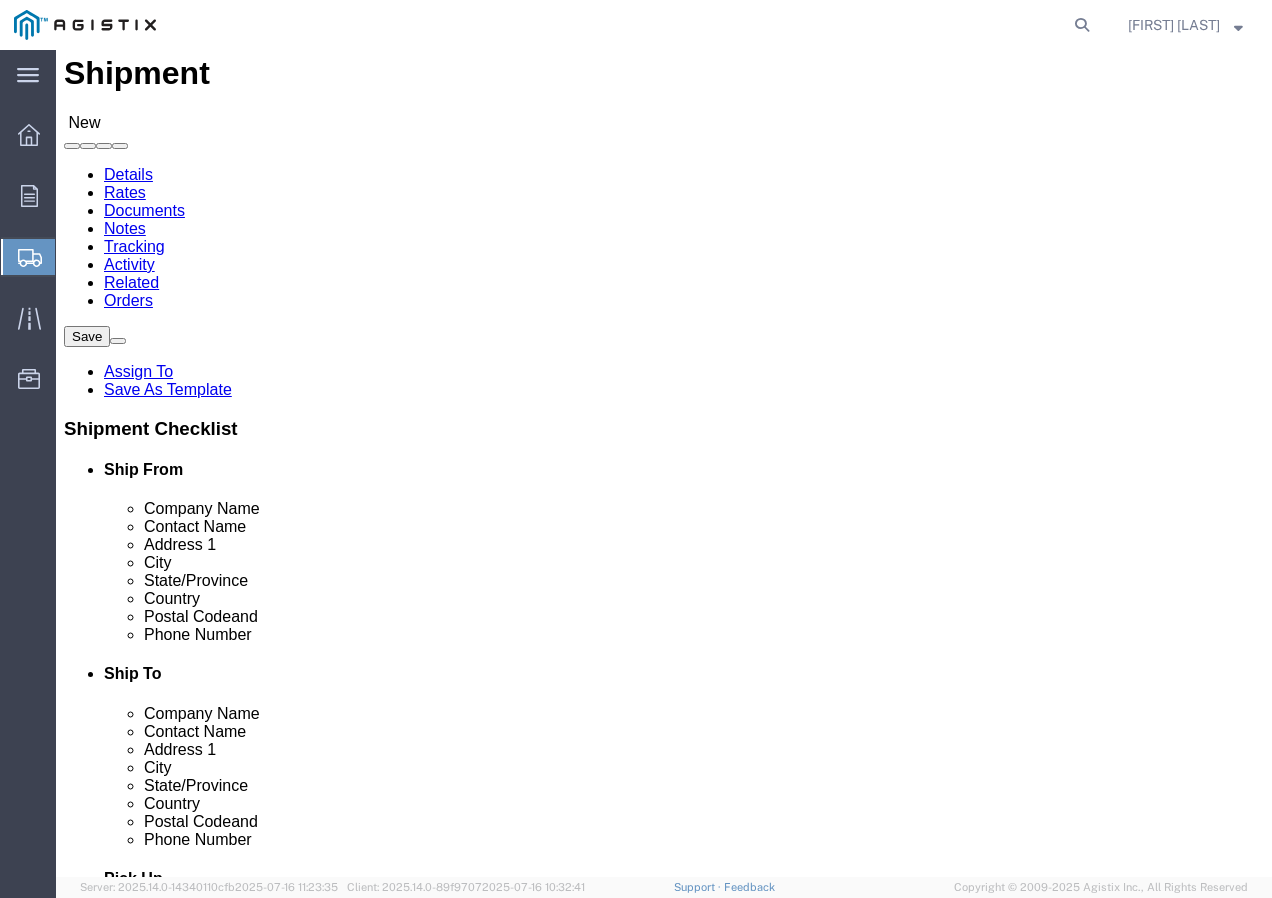 scroll, scrollTop: 100, scrollLeft: 0, axis: vertical 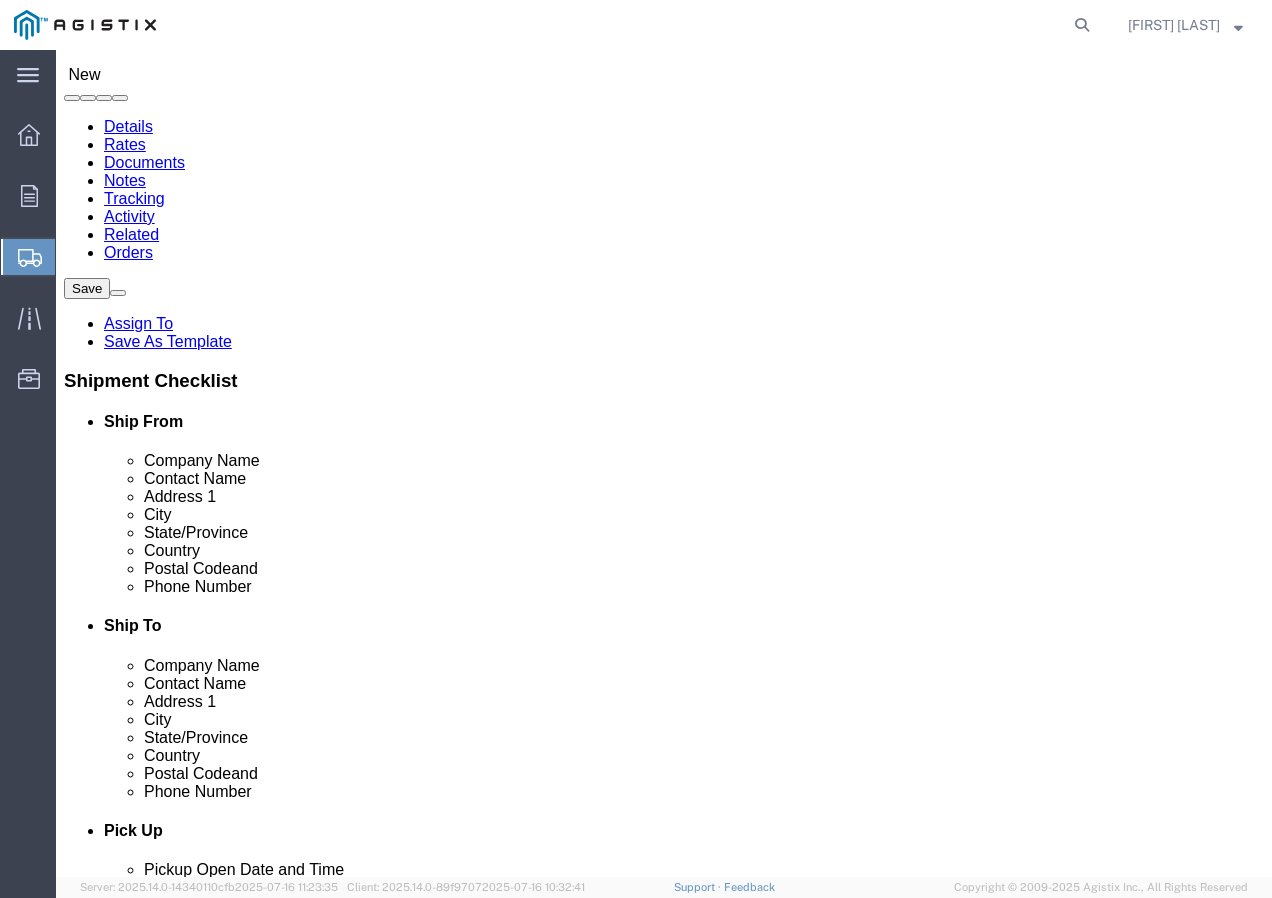 click 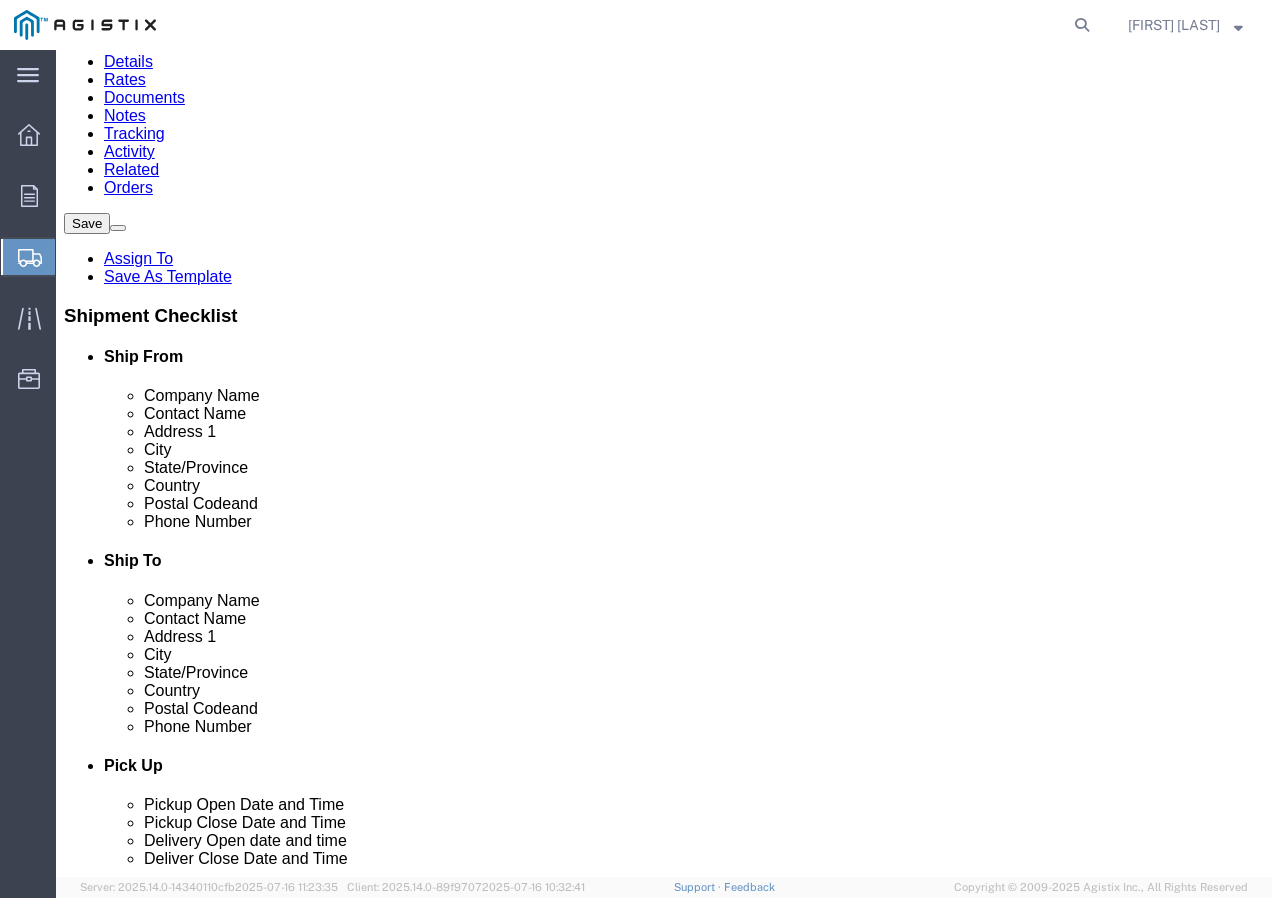 scroll, scrollTop: 200, scrollLeft: 0, axis: vertical 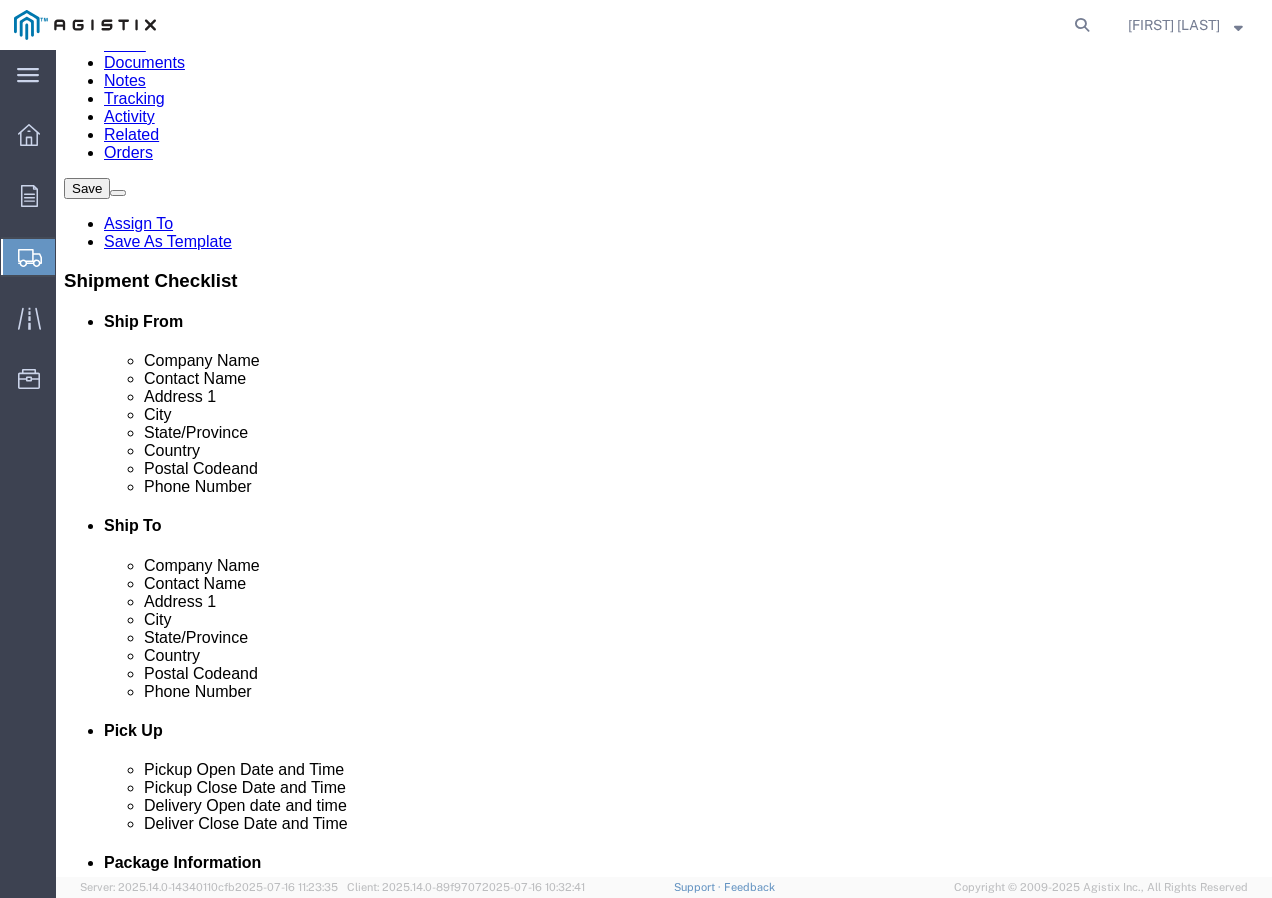 click 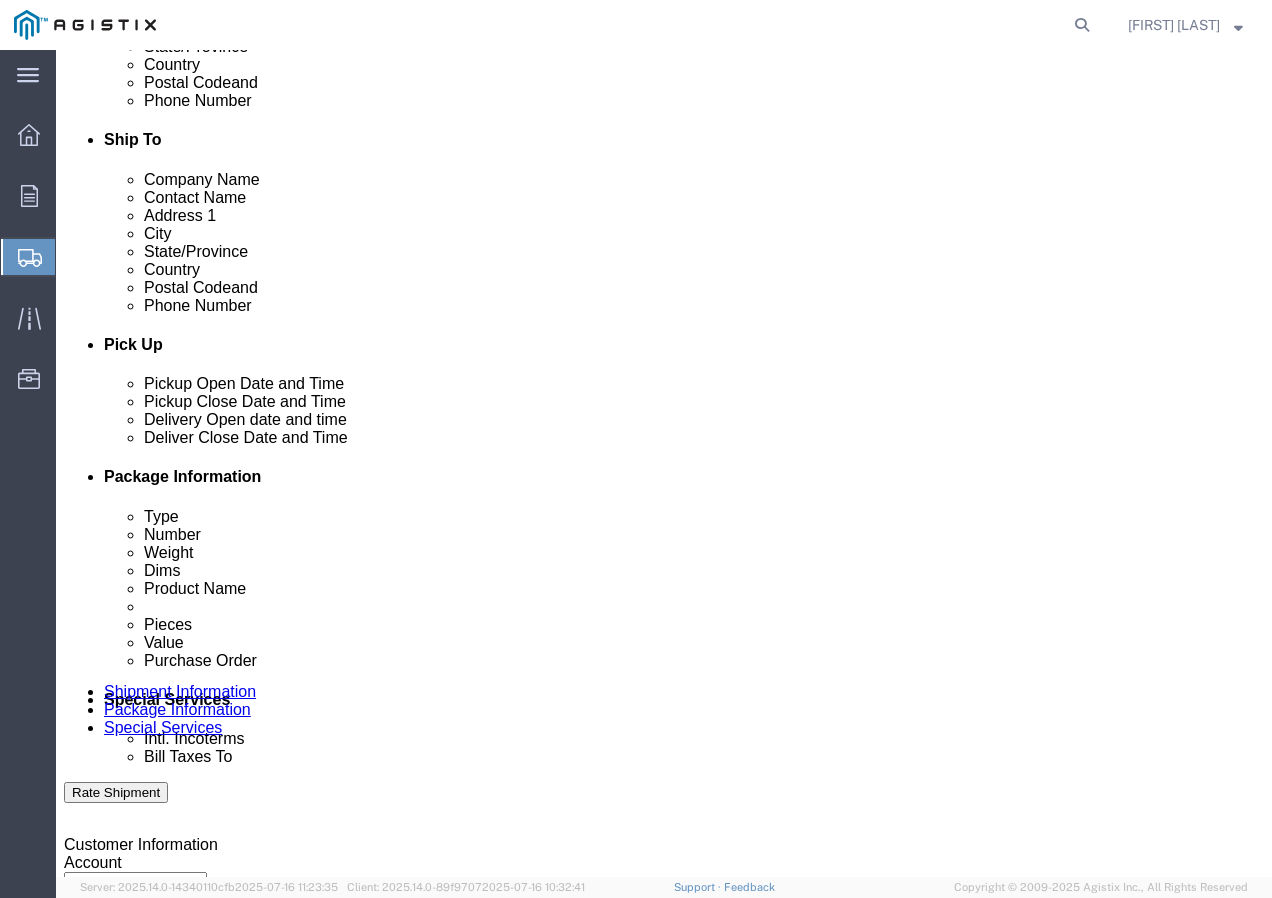 scroll, scrollTop: 600, scrollLeft: 0, axis: vertical 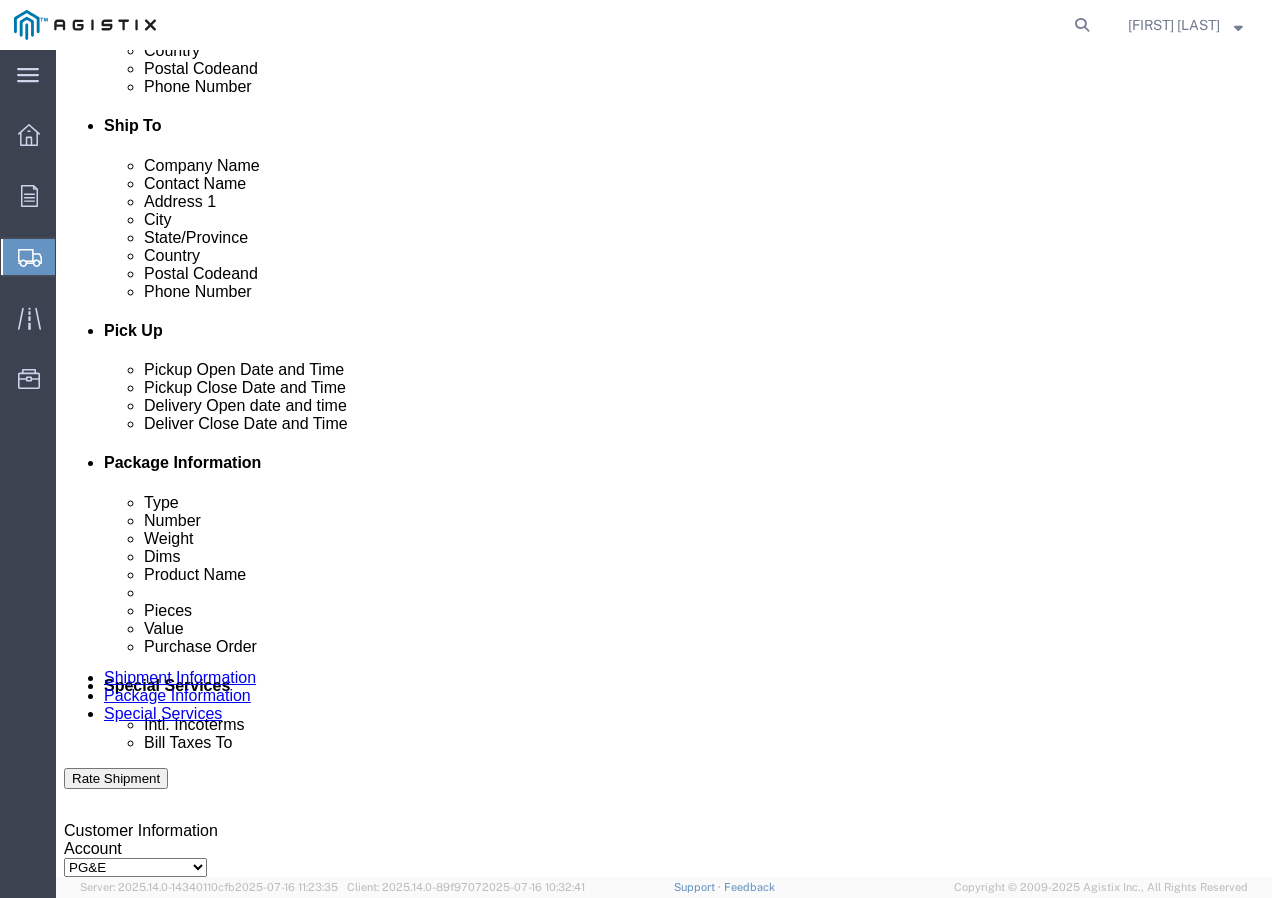 click on "Jul 16 2025 5:00 PM" 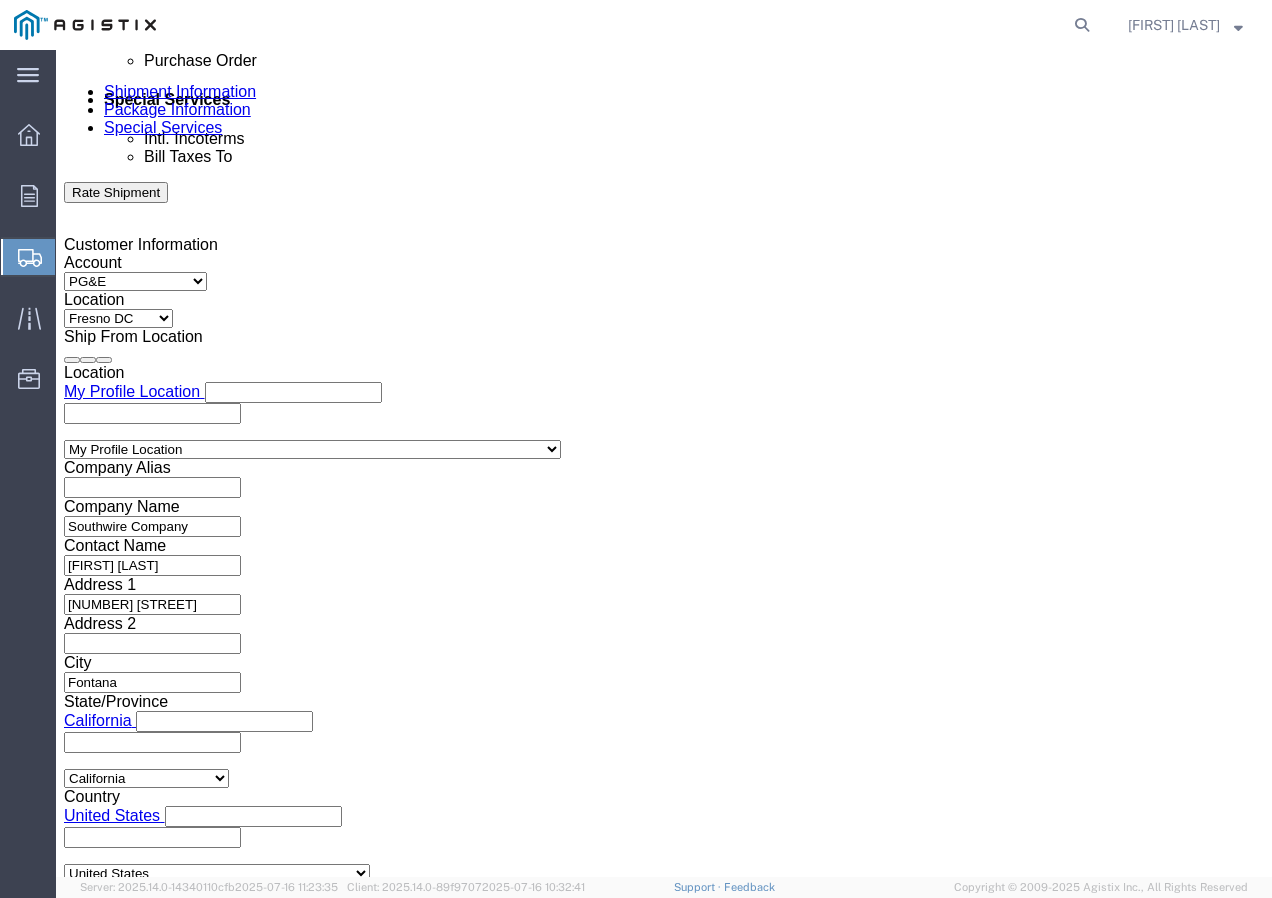click on "5:00 PM" 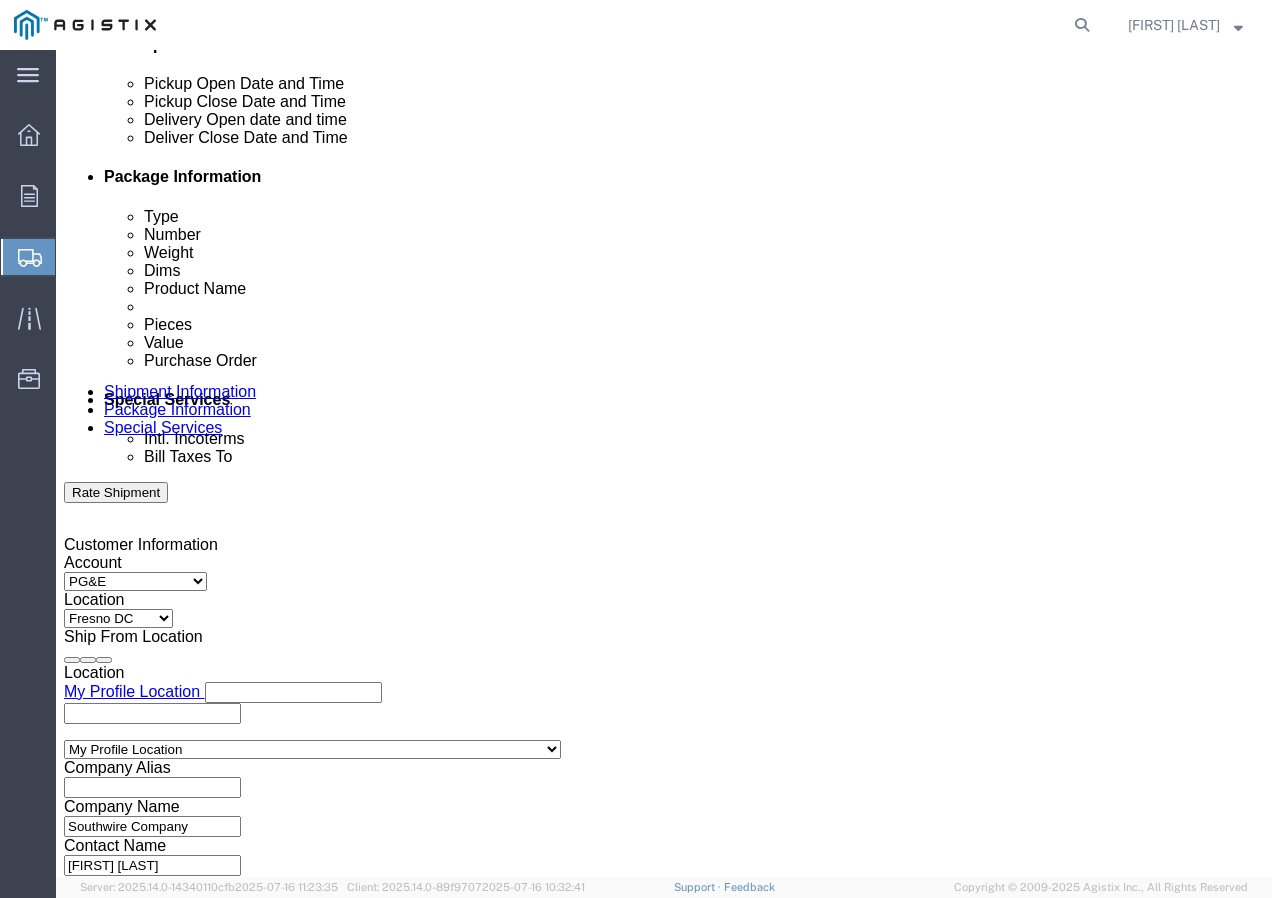 click 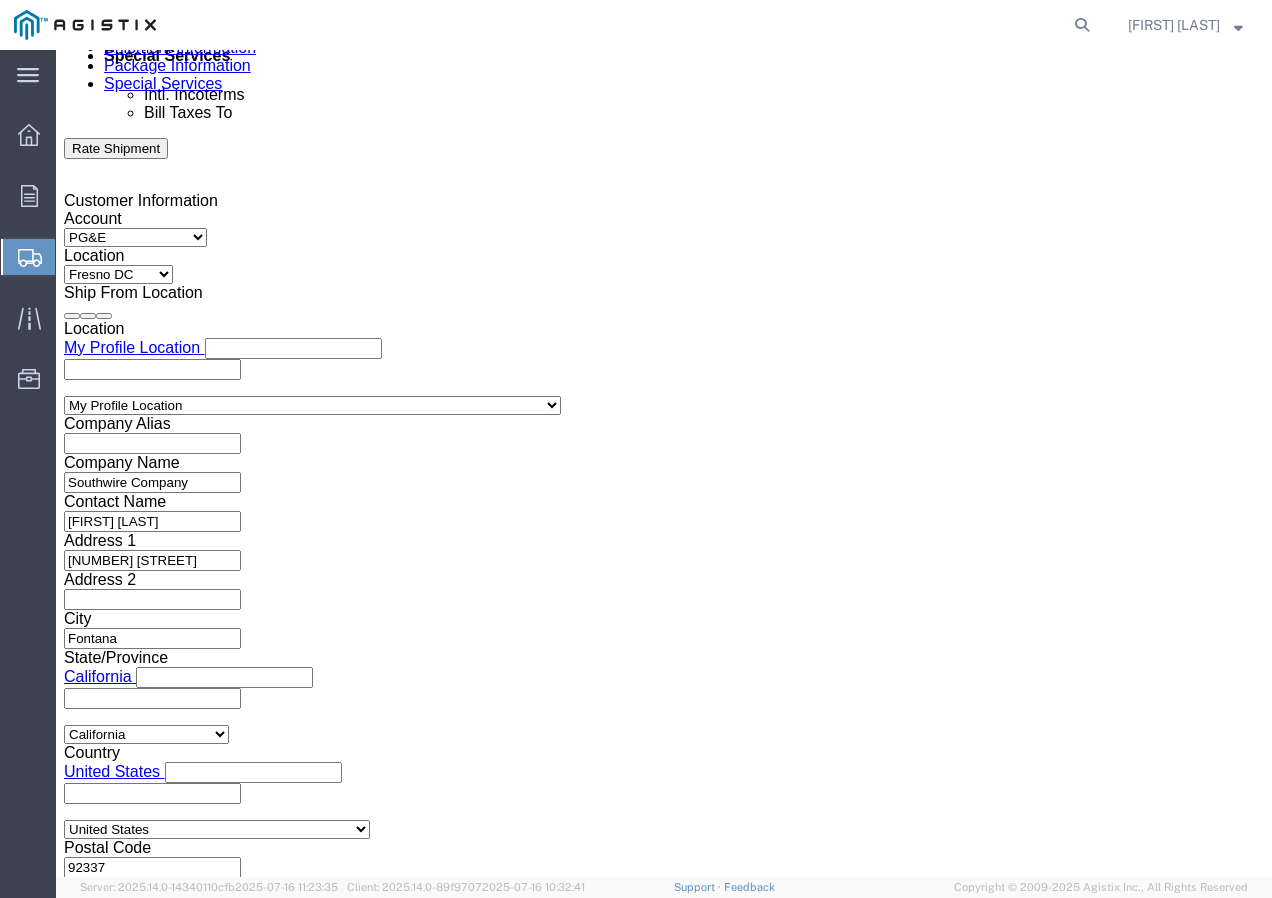 click on "Apply" 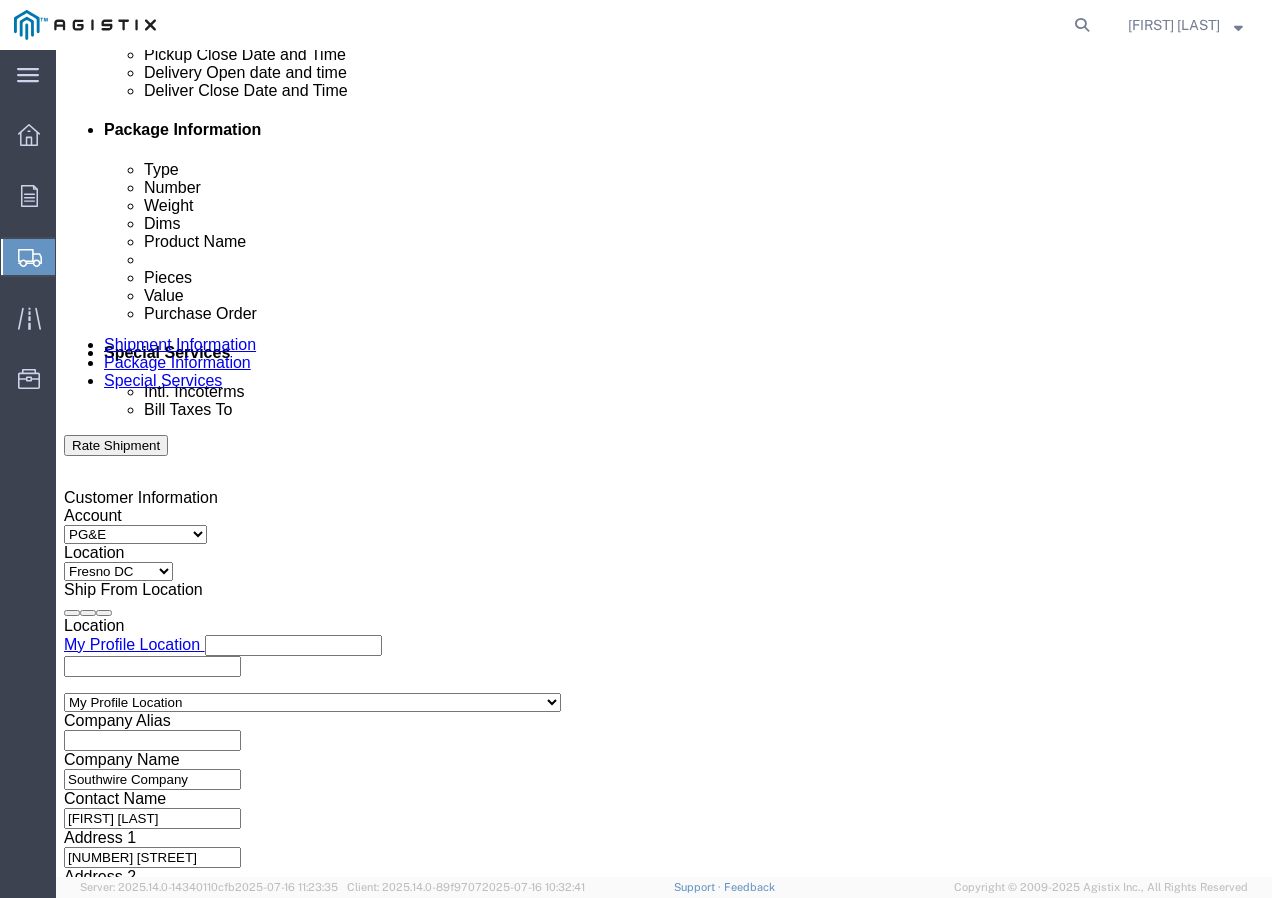 scroll, scrollTop: 930, scrollLeft: 0, axis: vertical 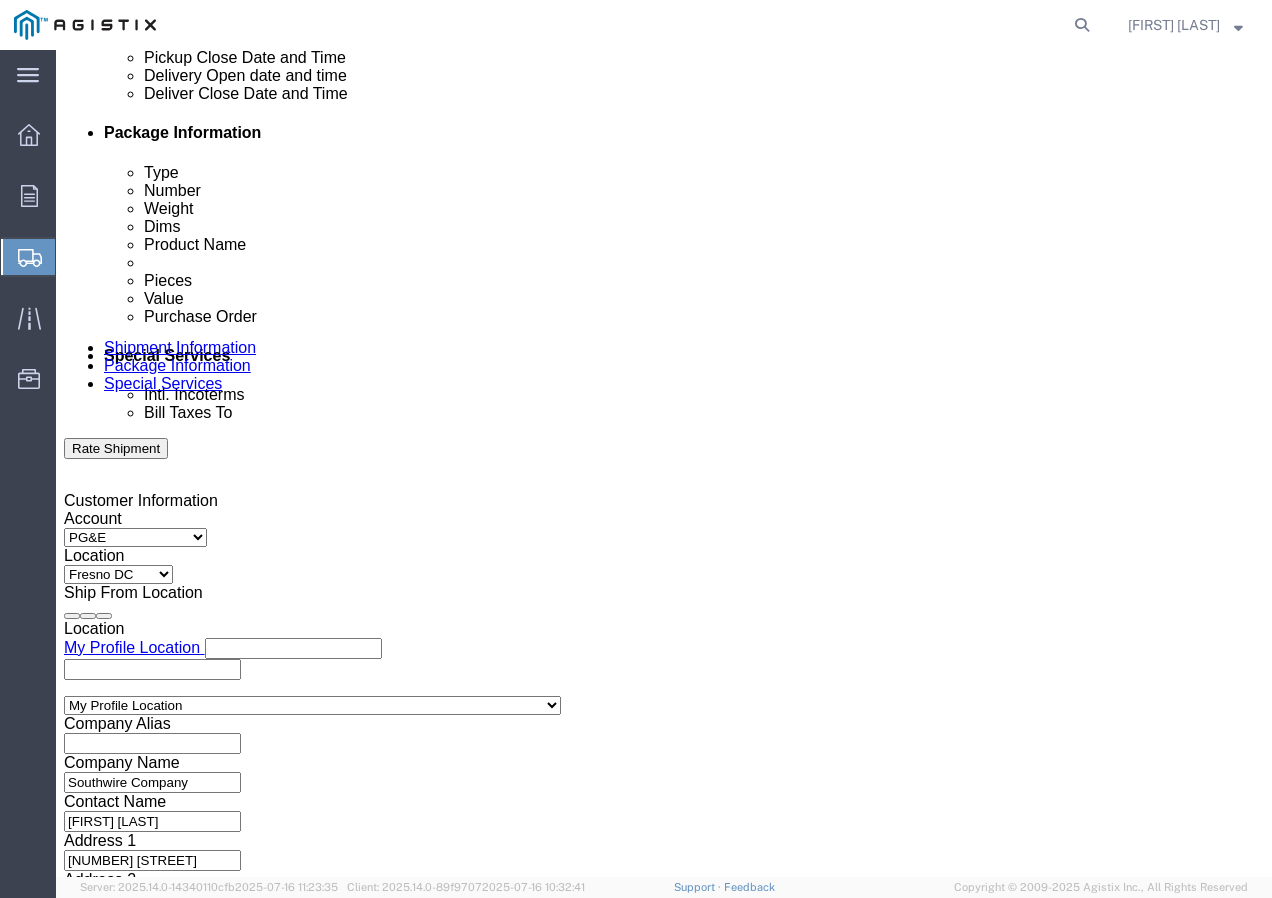 click 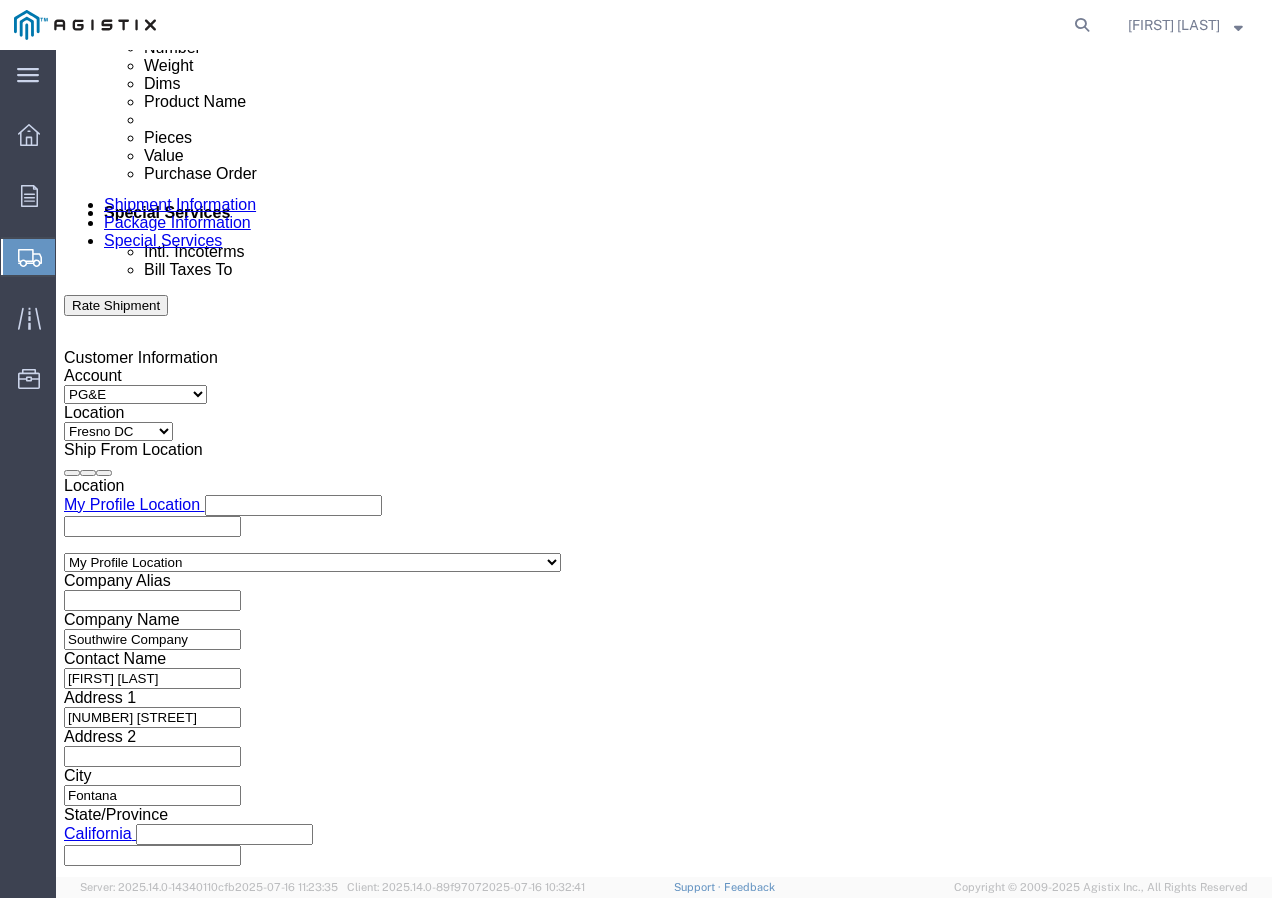 scroll, scrollTop: 1230, scrollLeft: 0, axis: vertical 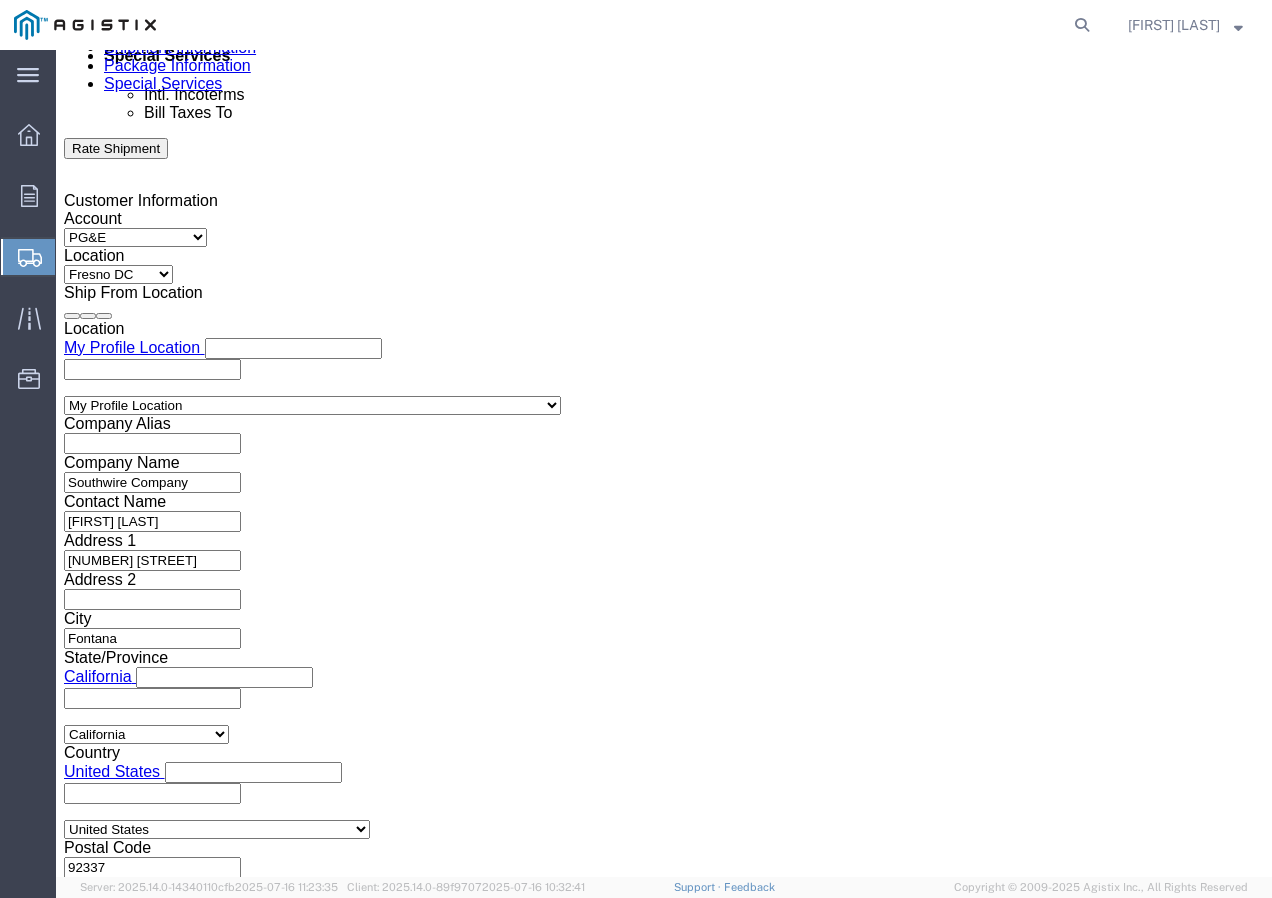 click on "Select Air Less than Truckload Multi-Leg Ocean Freight Rail Small Parcel Truckload" 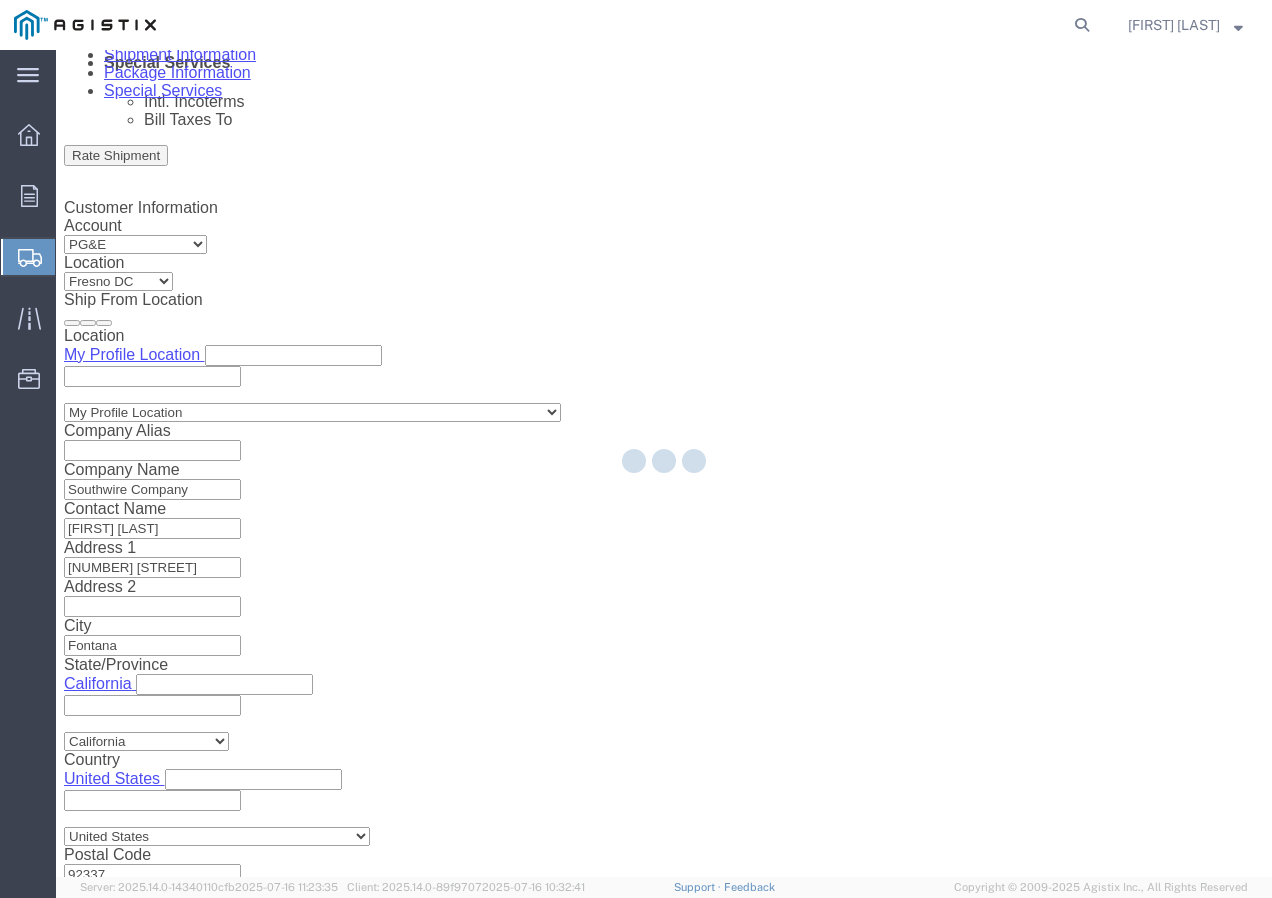 scroll, scrollTop: 0, scrollLeft: 0, axis: both 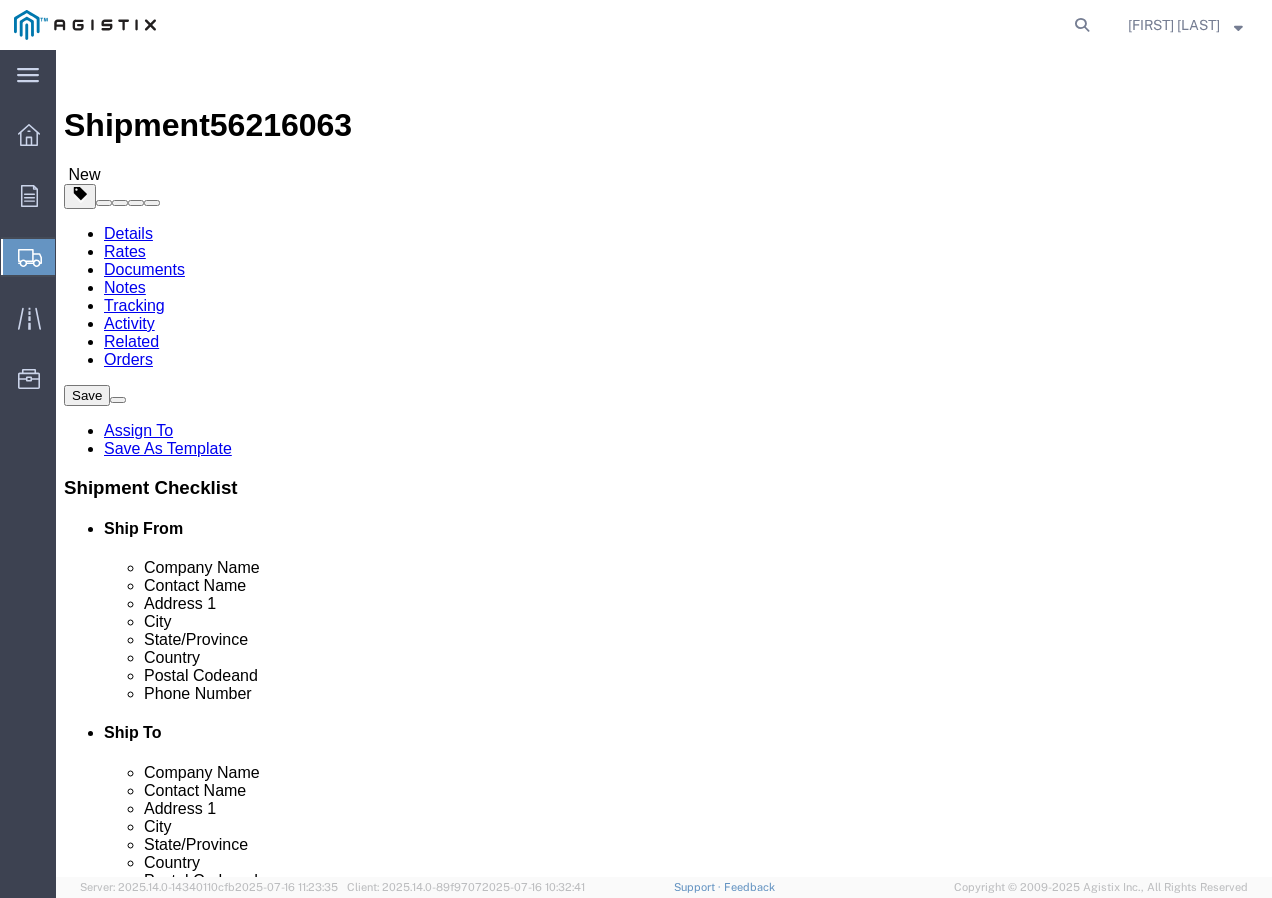click on "Select Bulk Bundle(s) Cardboard Box(es) Carton(s) Crate(s) Drum(s) (Fiberboard) Drum(s) (Metal) Drum(s) (Plastic) Envelope Naked Cargo (UnPackaged) Pallet(s) Oversized (Not Stackable) Pallet(s) Oversized (Stackable) Pallet(s) Standard (Not Stackable) Pallet(s) Standard (Stackable) Roll(s) Your Packaging" 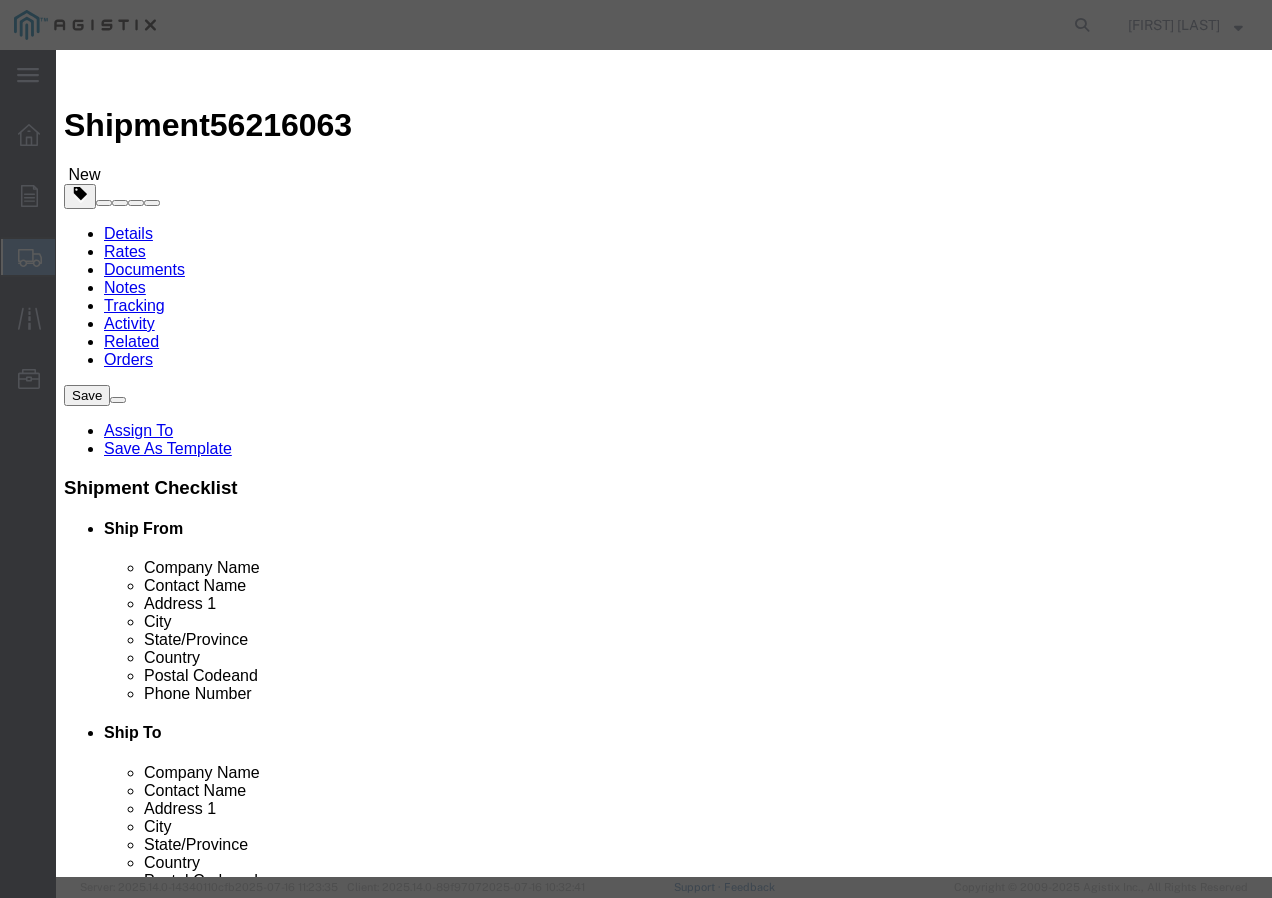 click 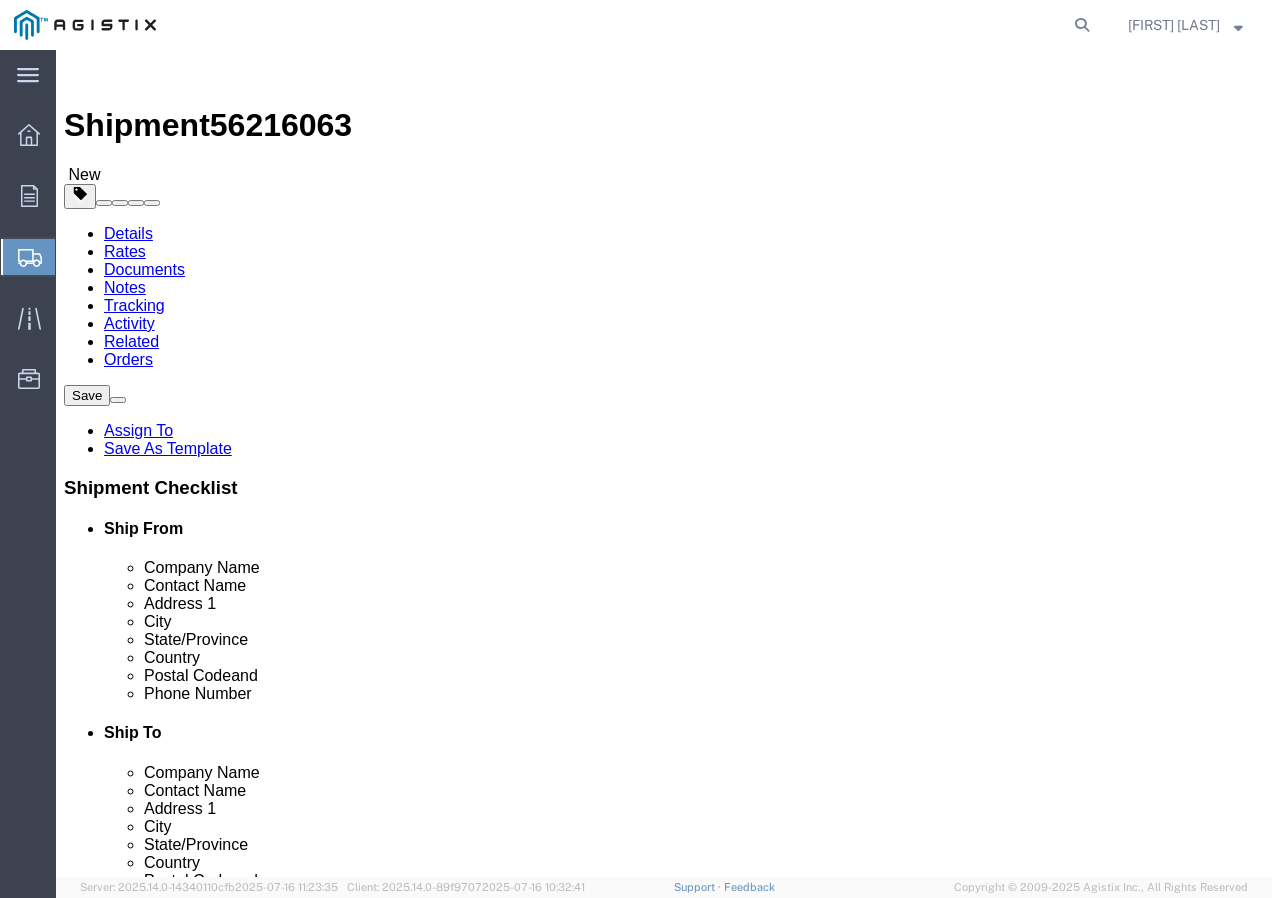 click on "1" 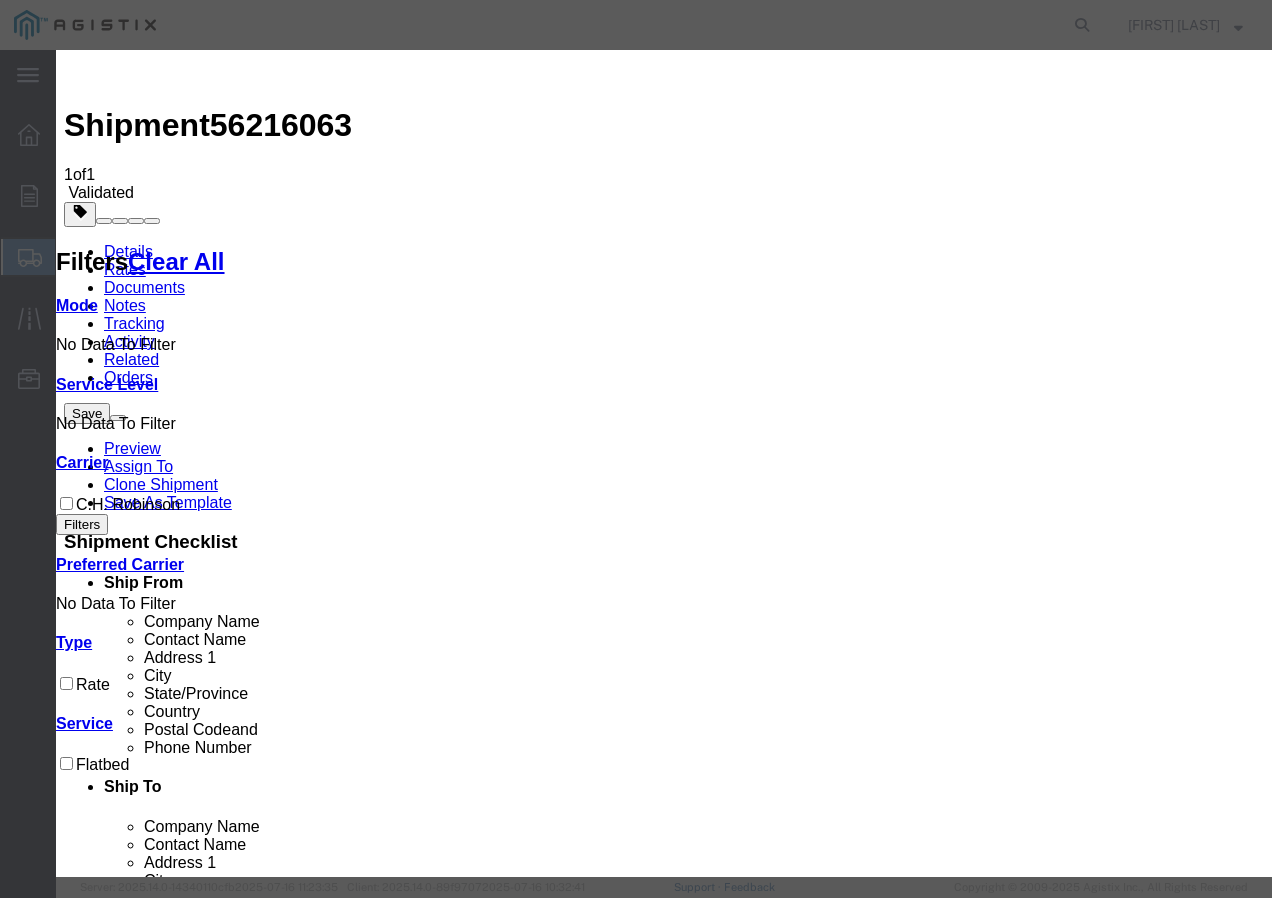 click at bounding box center (72, 3920) 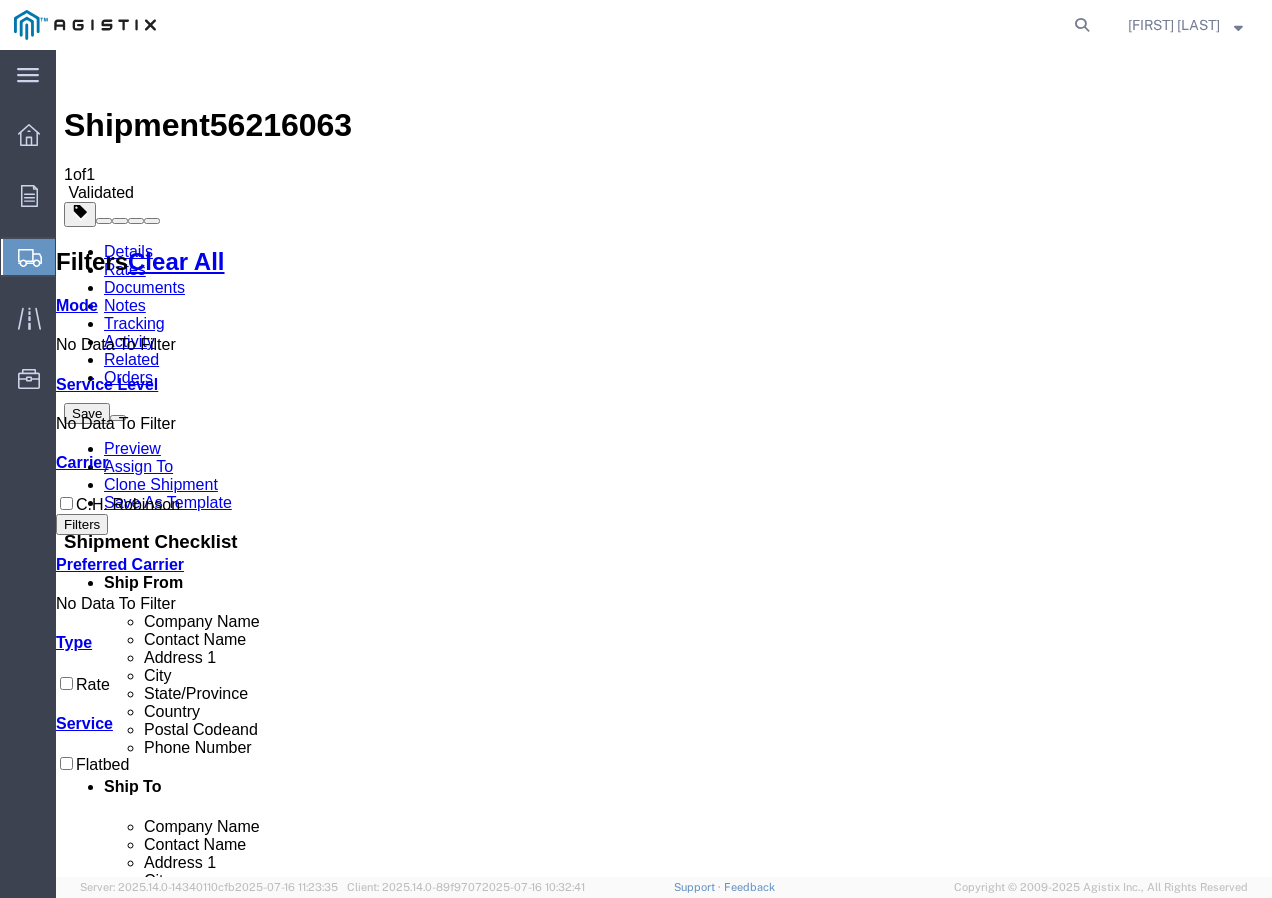 click on "Book" at bounding box center (979, 1850) 